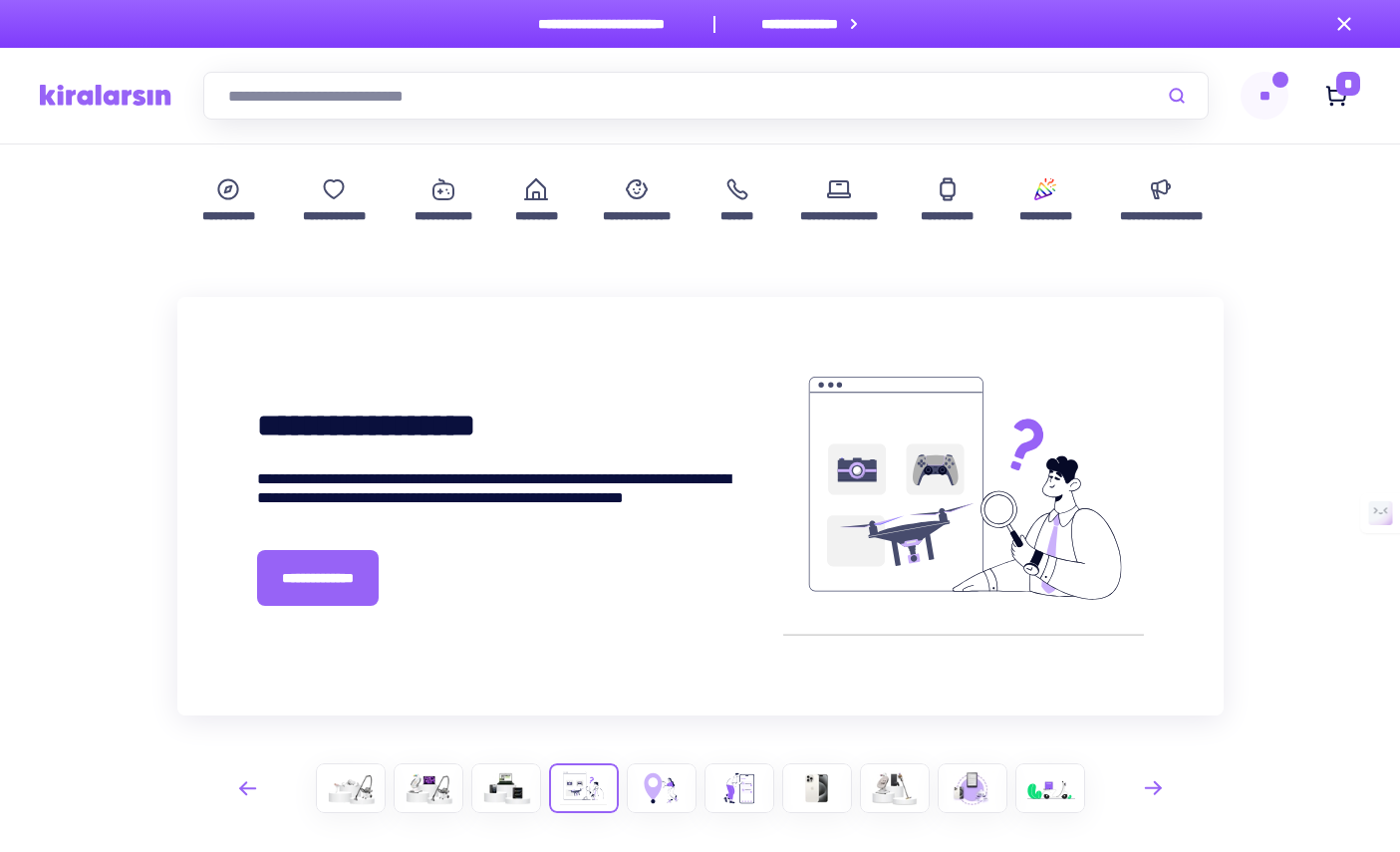 scroll, scrollTop: 90, scrollLeft: 0, axis: vertical 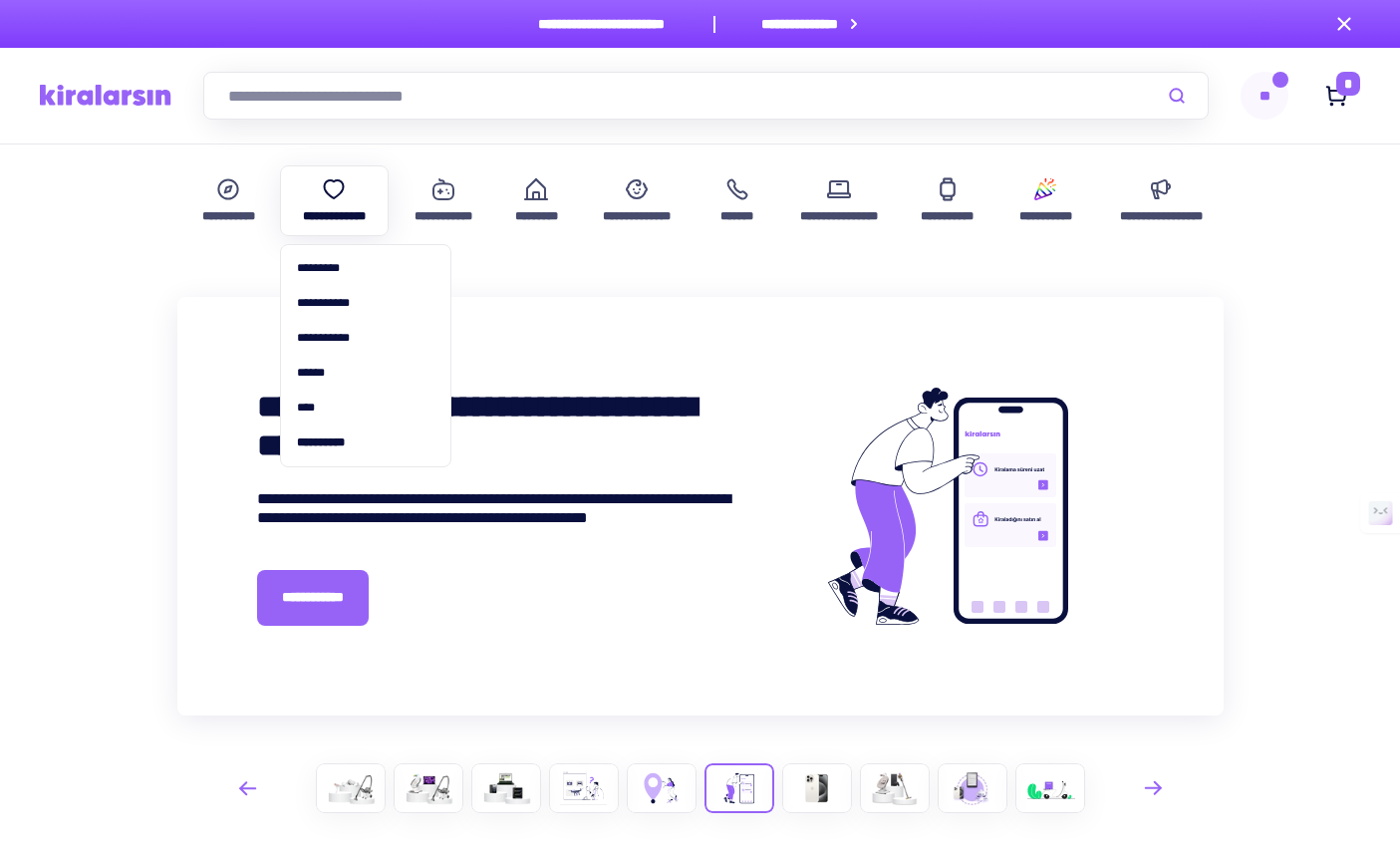 click on "**********" at bounding box center [334, 200] 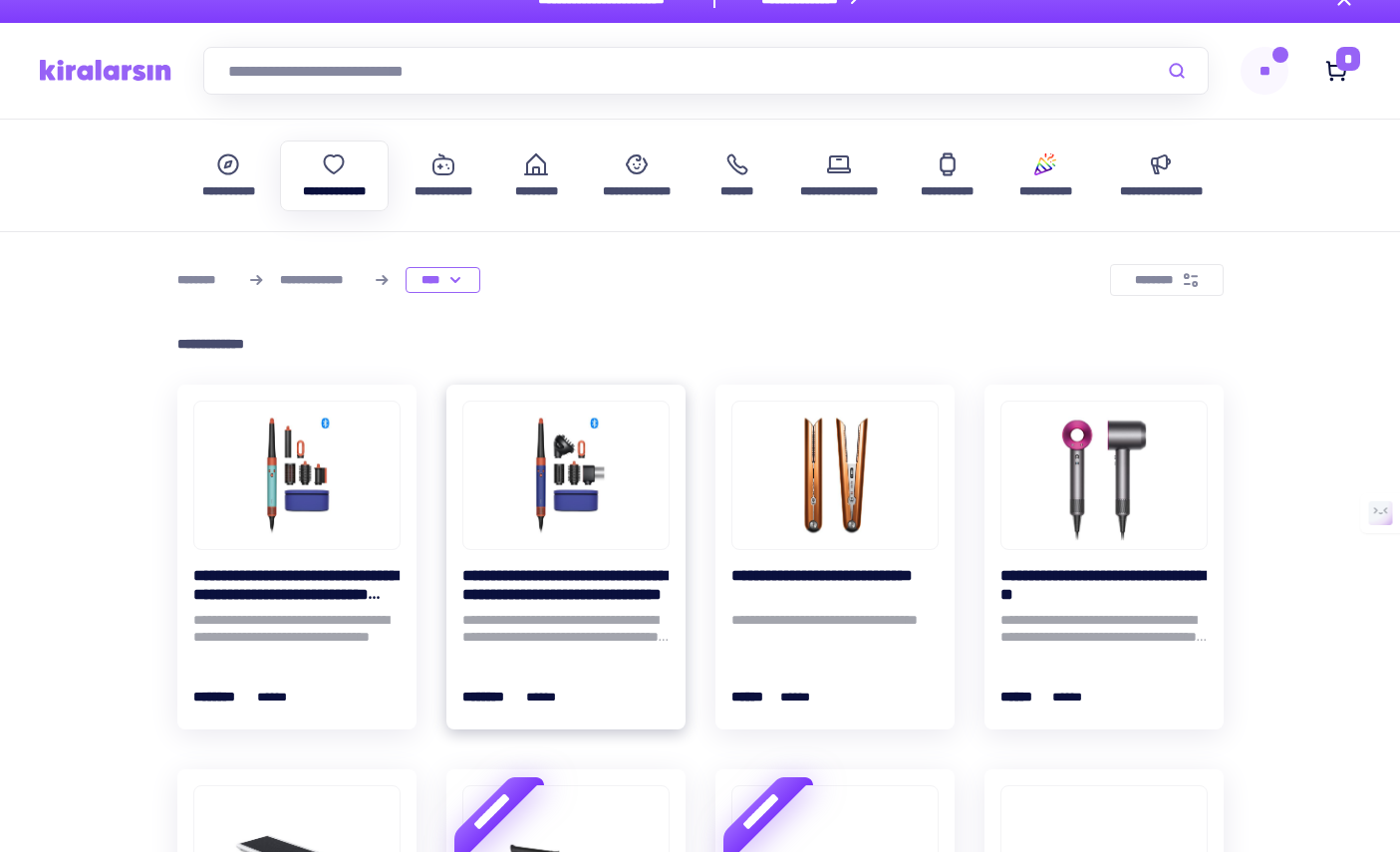 scroll, scrollTop: 29, scrollLeft: 0, axis: vertical 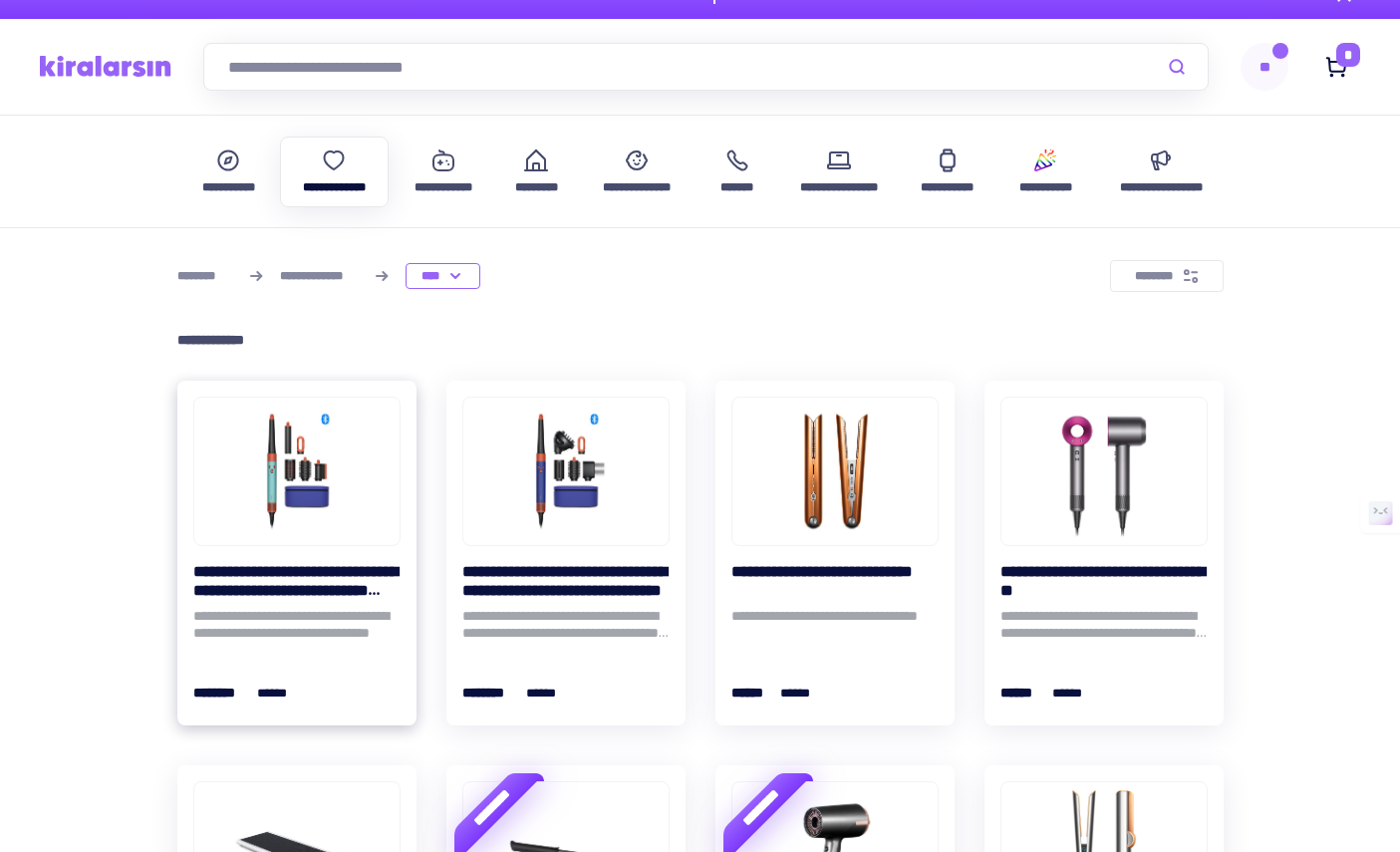 click on "**********" at bounding box center (297, 581) 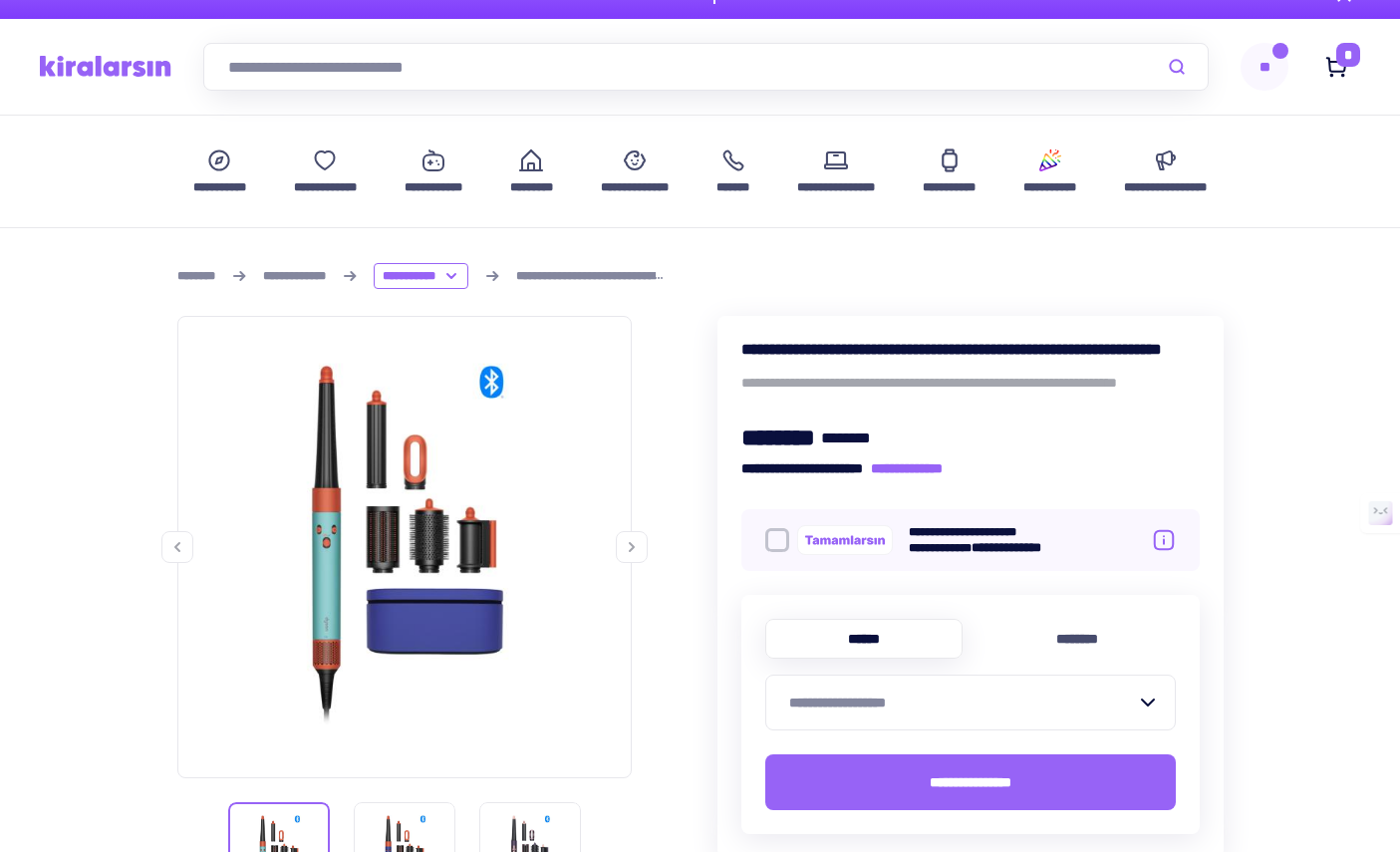 click at bounding box center [404, 543] 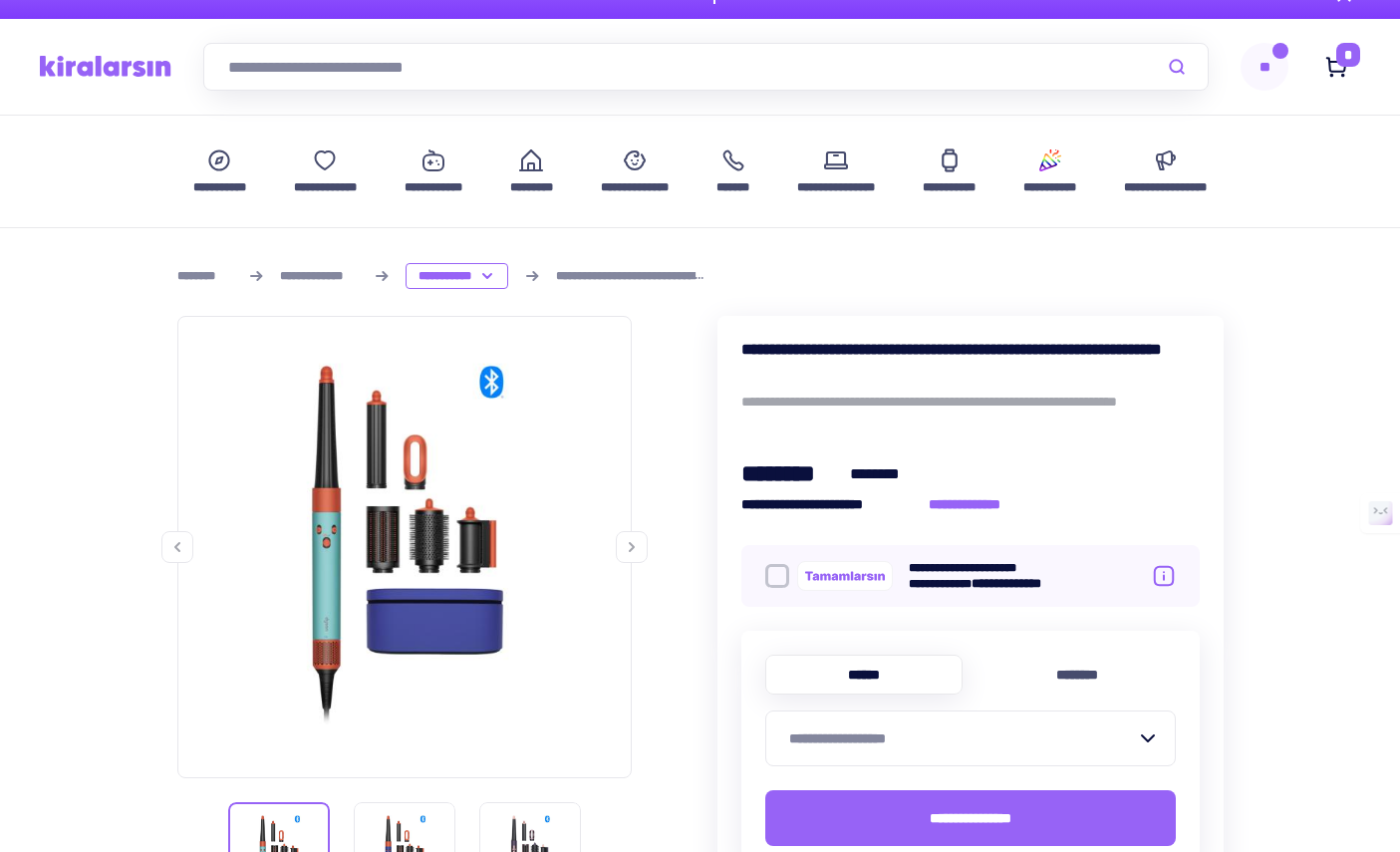 scroll, scrollTop: 0, scrollLeft: 0, axis: both 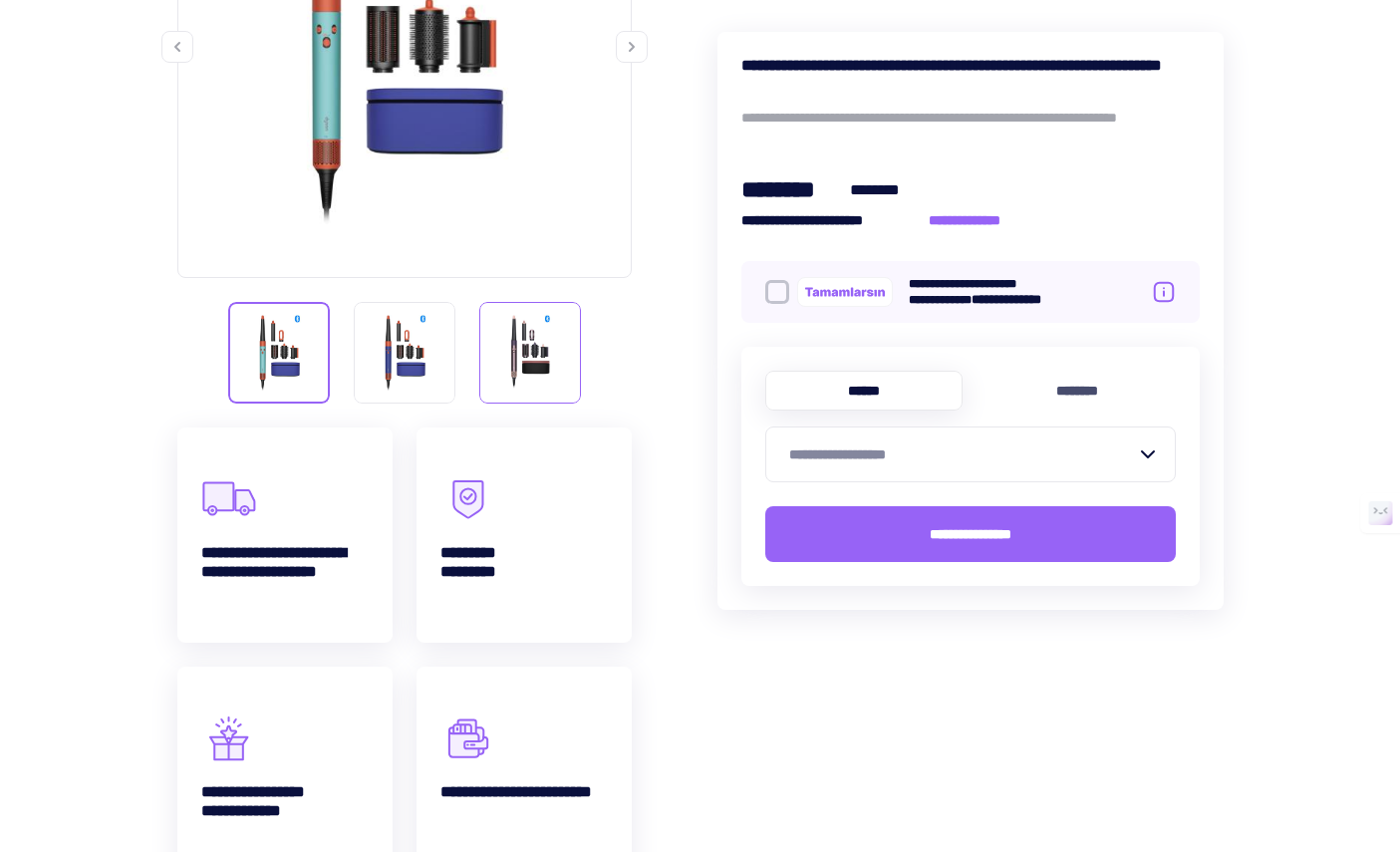 click at bounding box center (279, 353) 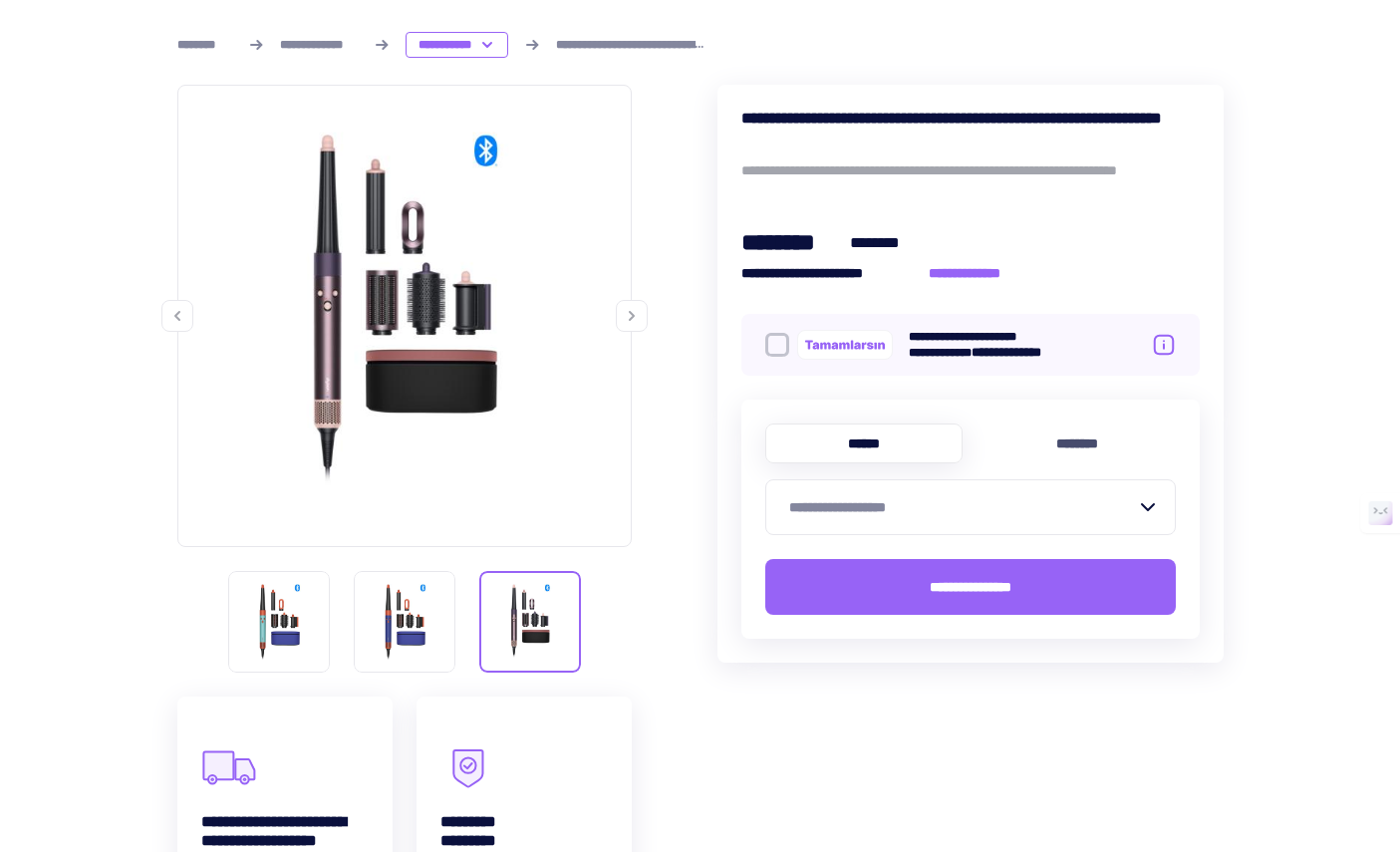 scroll, scrollTop: 263, scrollLeft: 0, axis: vertical 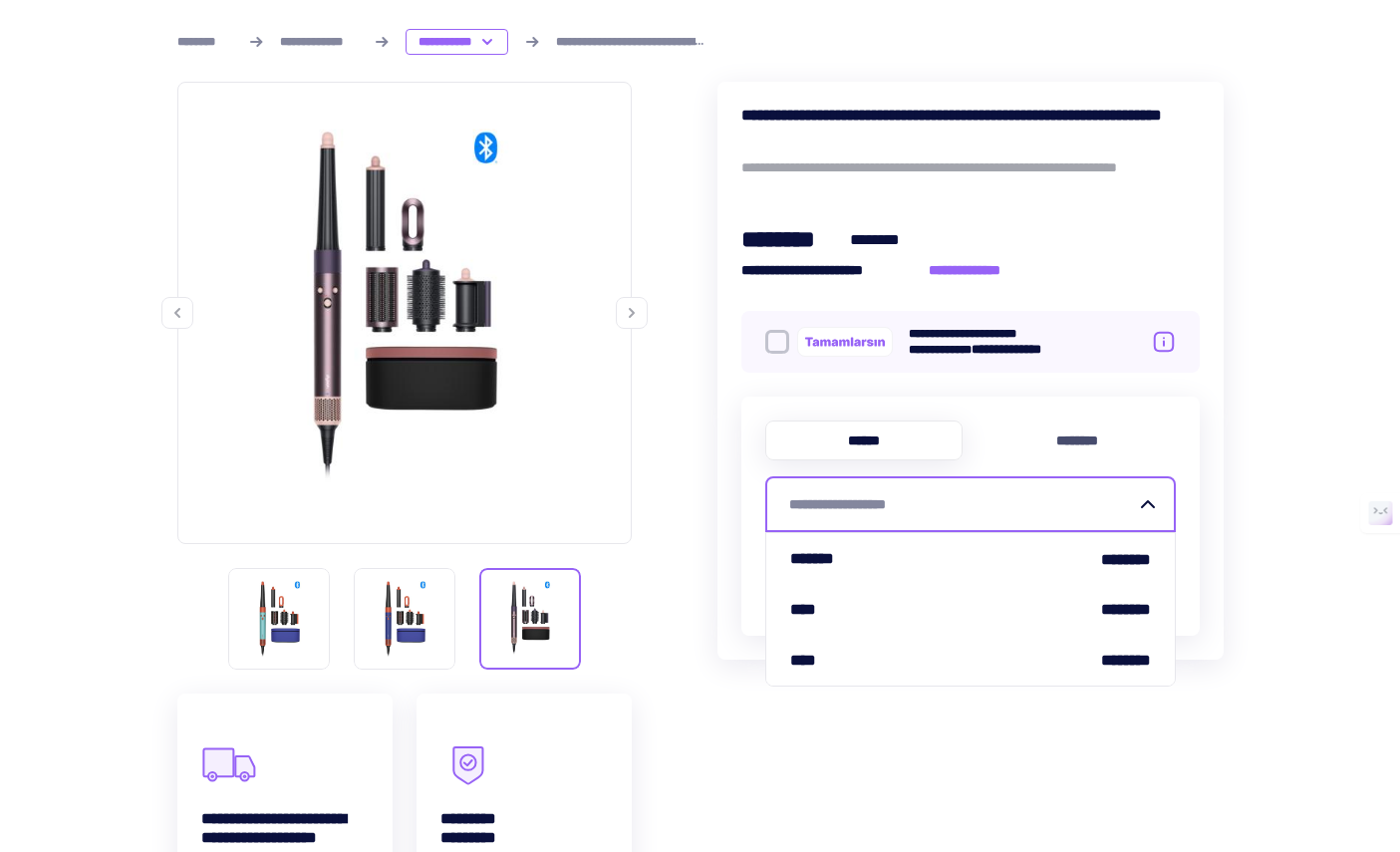 click on "**********" at bounding box center (971, 504) 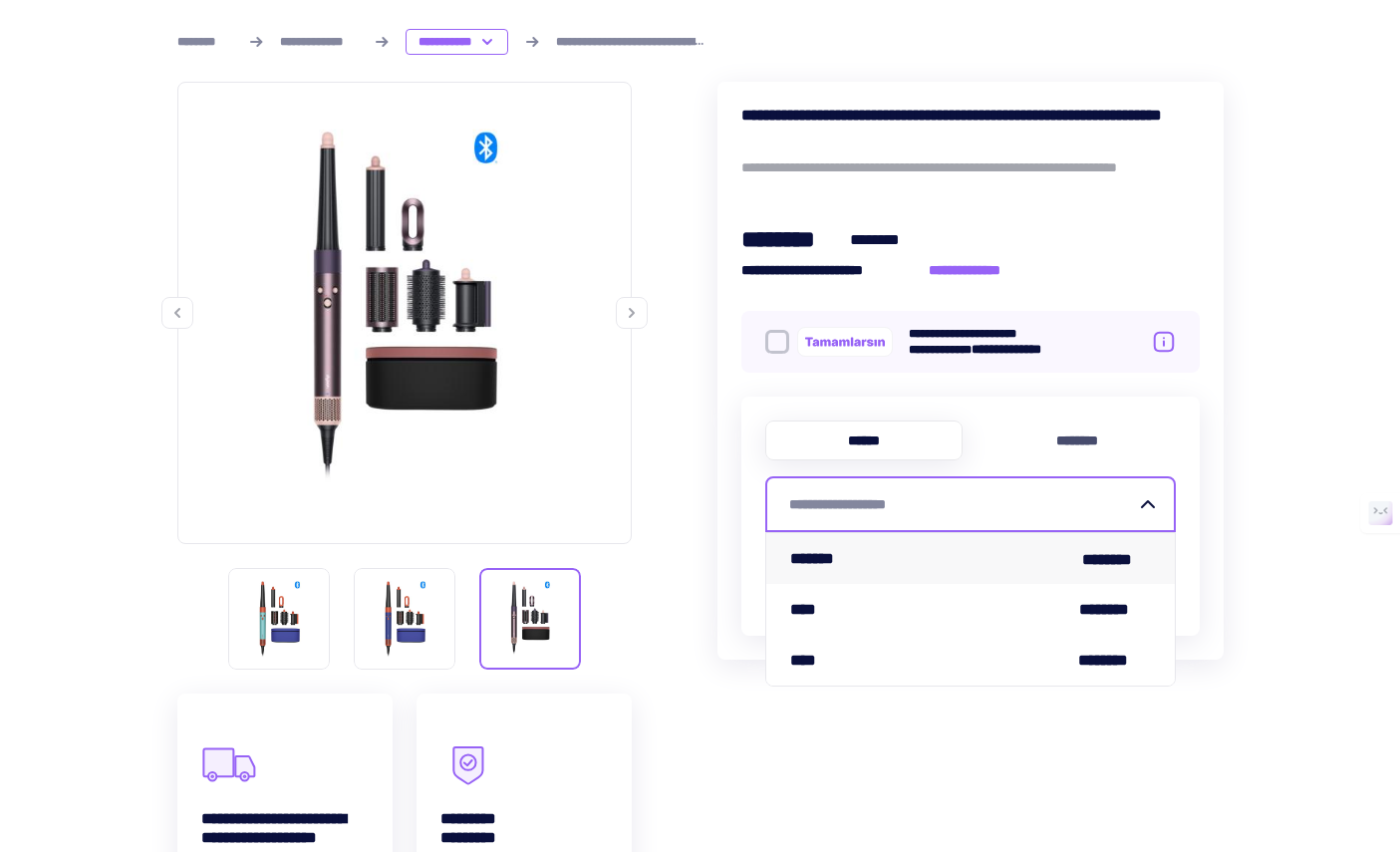 click on "********" at bounding box center [1116, 559] 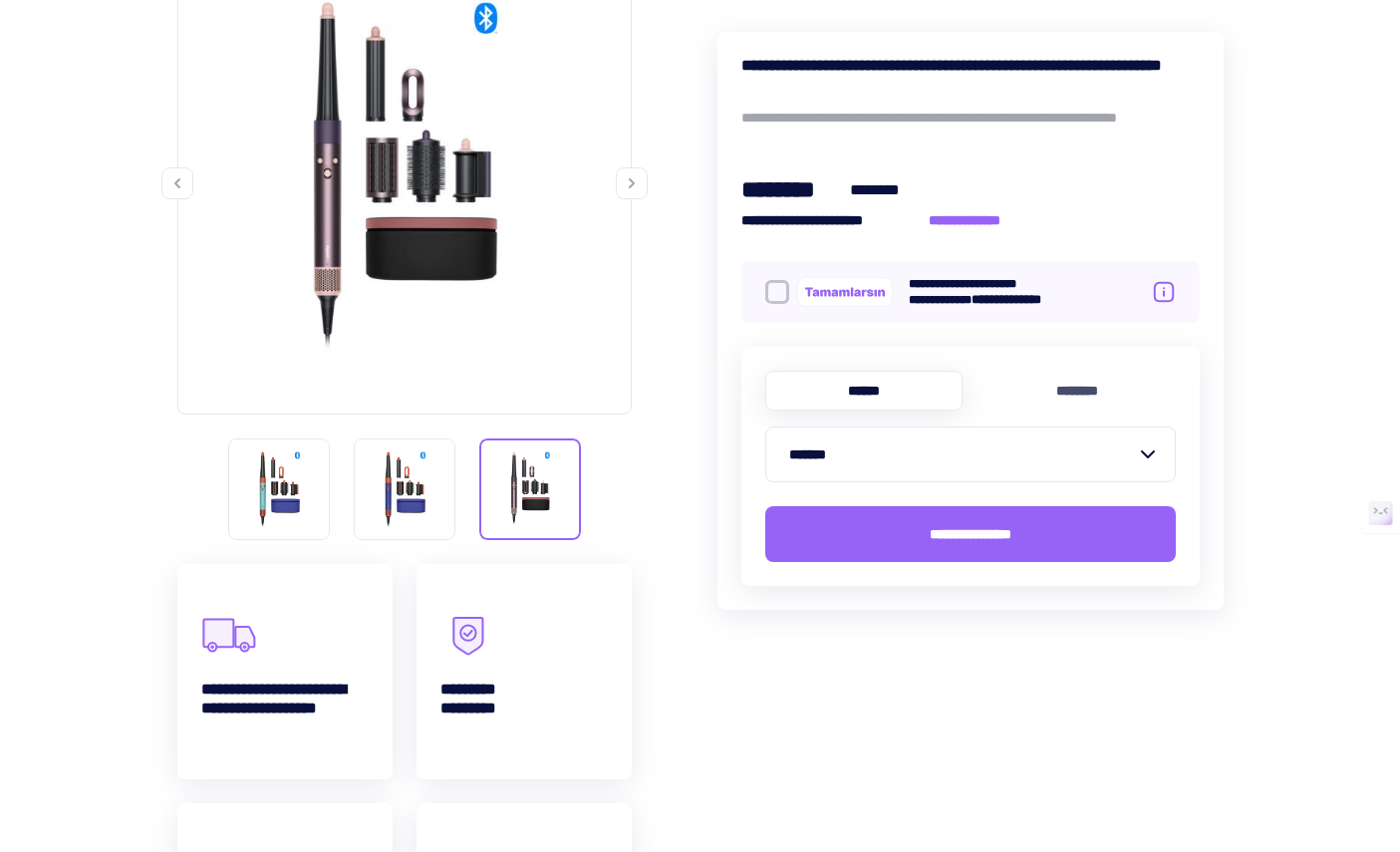 scroll, scrollTop: 347, scrollLeft: 0, axis: vertical 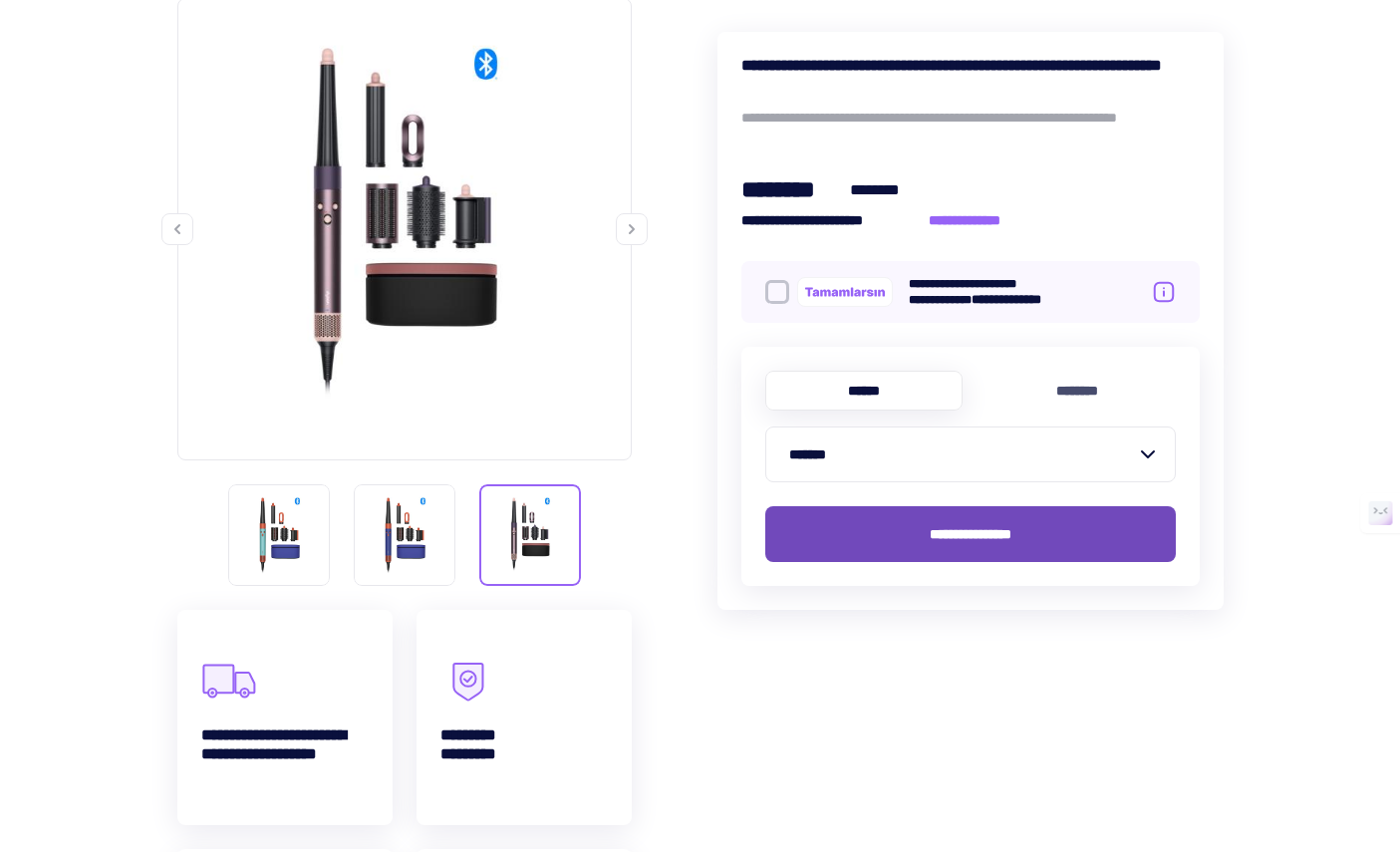 click on "**********" at bounding box center [971, 534] 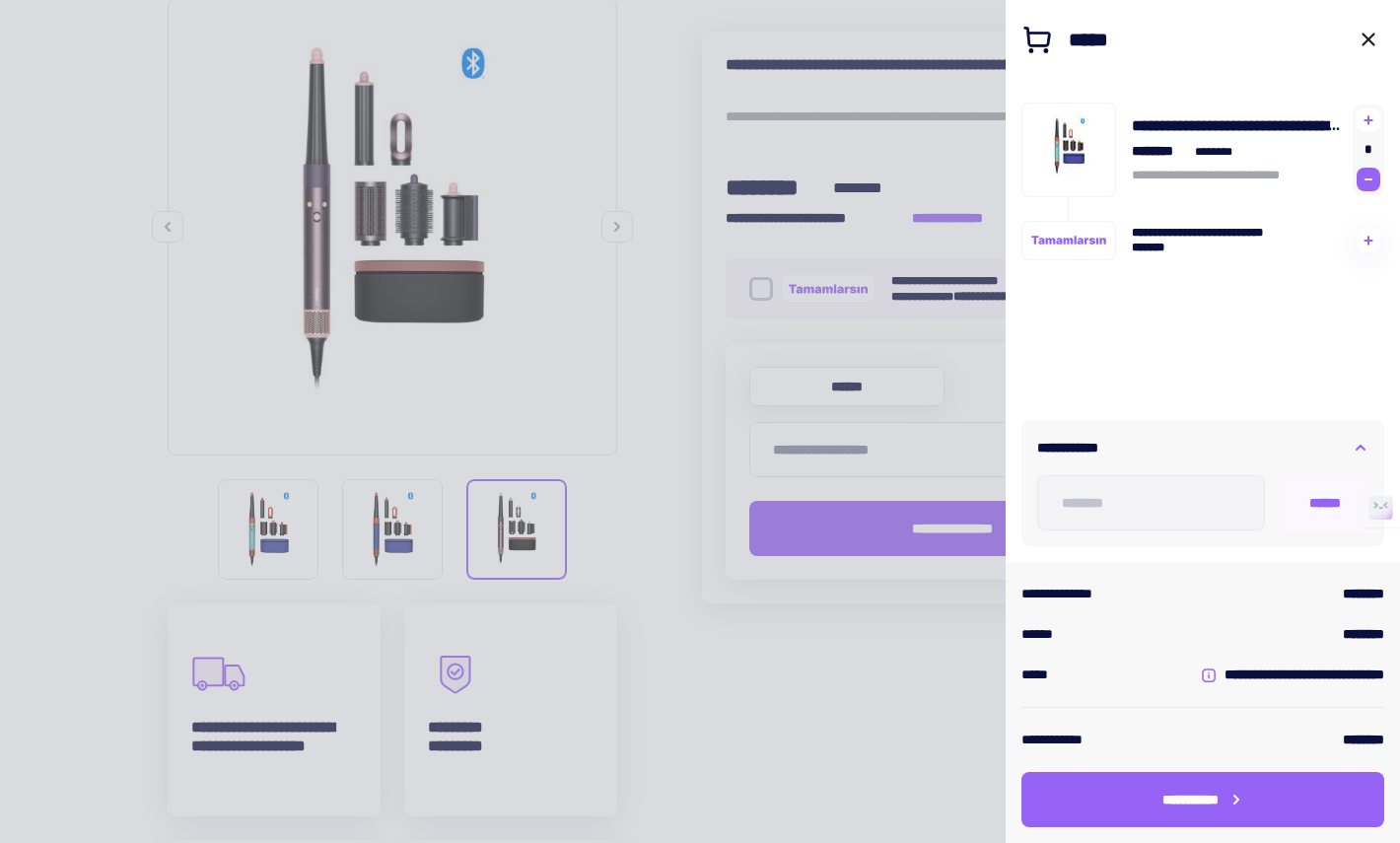 click at bounding box center (1368, 120) 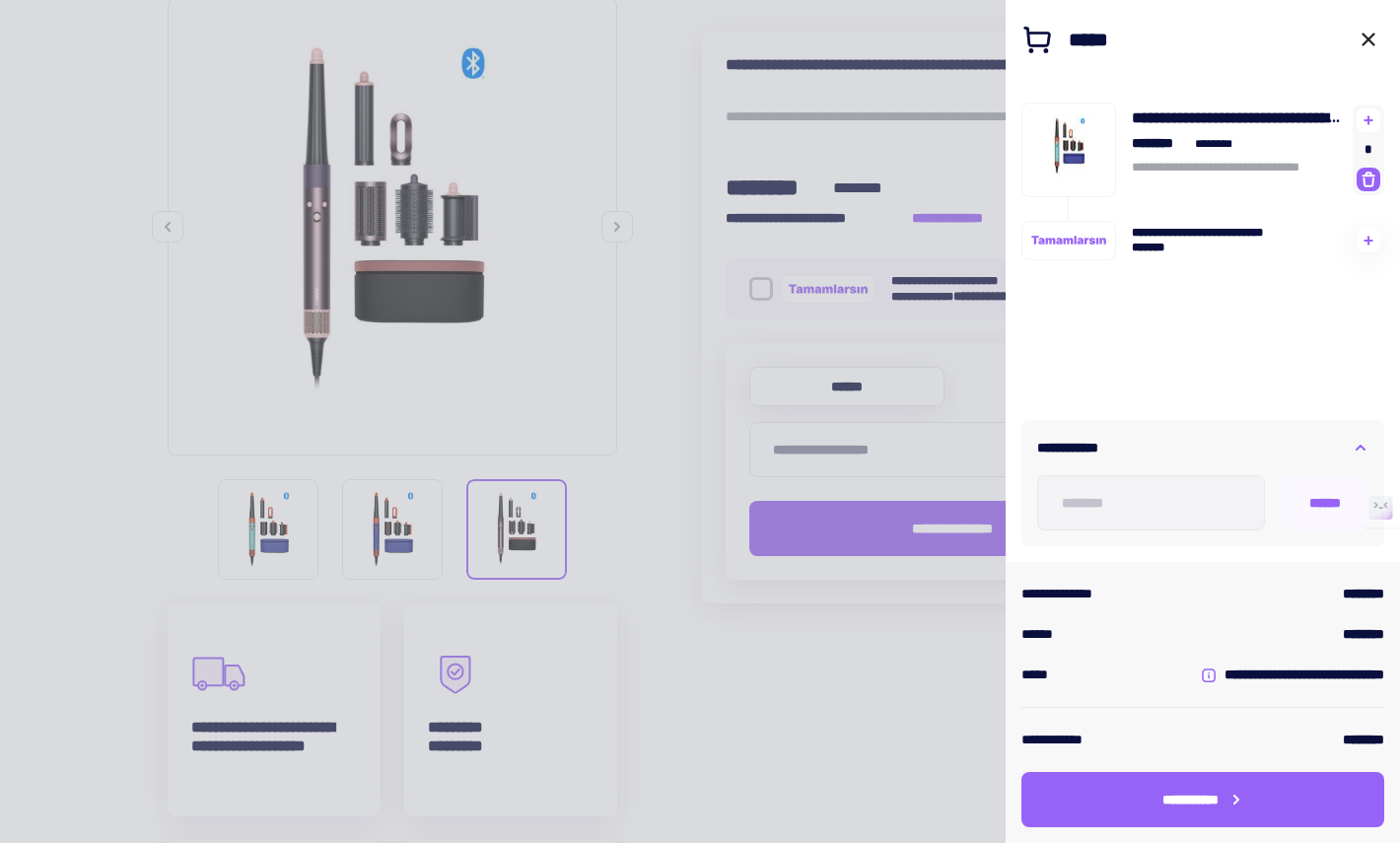 click at bounding box center [1368, 179] 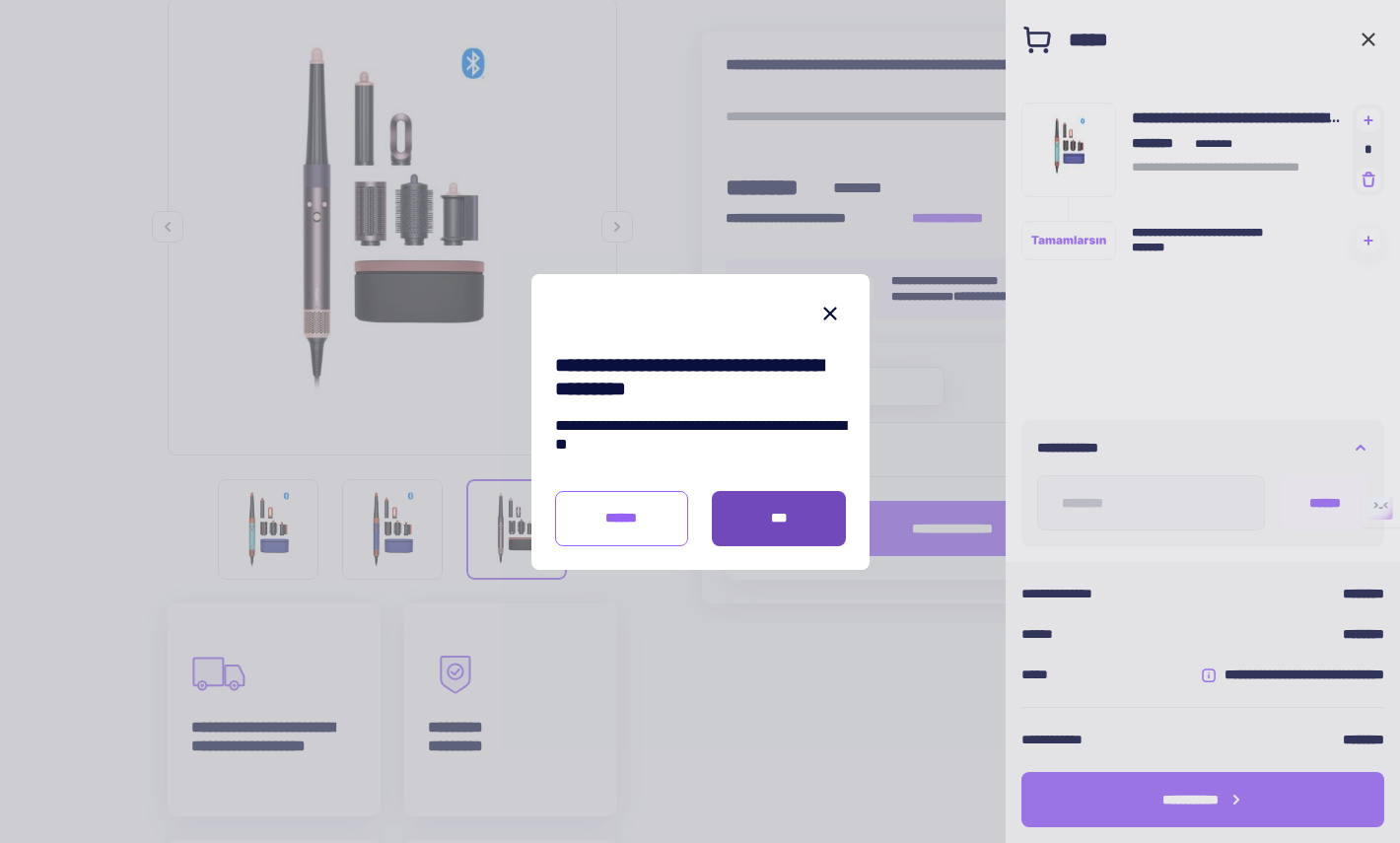 click on "***" at bounding box center (779, 519) 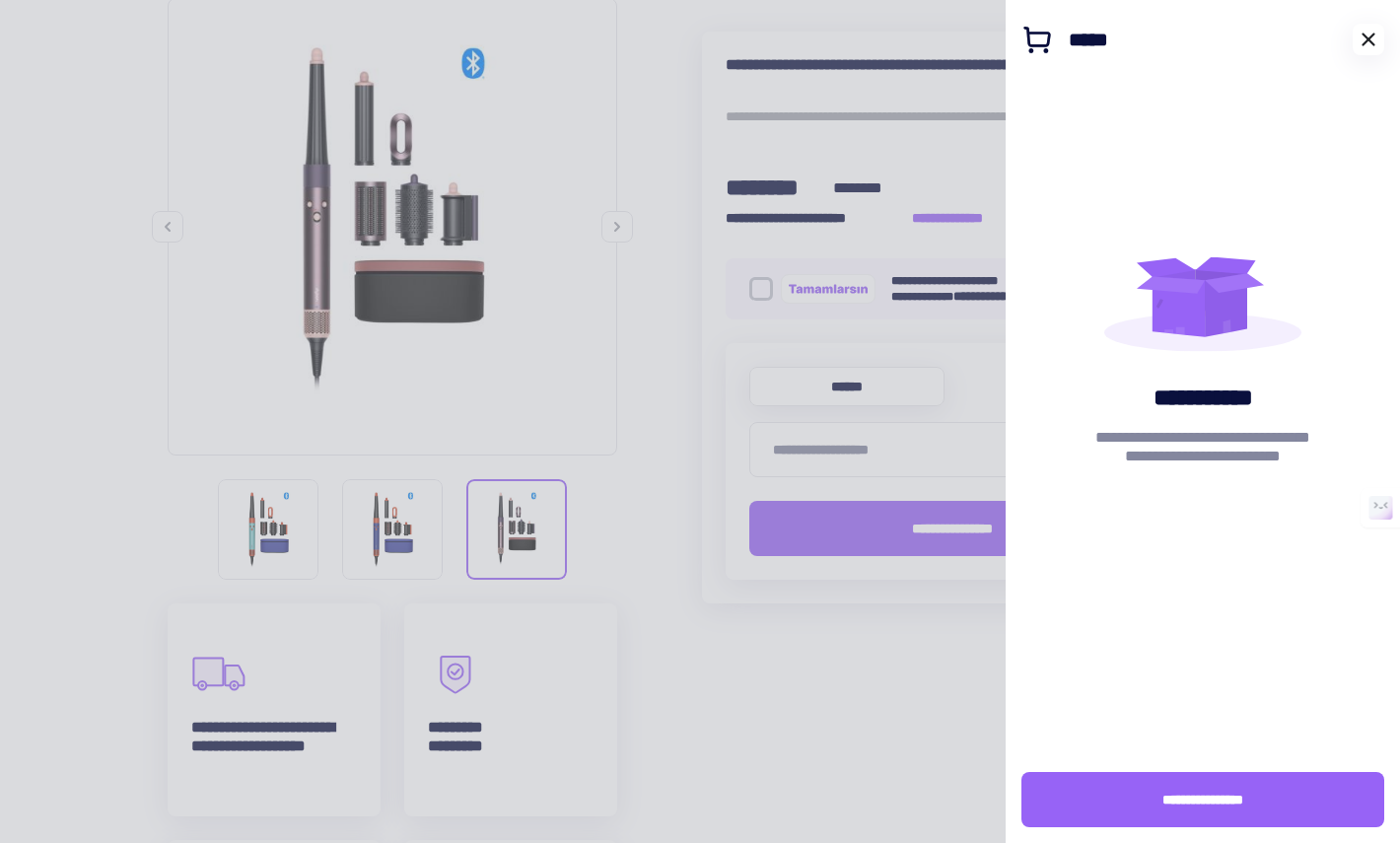 click at bounding box center [1368, 39] 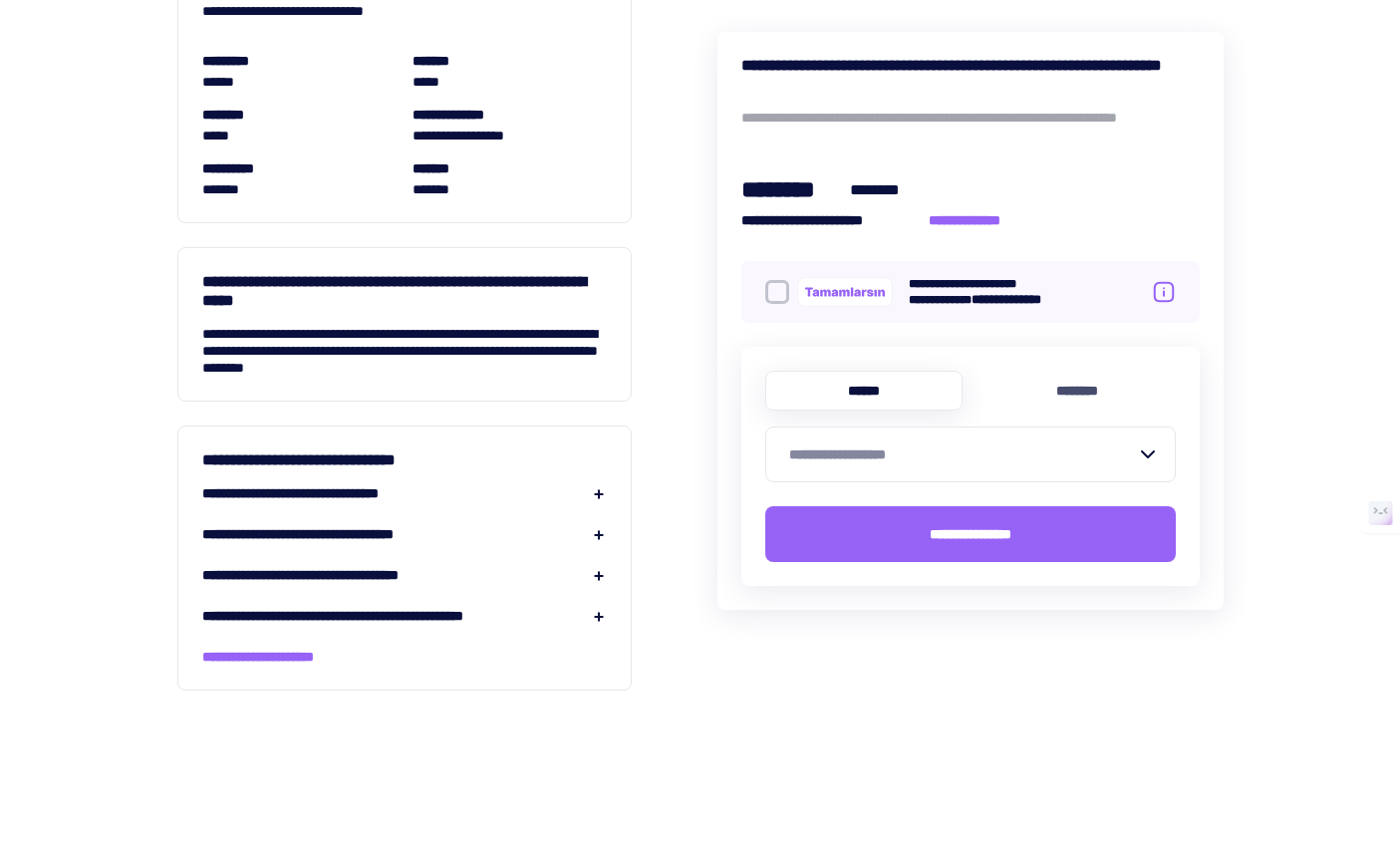 scroll, scrollTop: 1921, scrollLeft: 0, axis: vertical 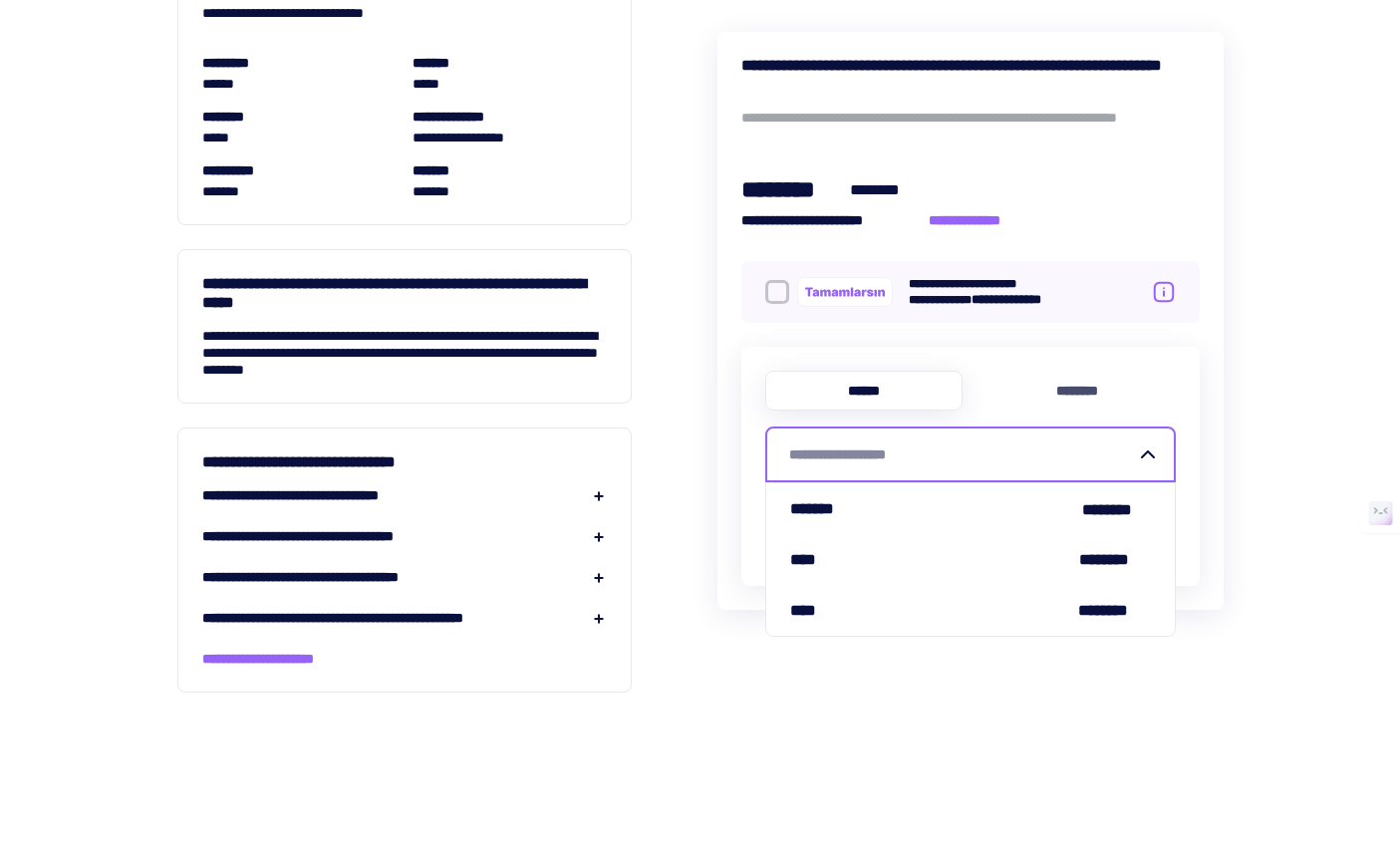 click on "**********" at bounding box center (959, 454) 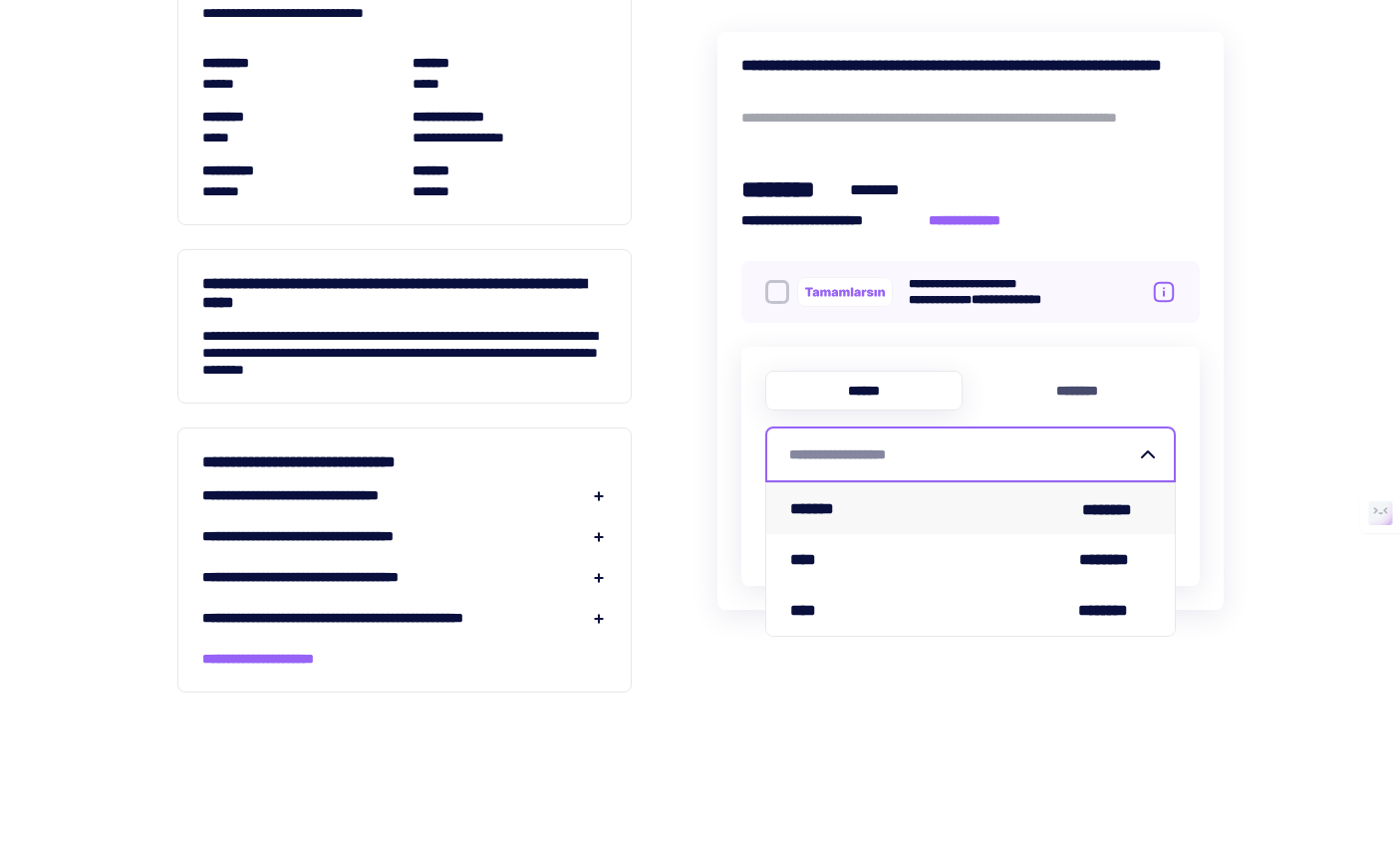 click on "******* ********" at bounding box center [971, 508] 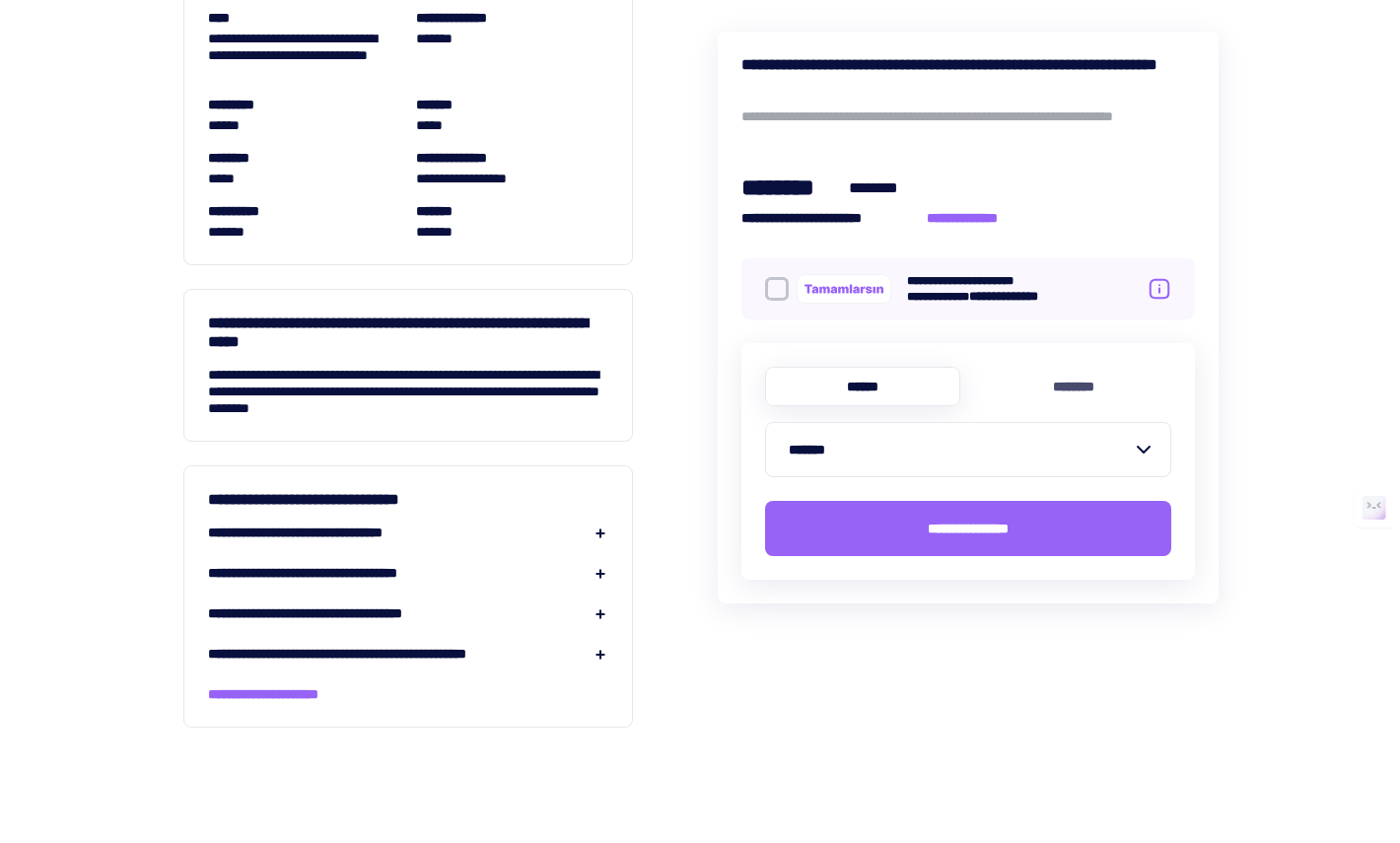 scroll, scrollTop: 1856, scrollLeft: 0, axis: vertical 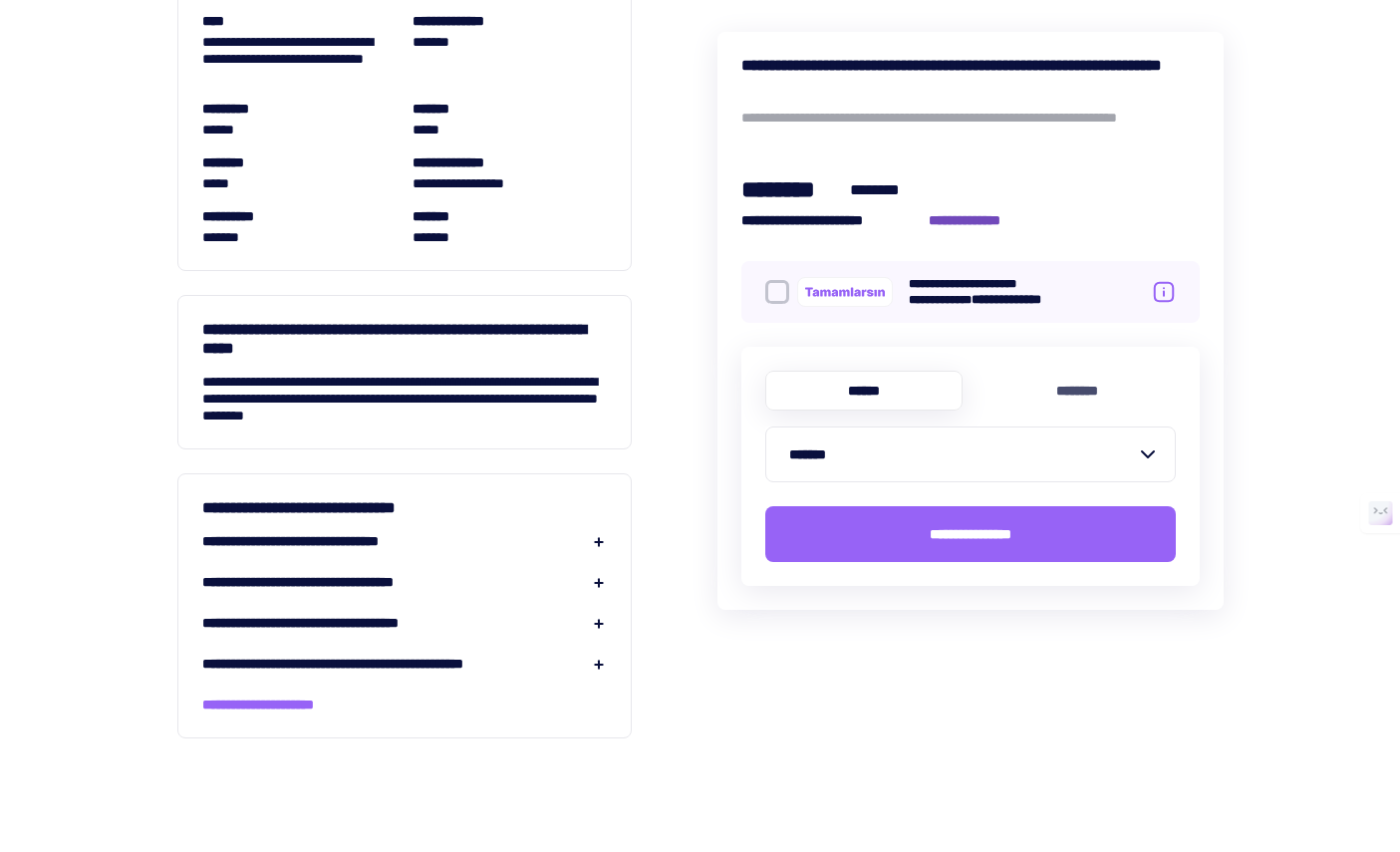 click on "**********" at bounding box center [976, 220] 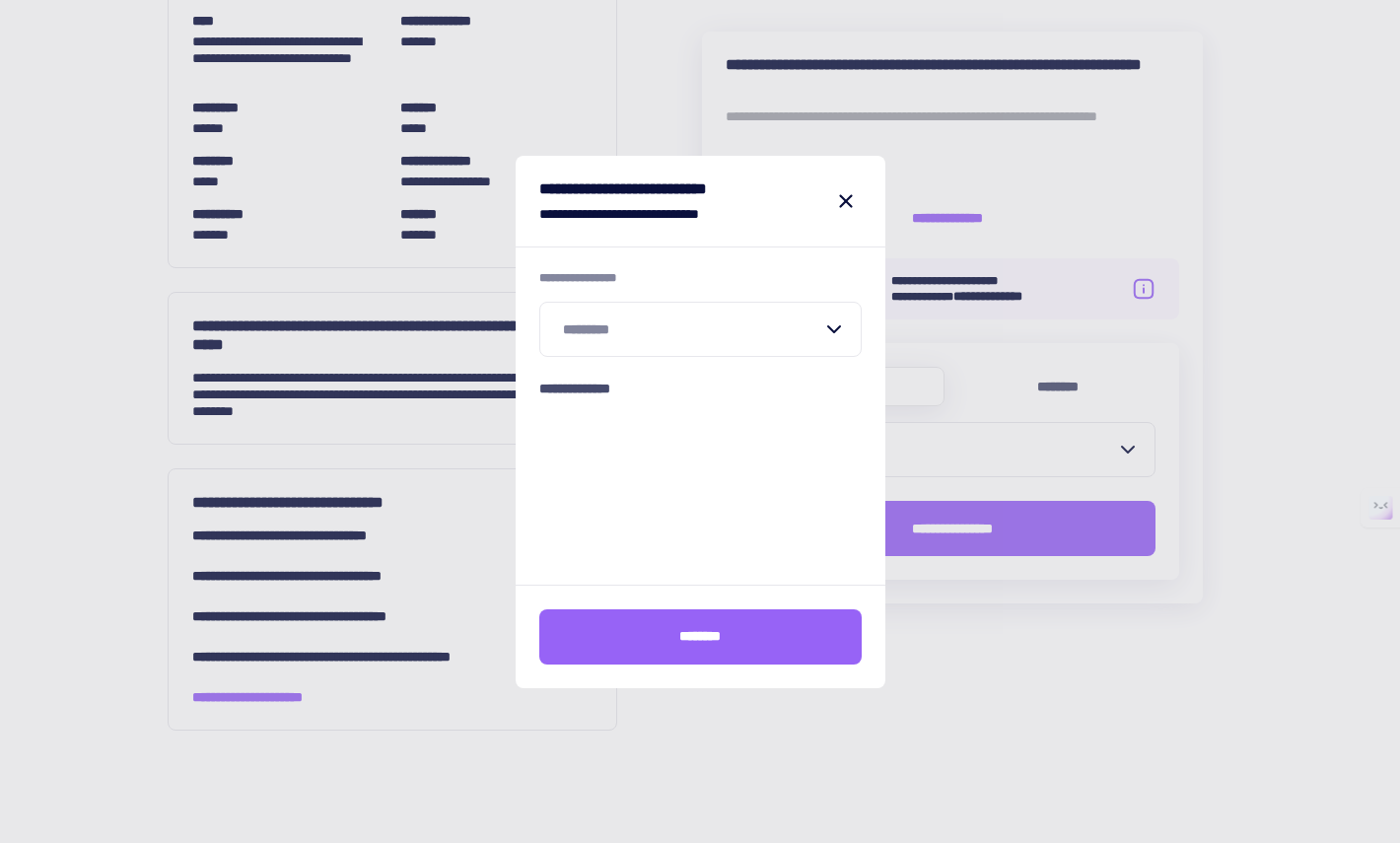 click at bounding box center [688, 329] 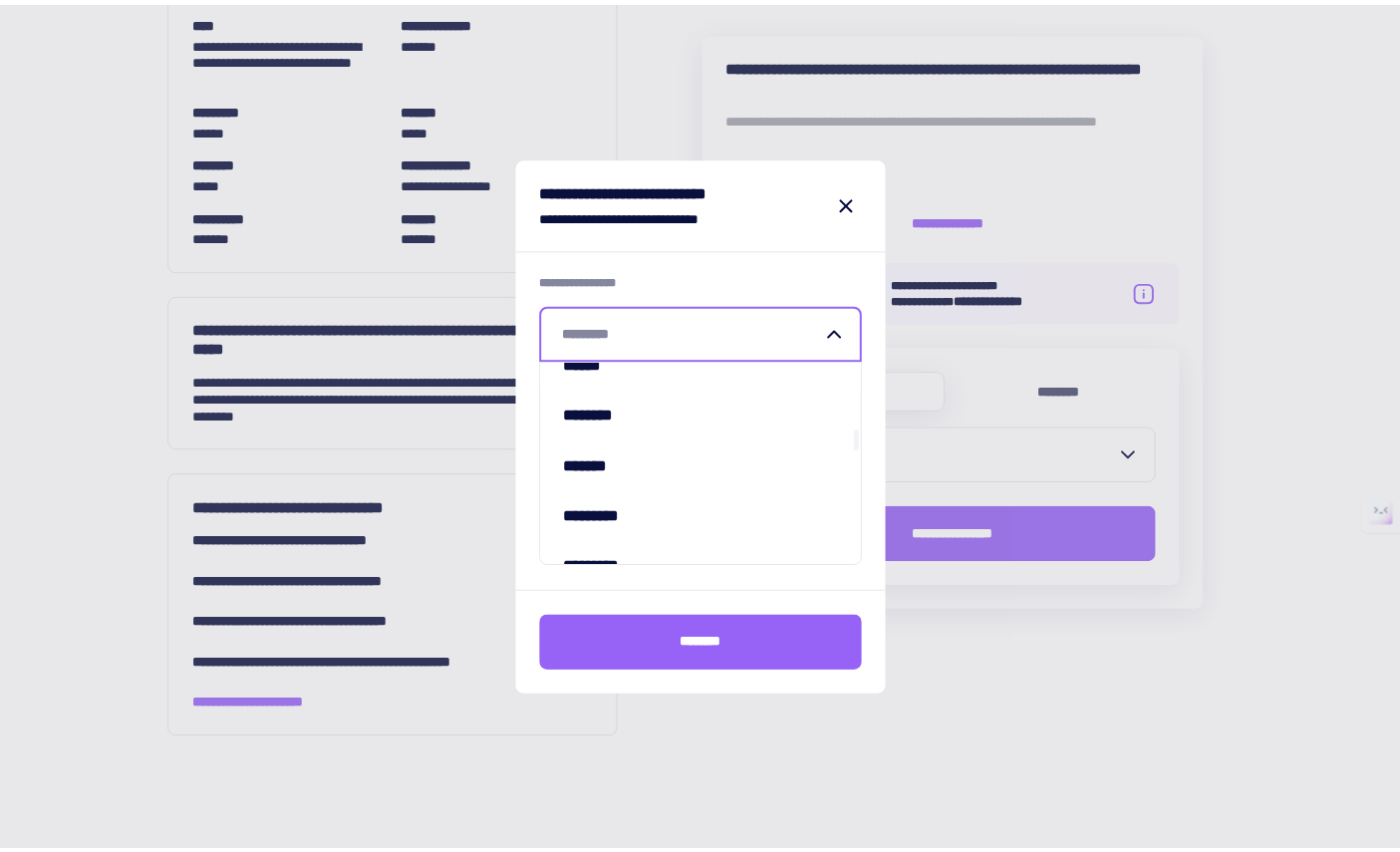 scroll, scrollTop: 1451, scrollLeft: 0, axis: vertical 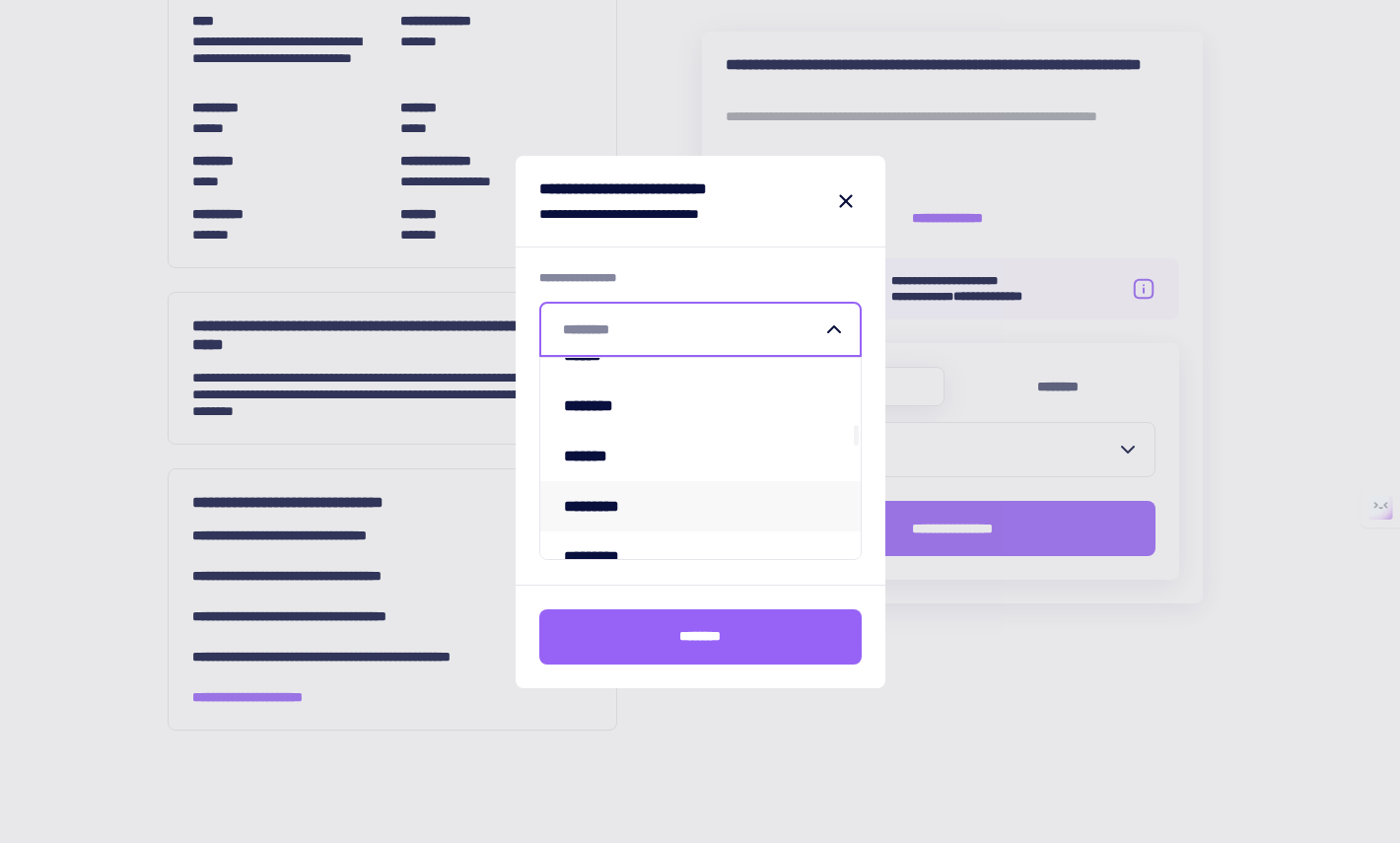 click on "*********" at bounding box center (700, 506) 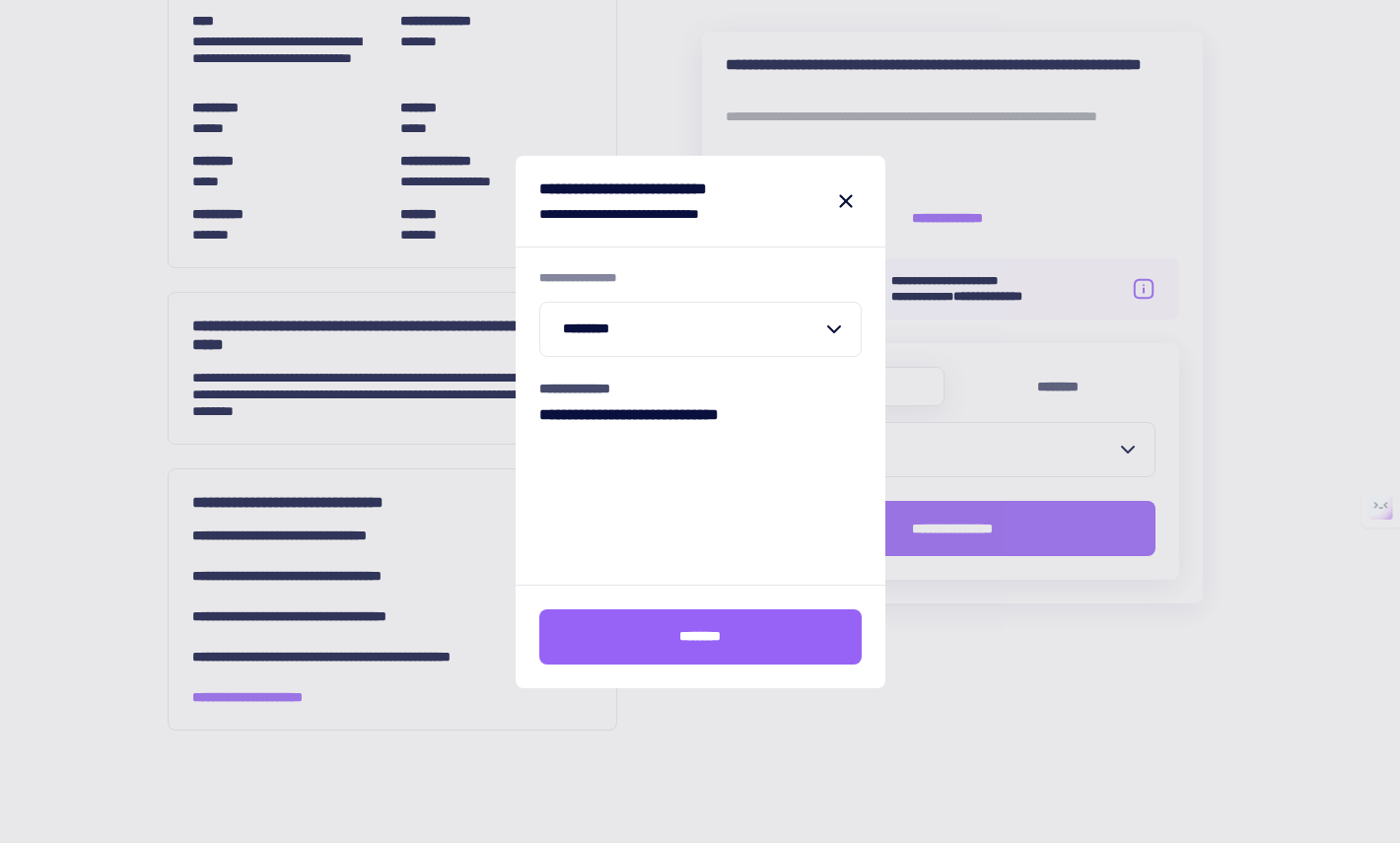 click on "**********" at bounding box center (700, 347) 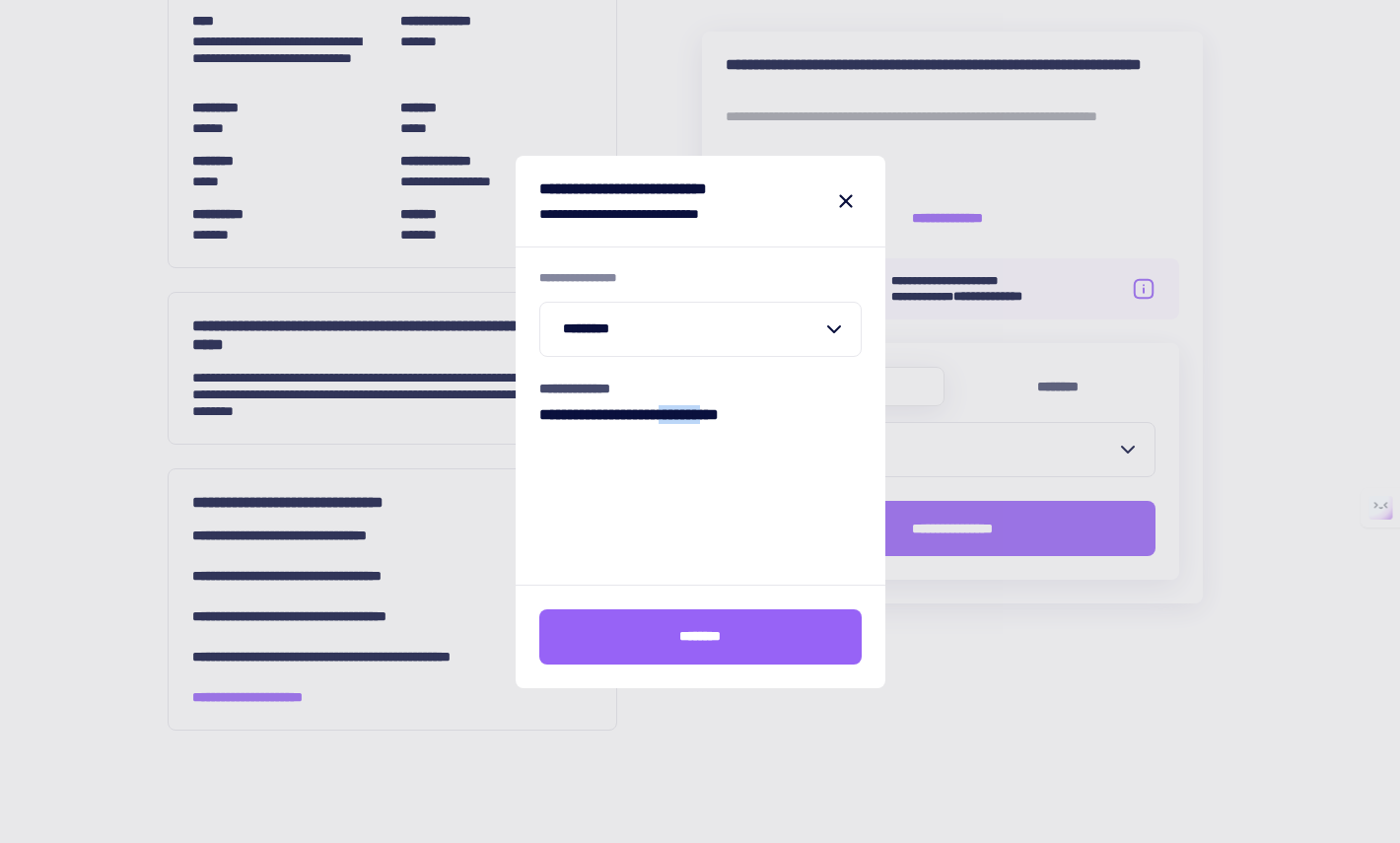 click on "**********" at bounding box center (700, 414) 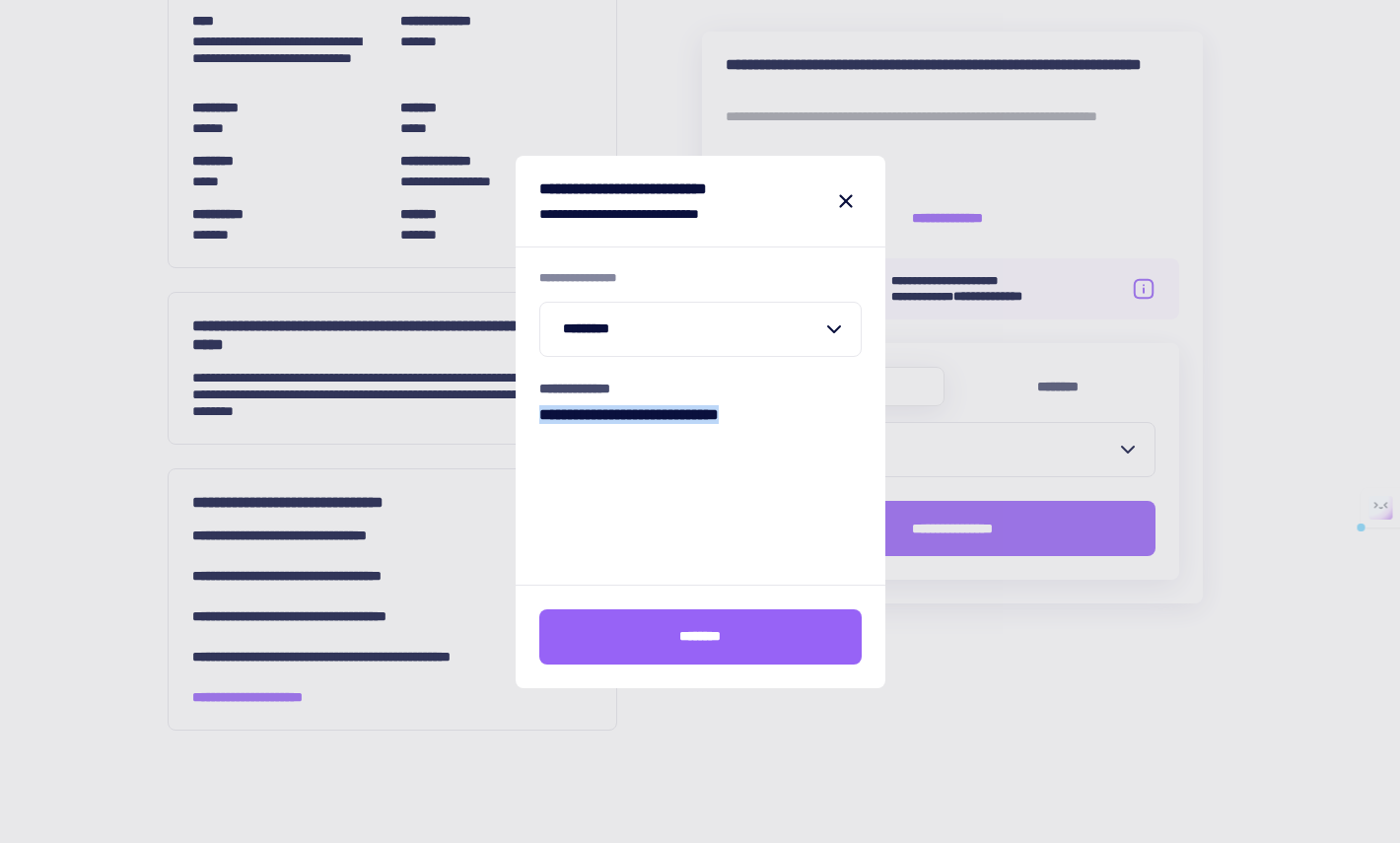 click on "**********" at bounding box center (700, 414) 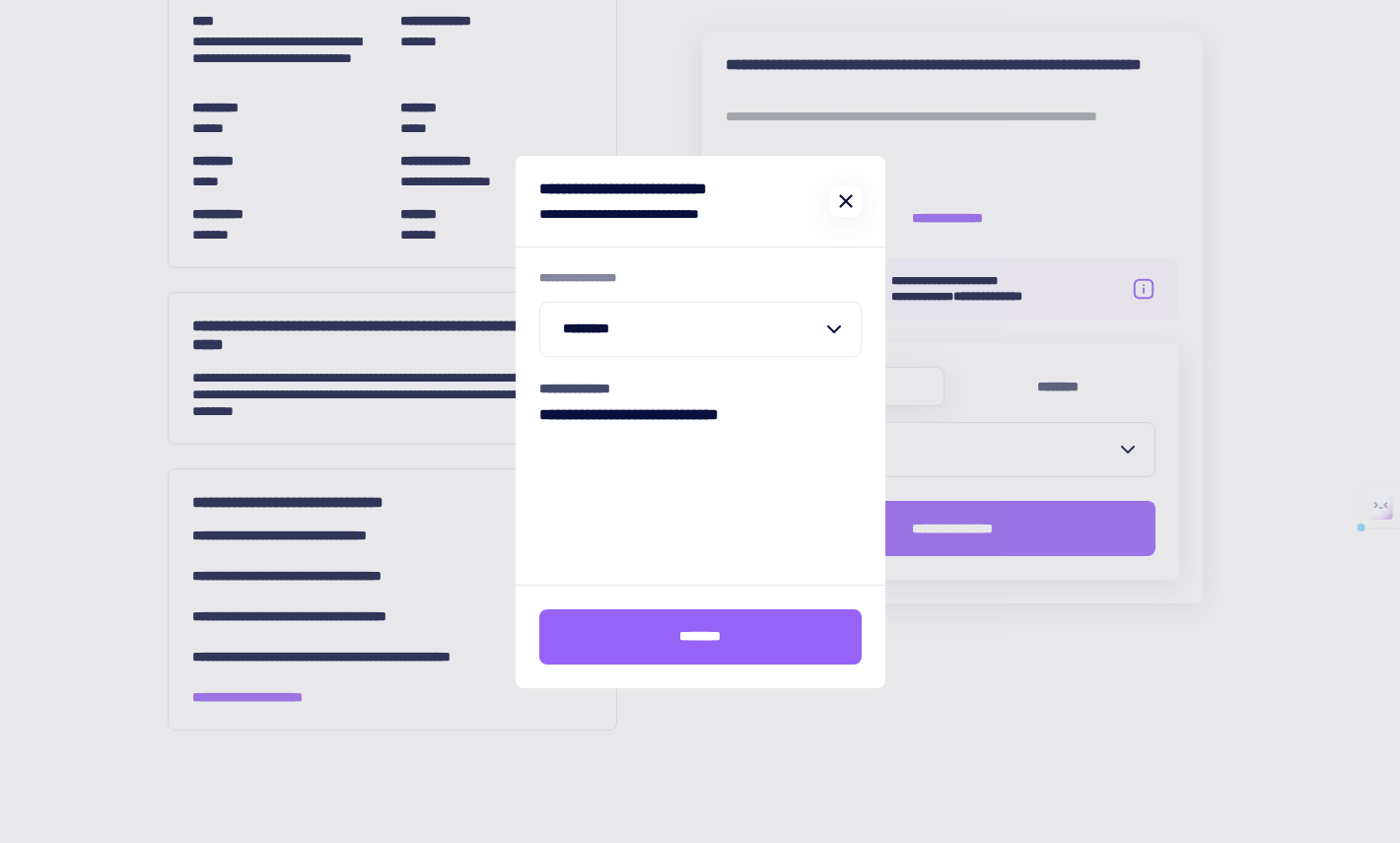 click at bounding box center [846, 201] 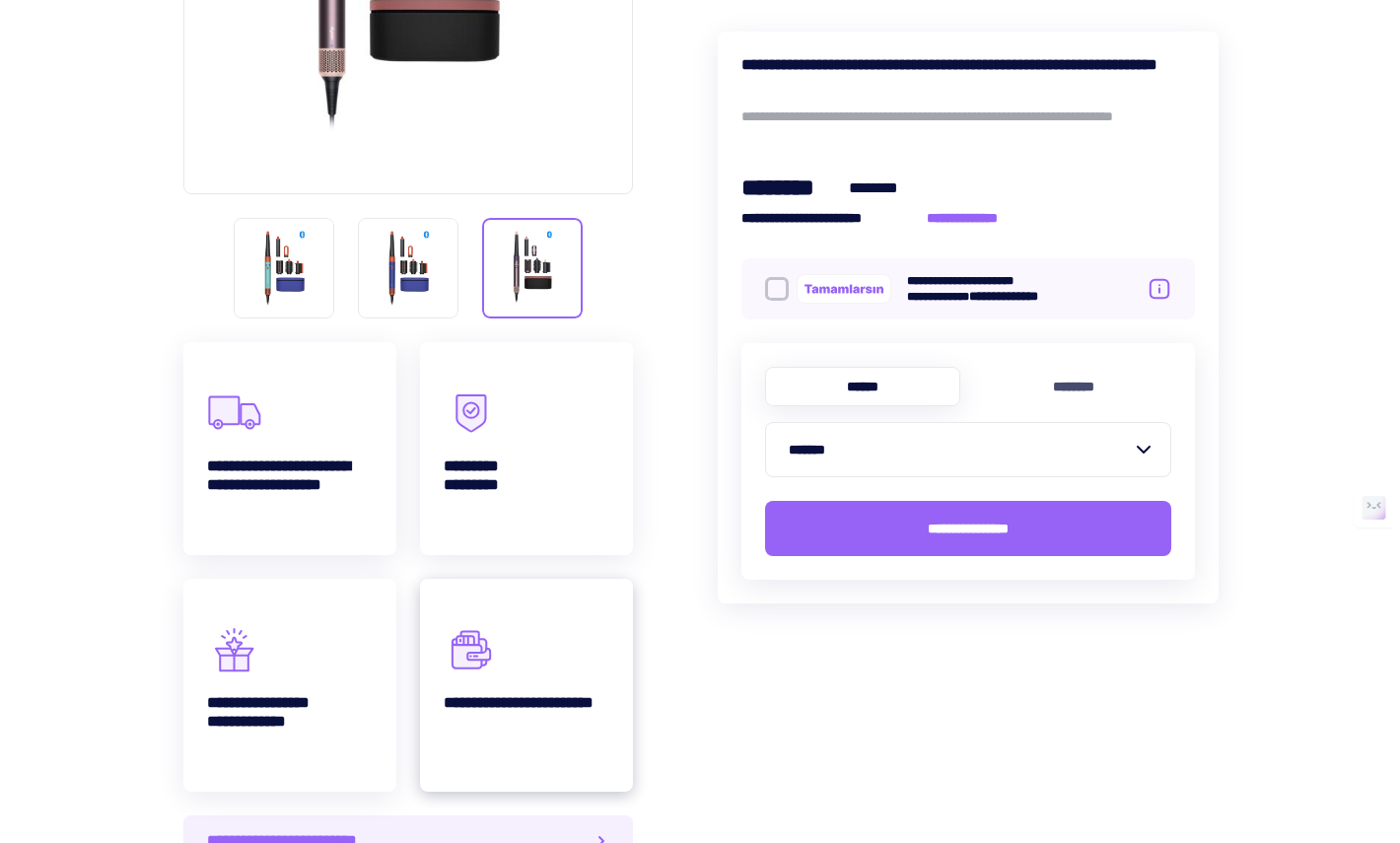 scroll, scrollTop: 606, scrollLeft: 0, axis: vertical 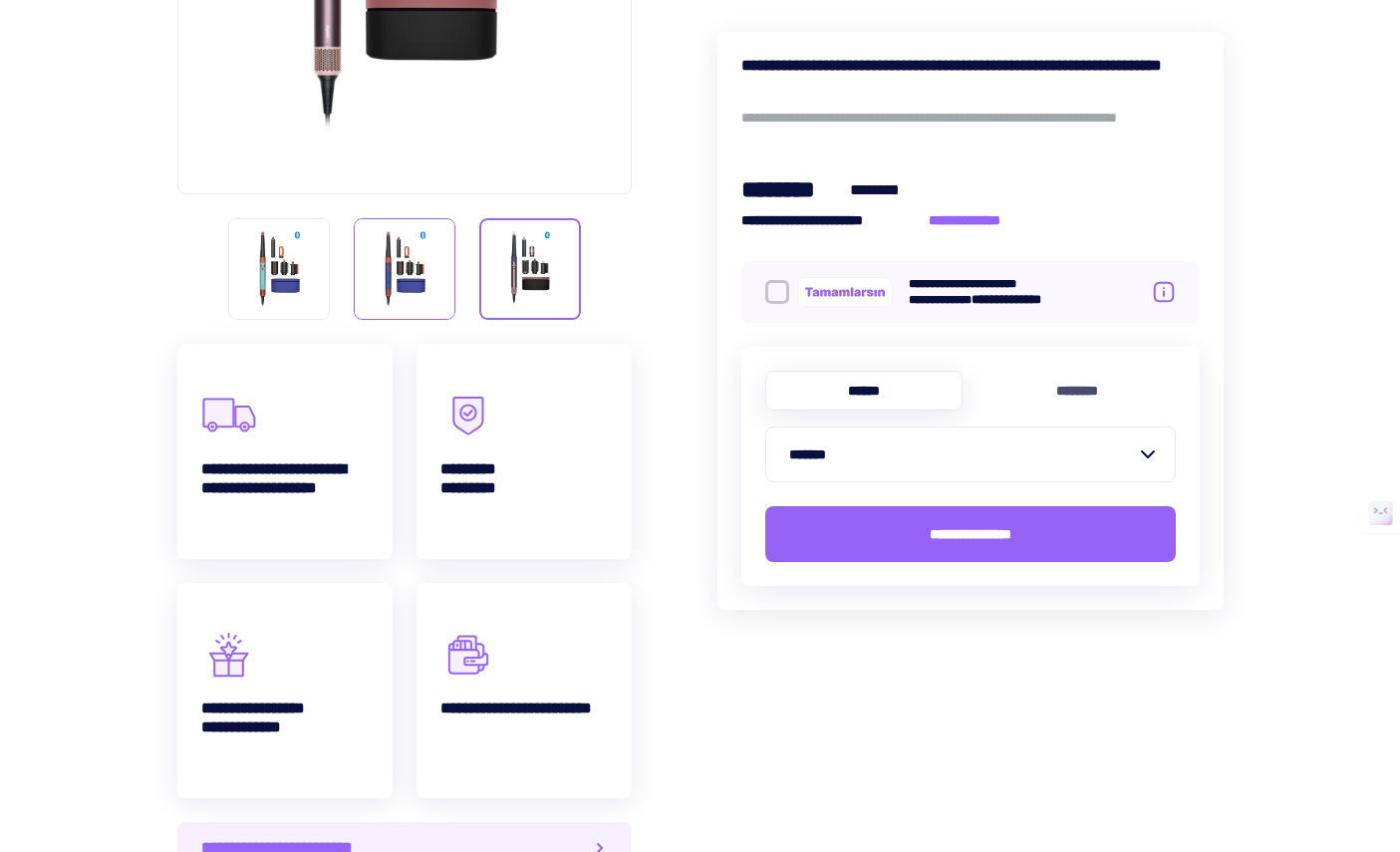 click at bounding box center [279, 269] 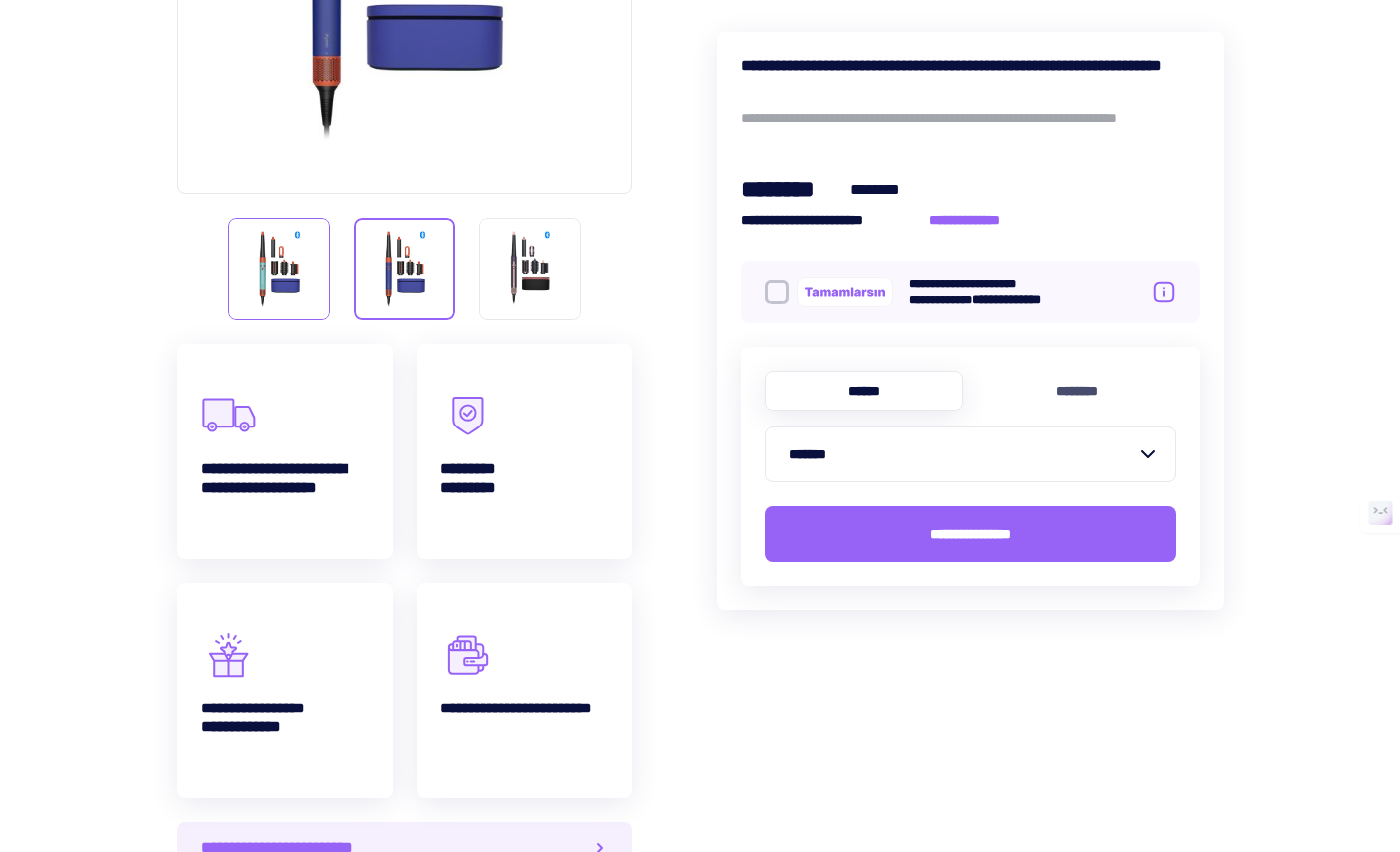 click at bounding box center (279, 269) 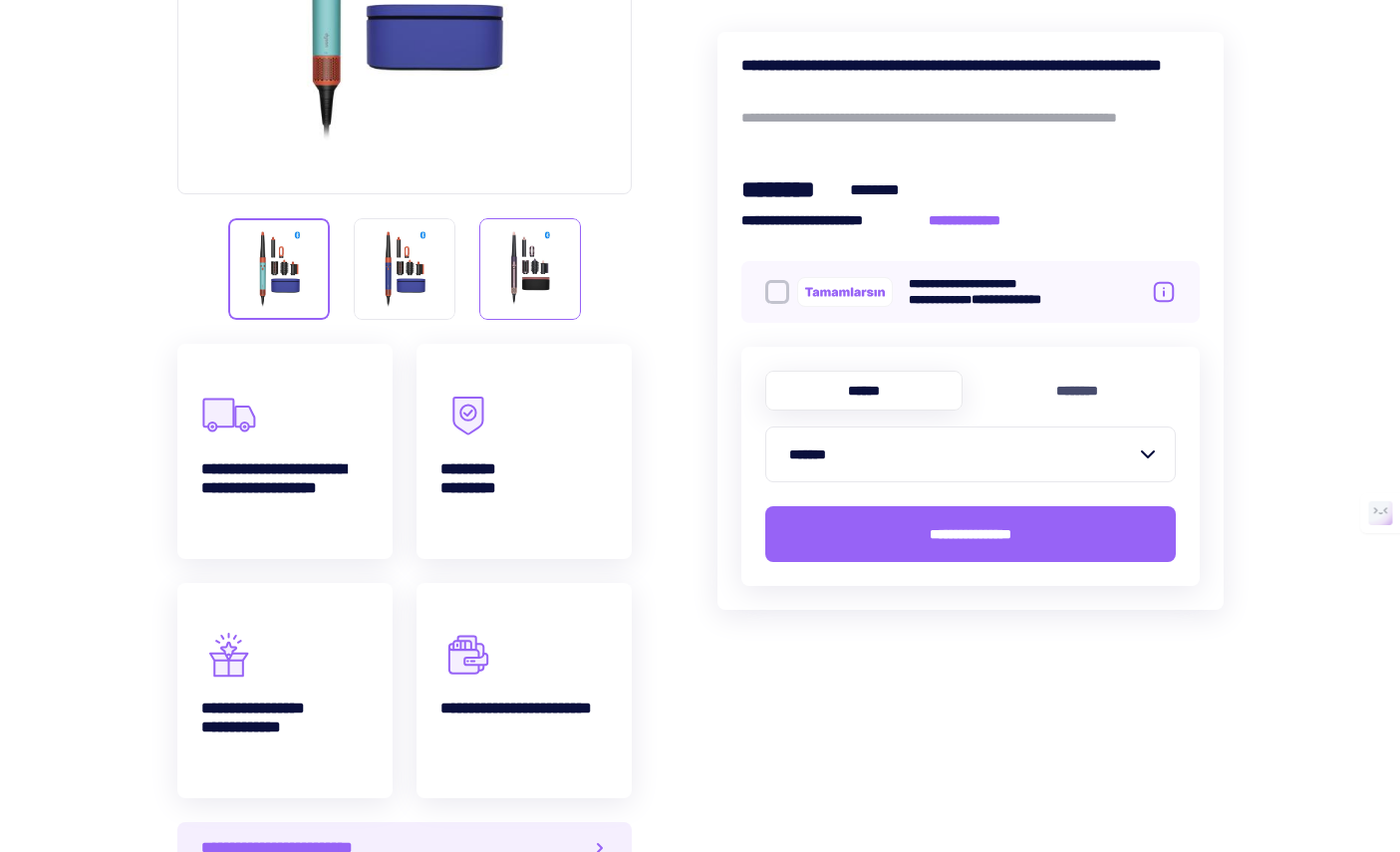 click at bounding box center (279, 269) 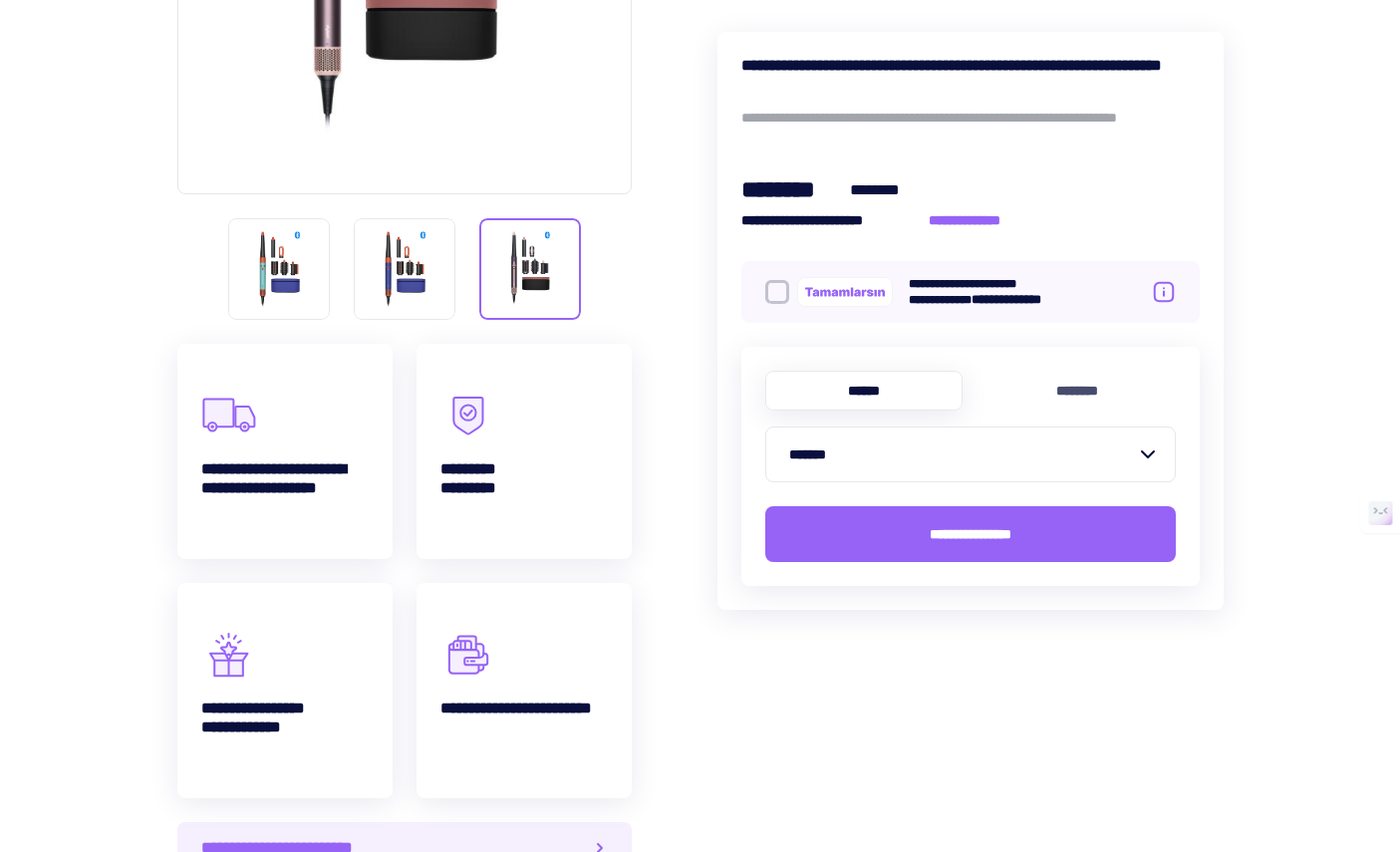 click on "**********" at bounding box center [971, 202] 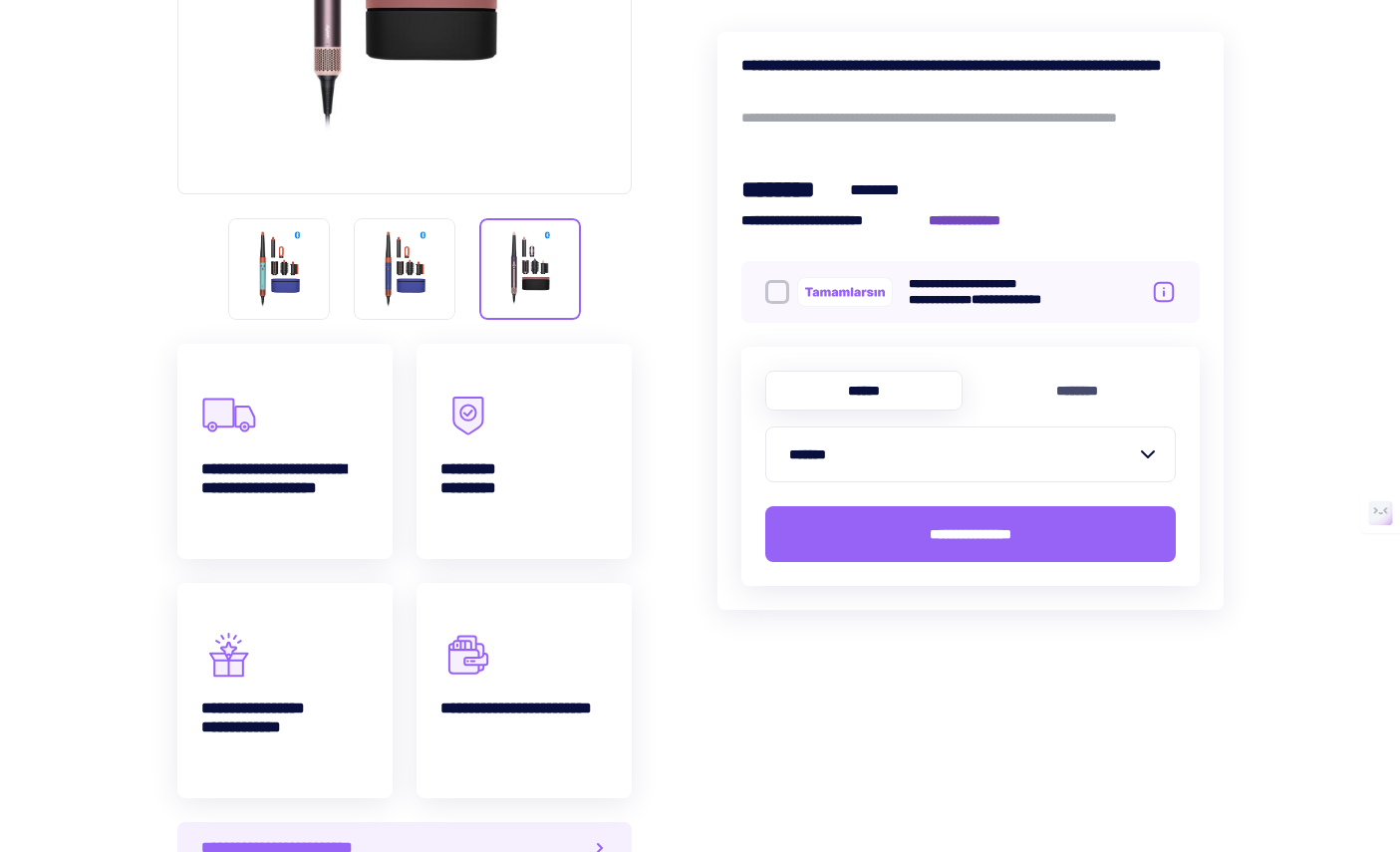 click on "**********" at bounding box center (976, 220) 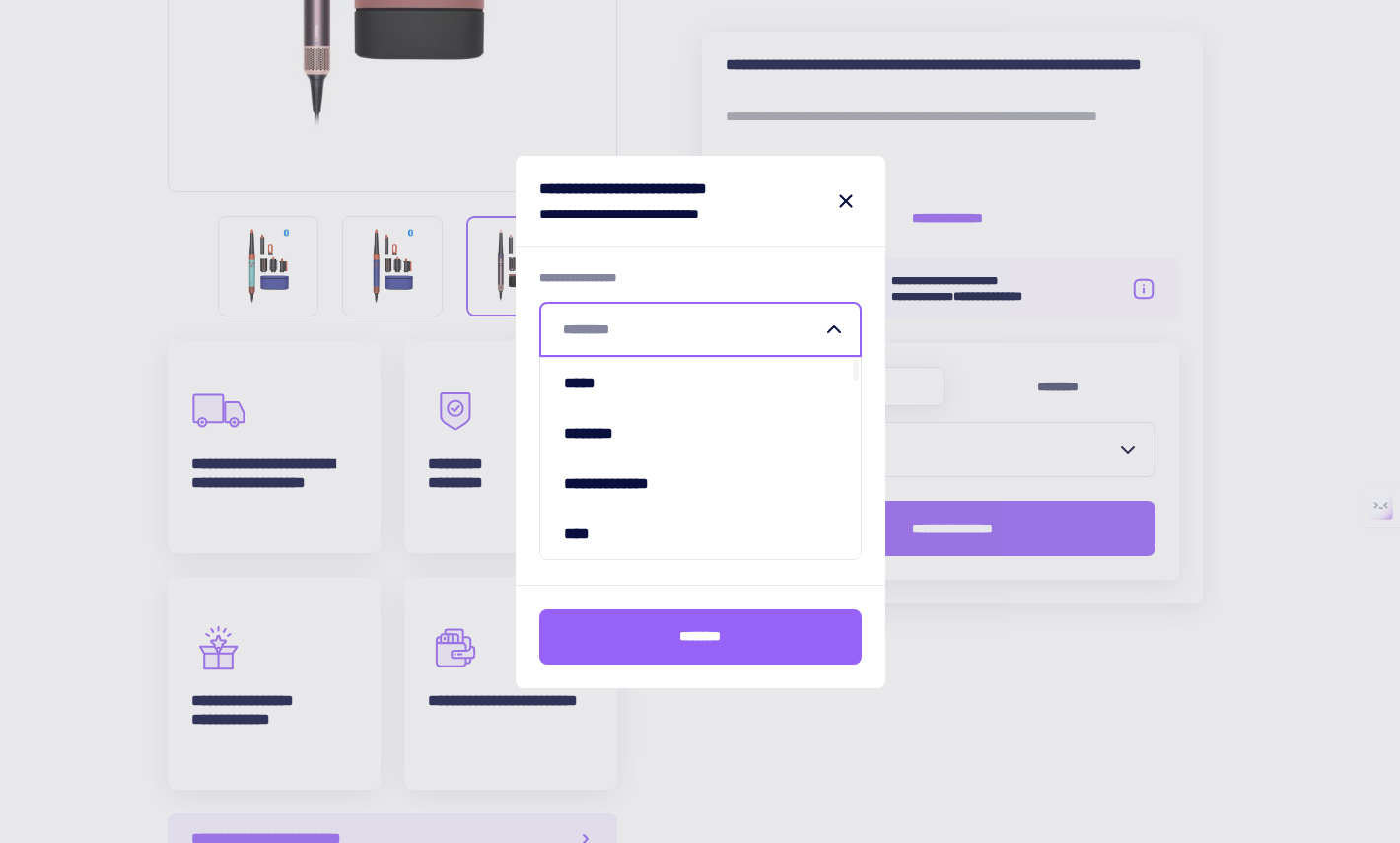 click at bounding box center [688, 329] 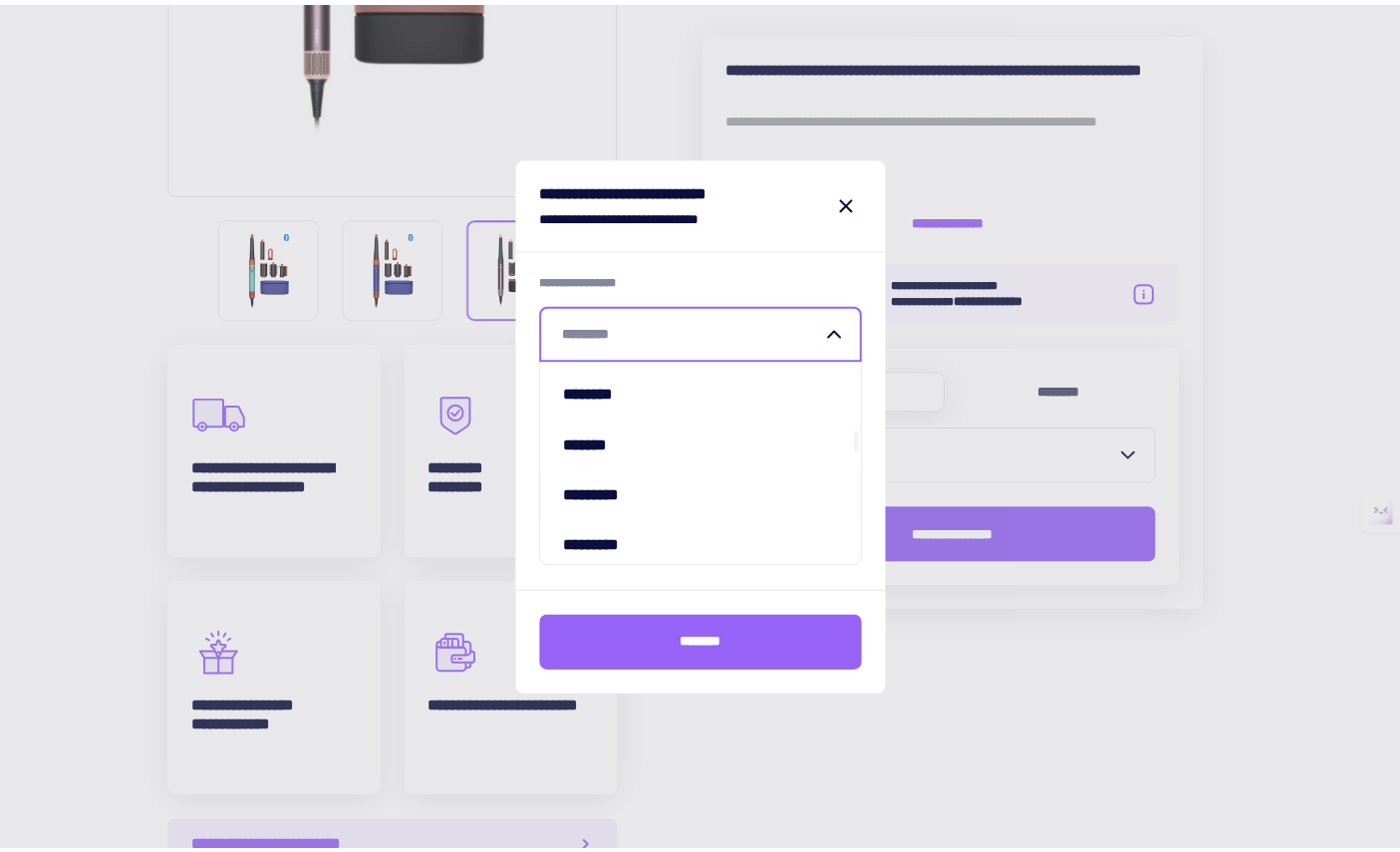 scroll, scrollTop: 1472, scrollLeft: 0, axis: vertical 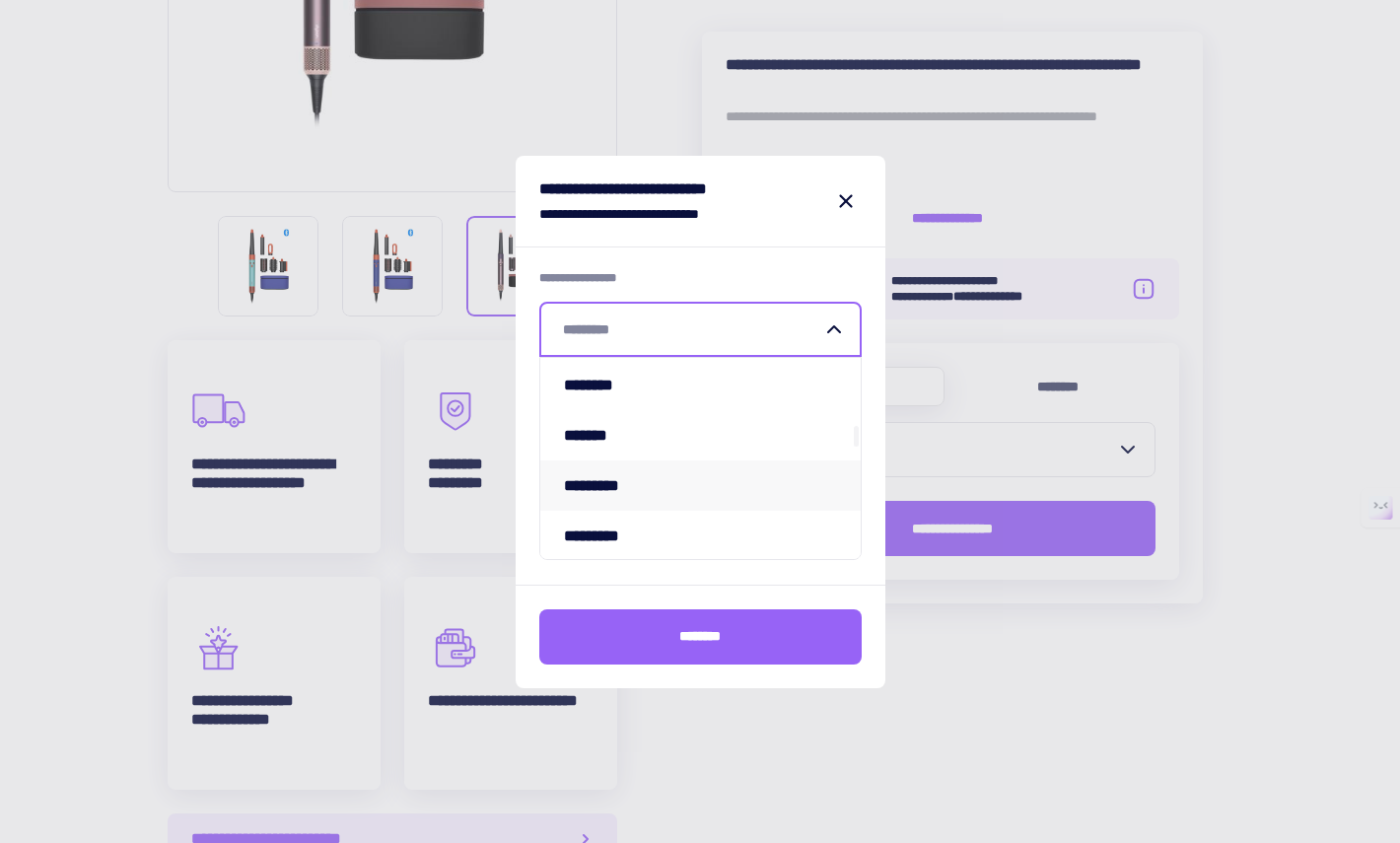 click on "*********" at bounding box center [700, 485] 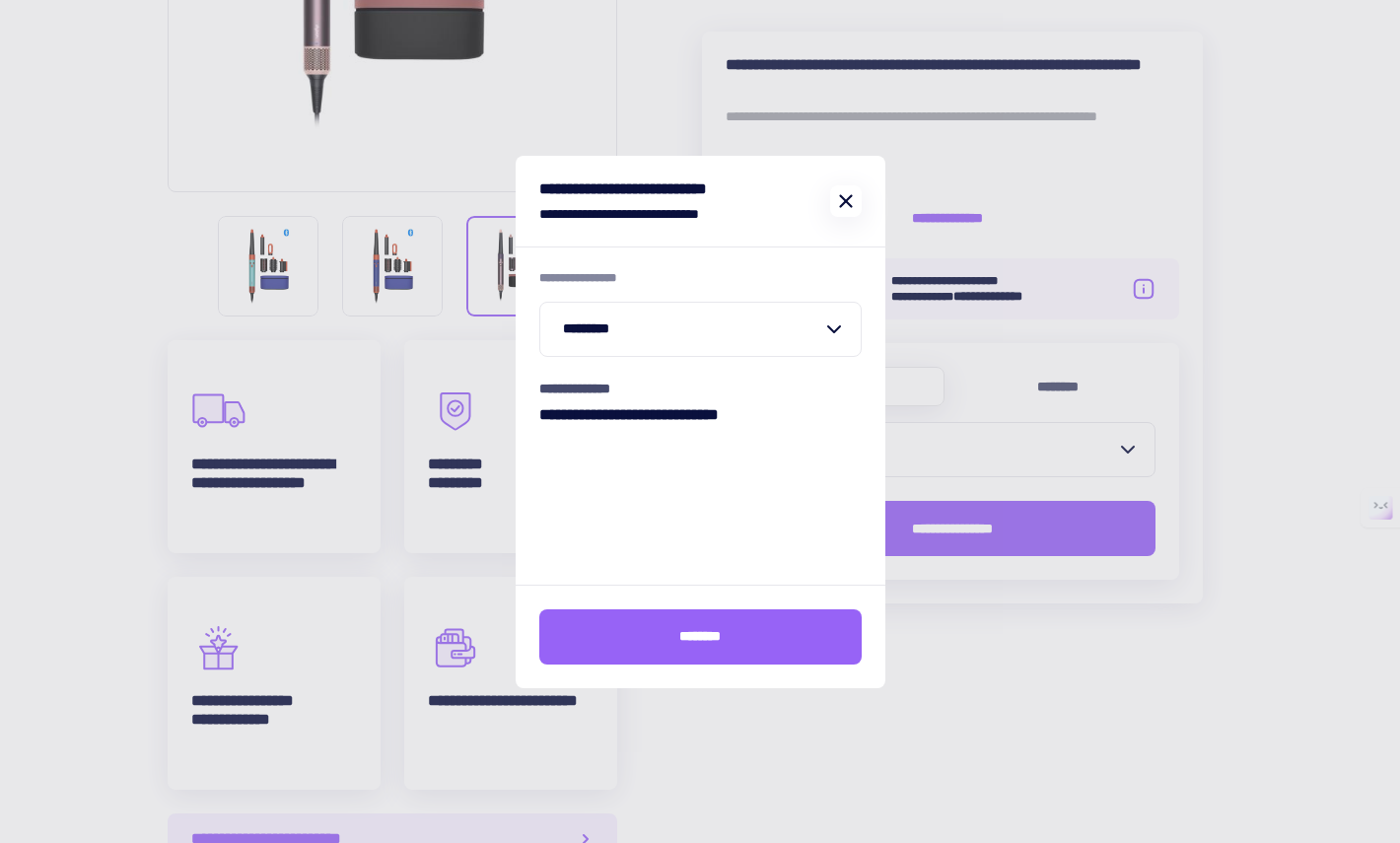 click at bounding box center (846, 201) 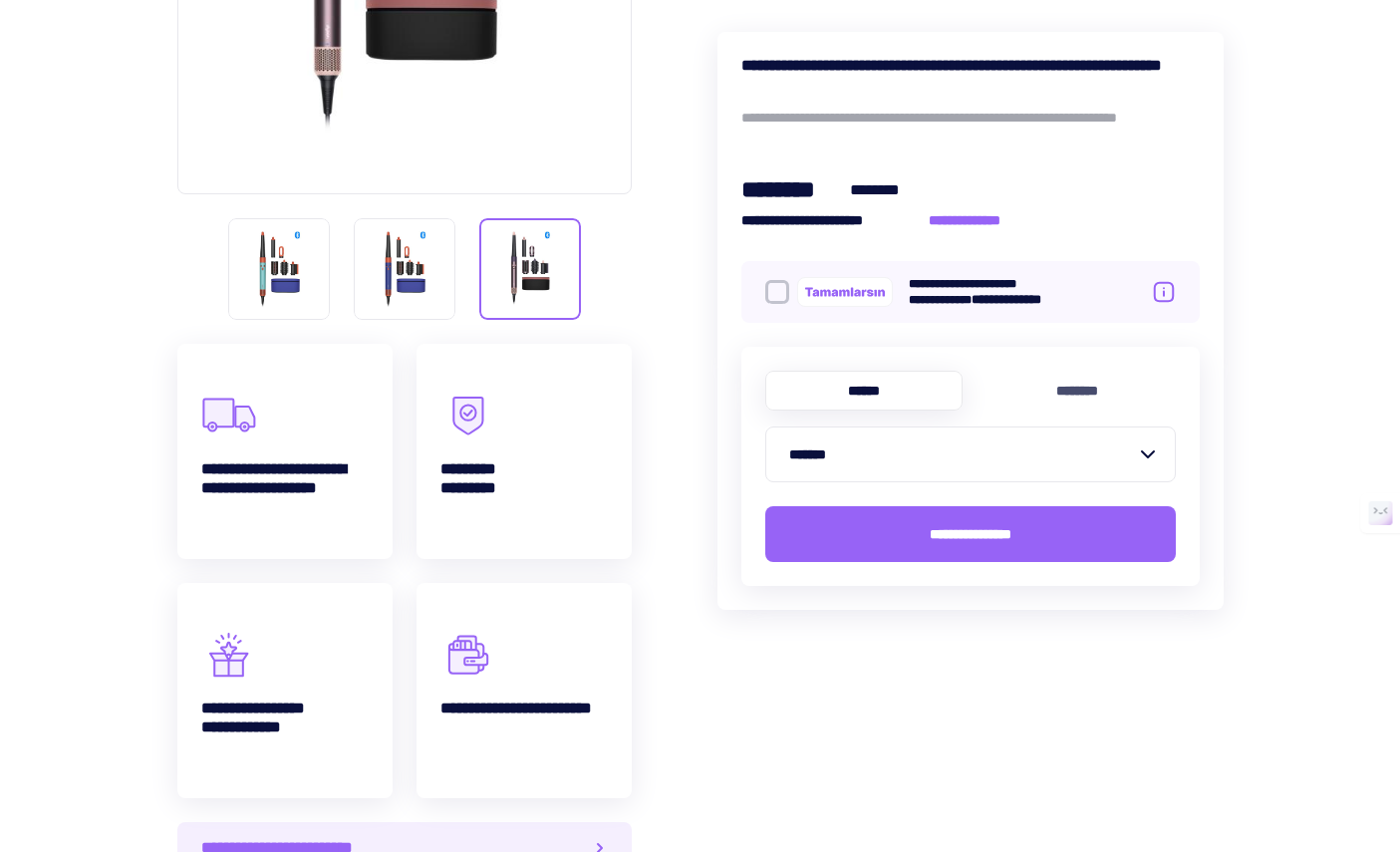 click on "*******" at bounding box center [959, 454] 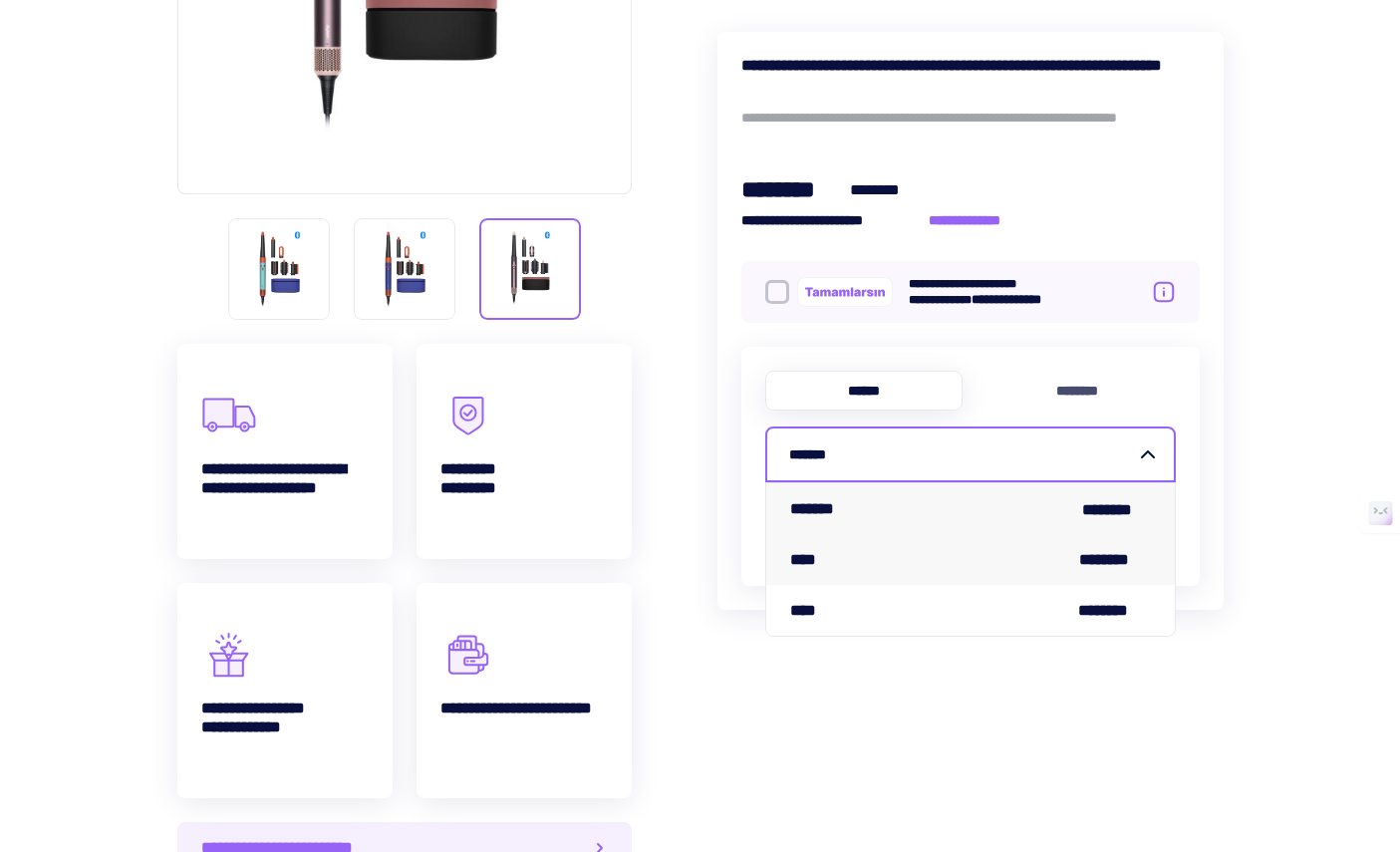 click on "**** ********" at bounding box center (971, 559) 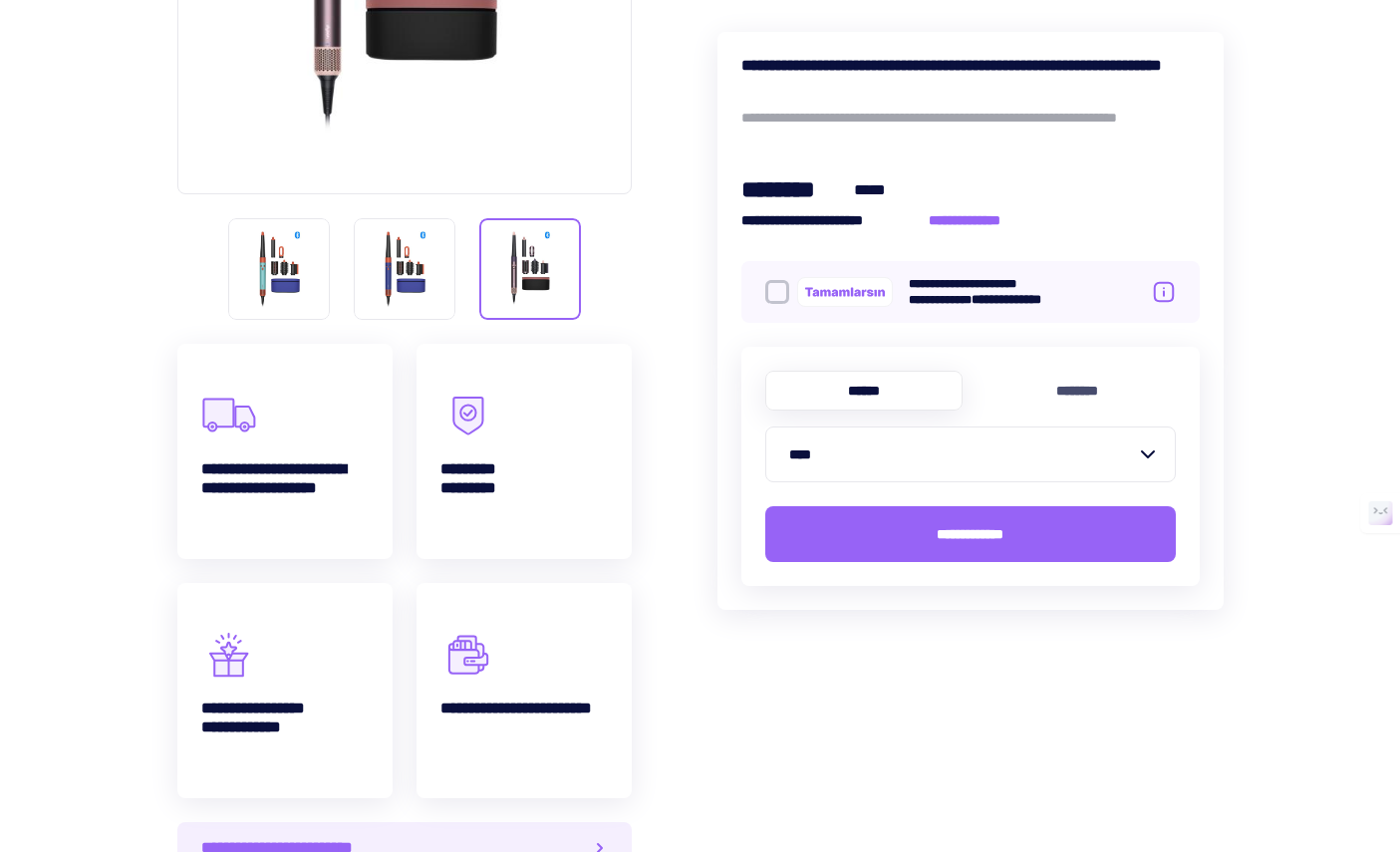 scroll, scrollTop: 0, scrollLeft: 0, axis: both 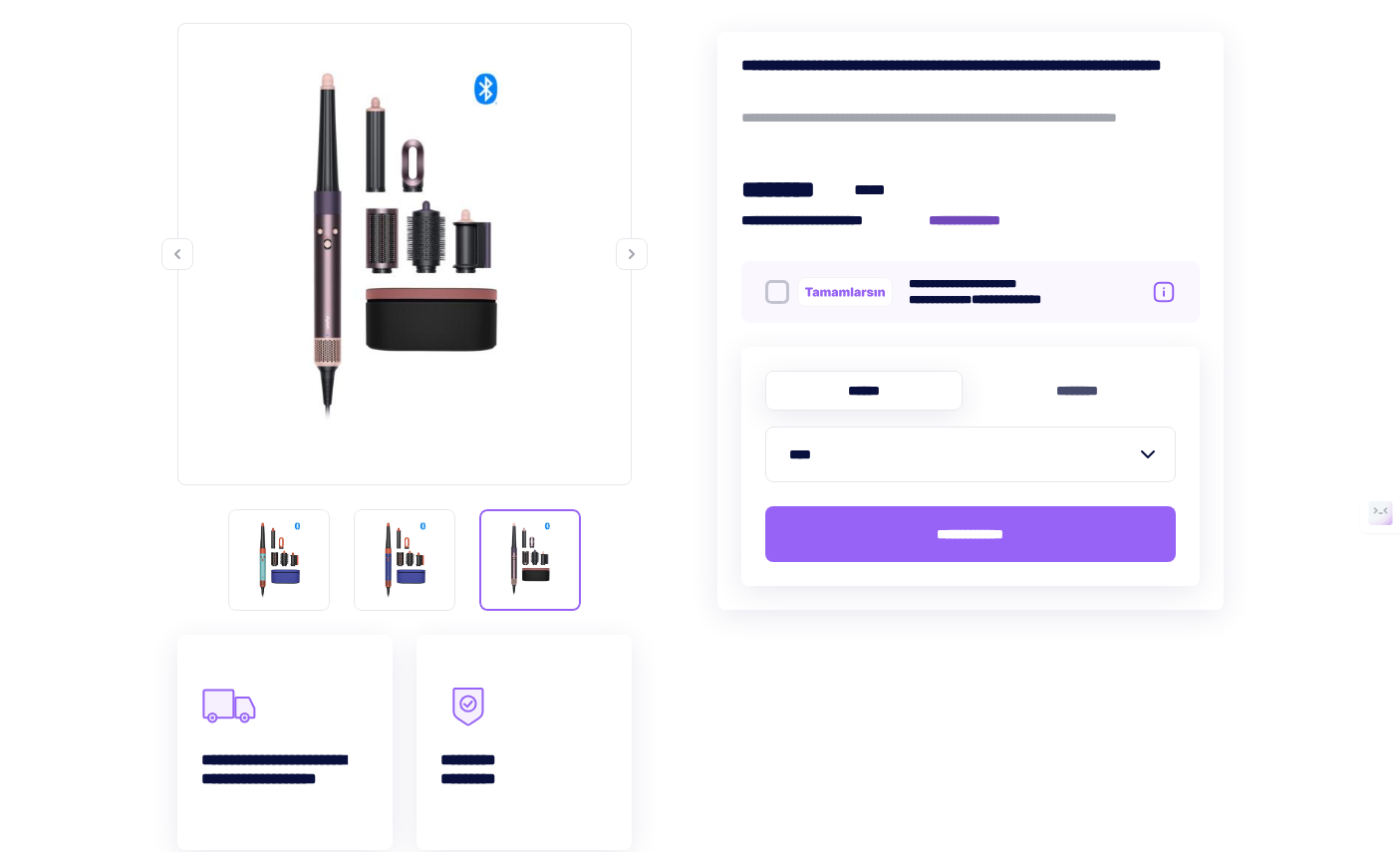click on "**********" at bounding box center (976, 220) 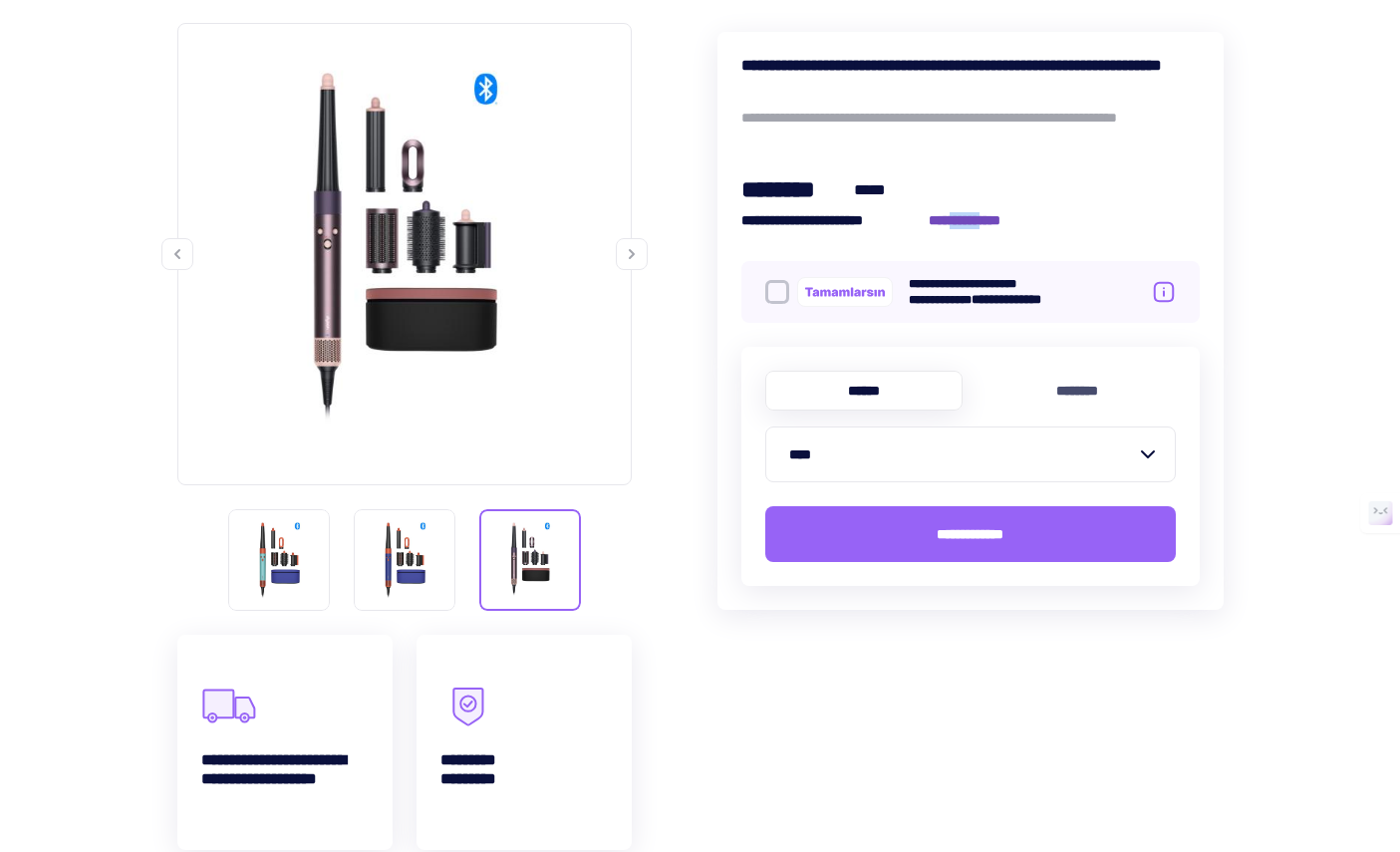click on "**********" at bounding box center [700, 1284] 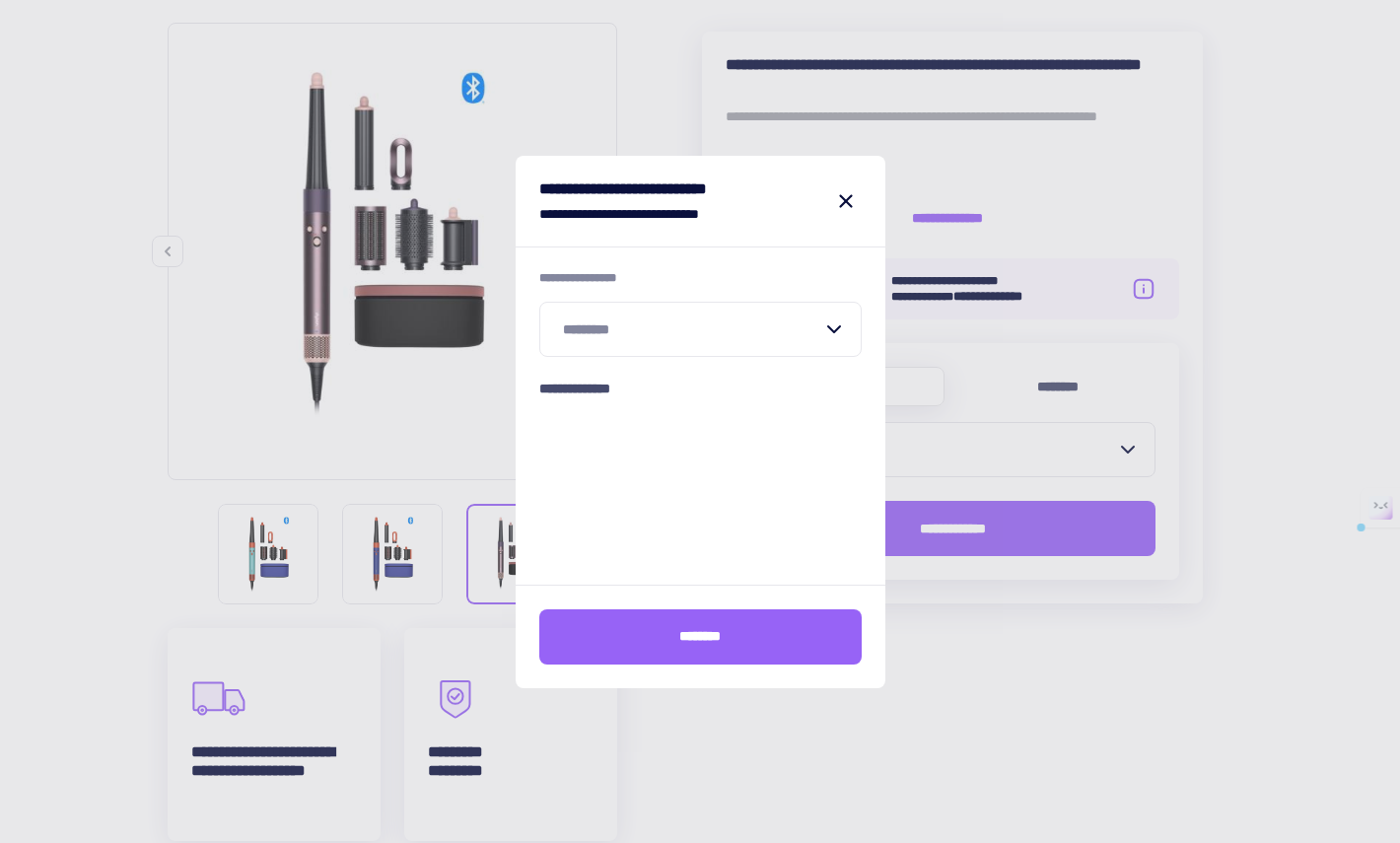click at bounding box center (834, 329) 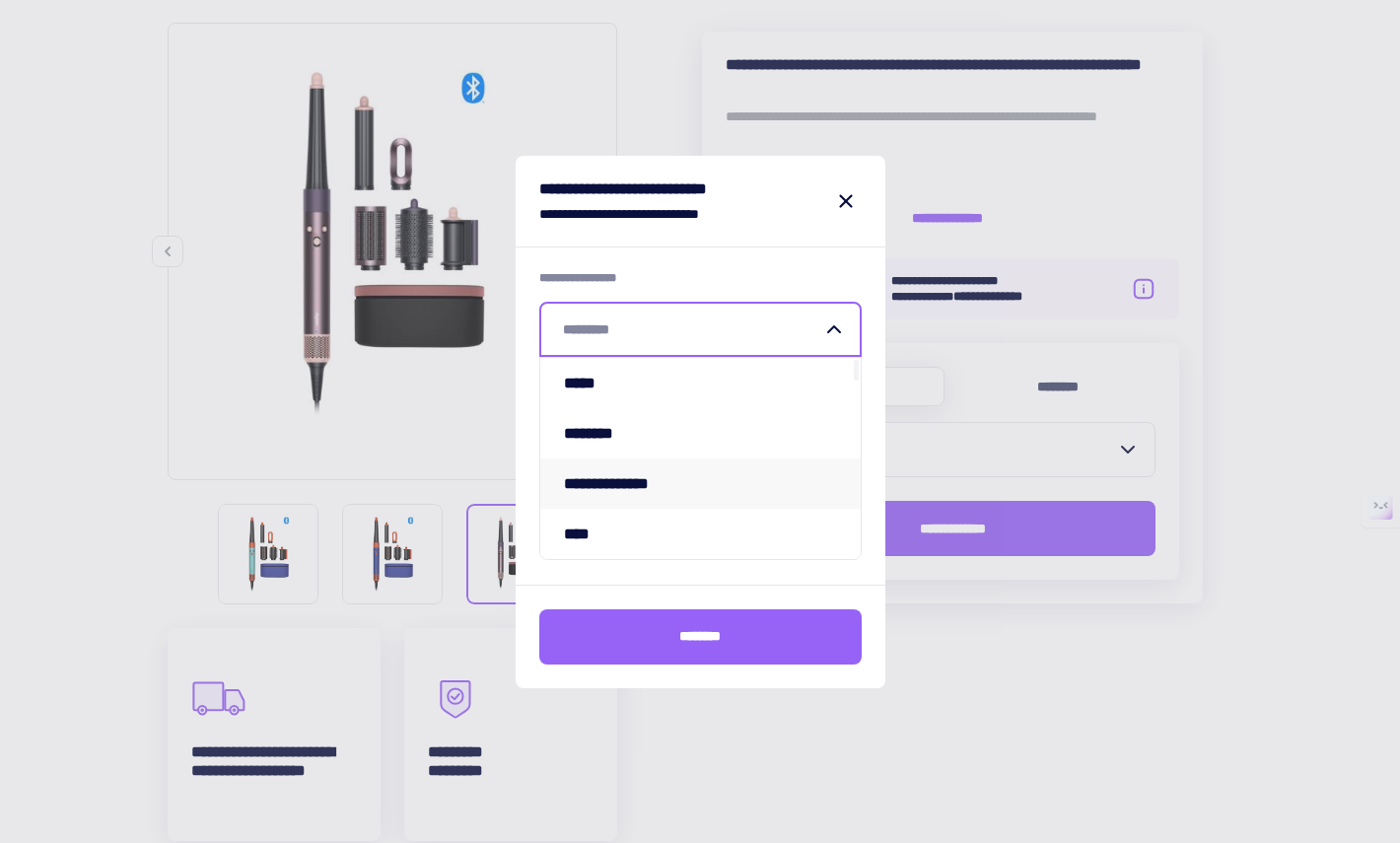 click on "**********" at bounding box center [700, 483] 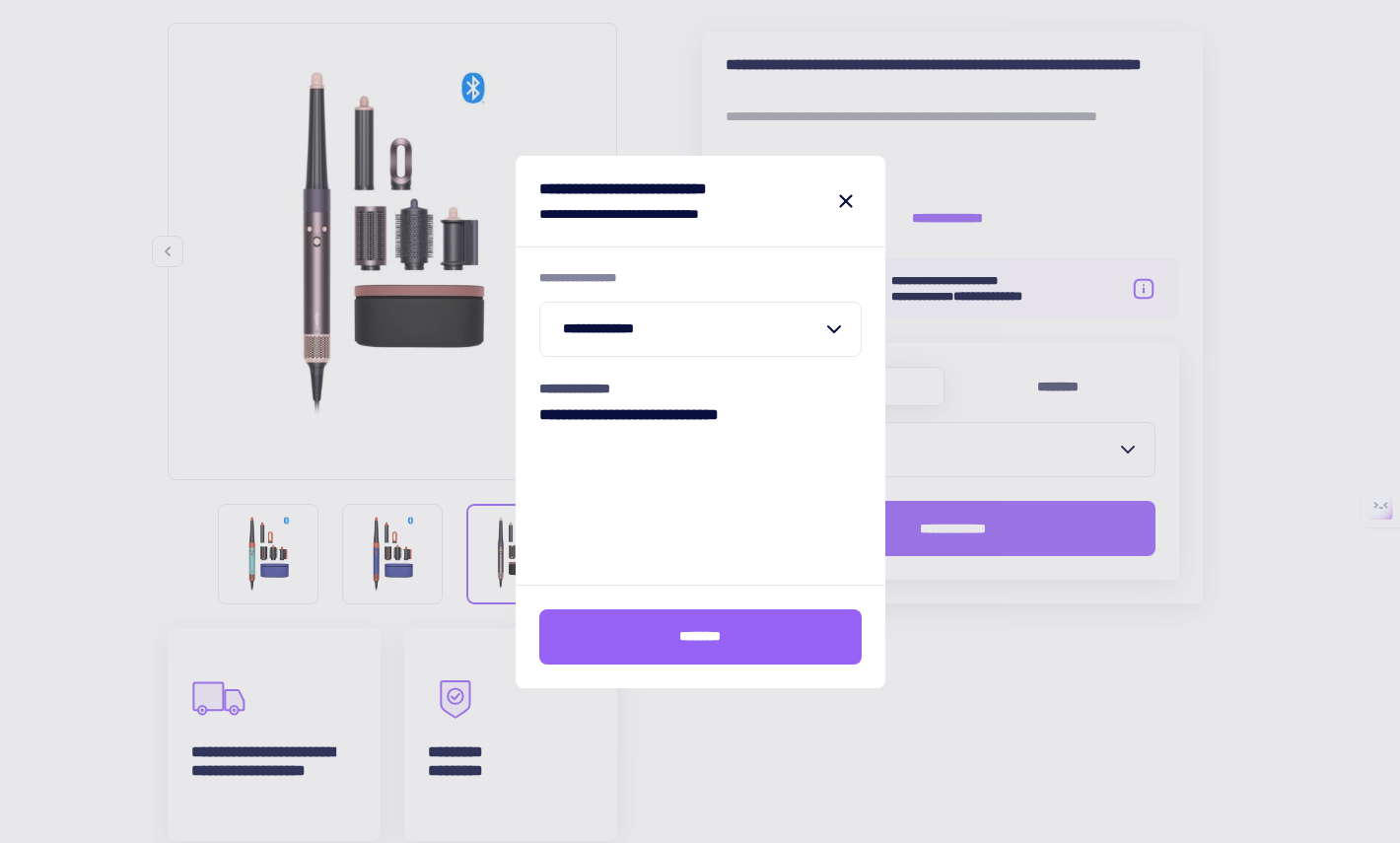 click at bounding box center (834, 329) 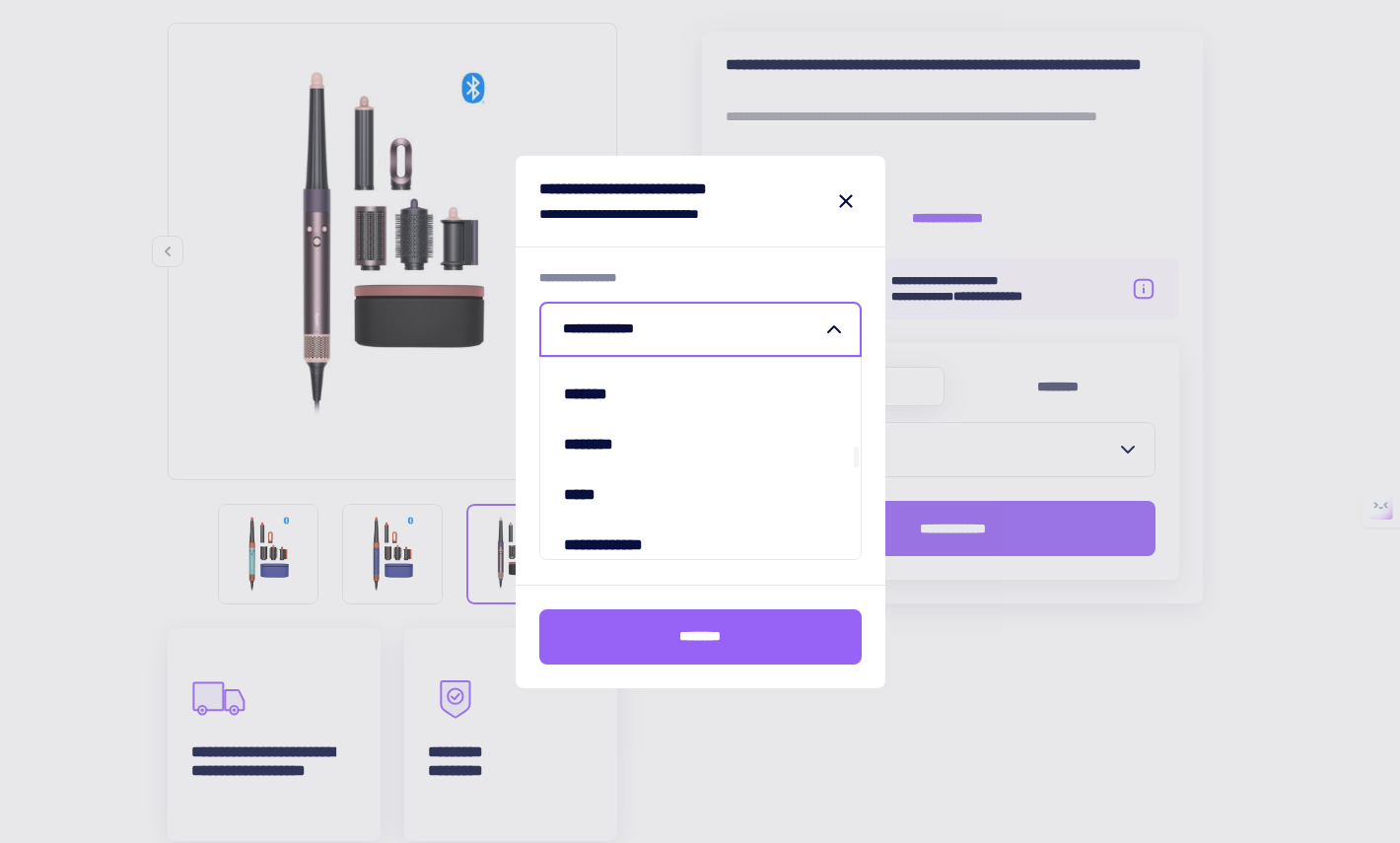 scroll, scrollTop: 1884, scrollLeft: 0, axis: vertical 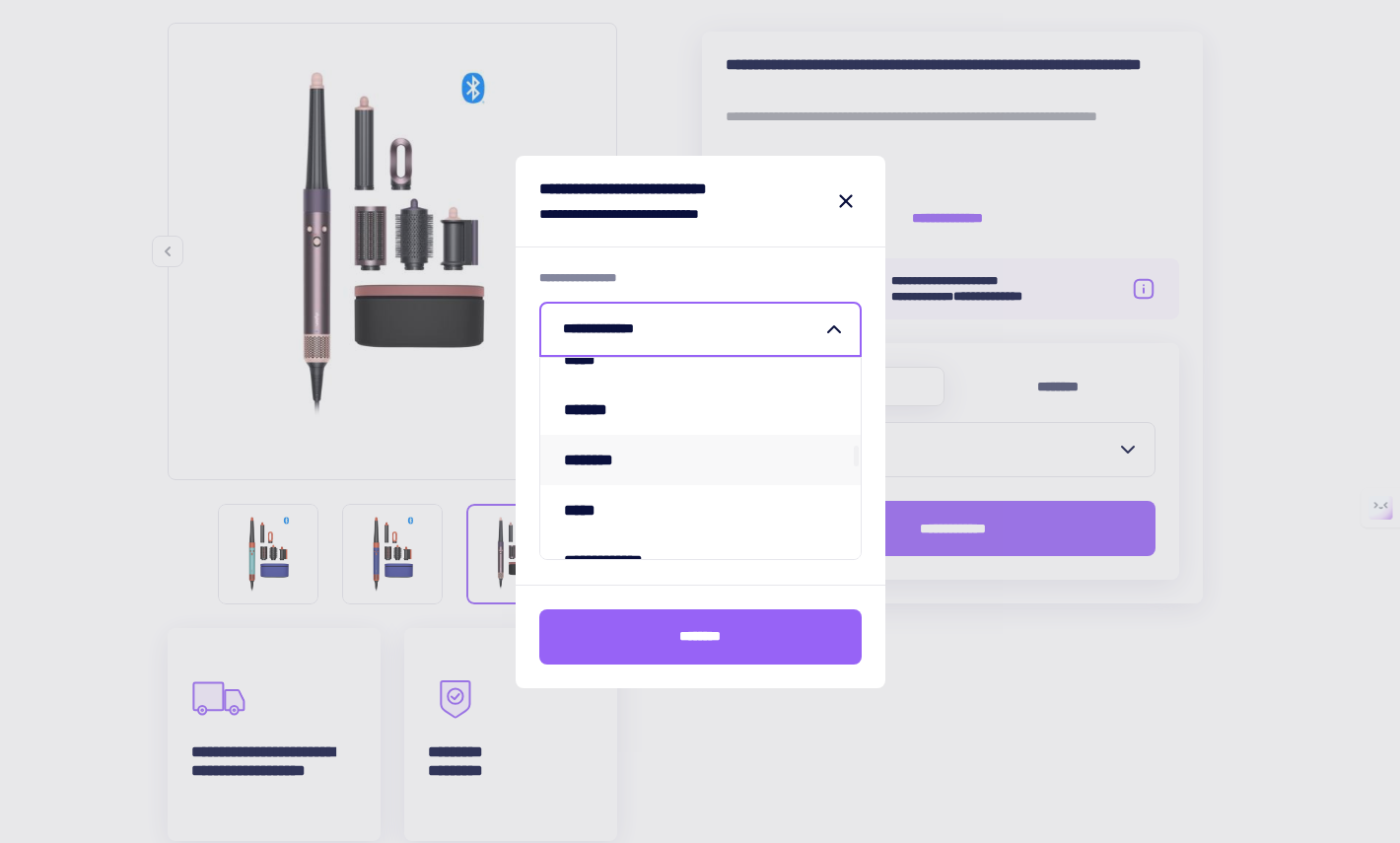 click on "********" at bounding box center (700, 459) 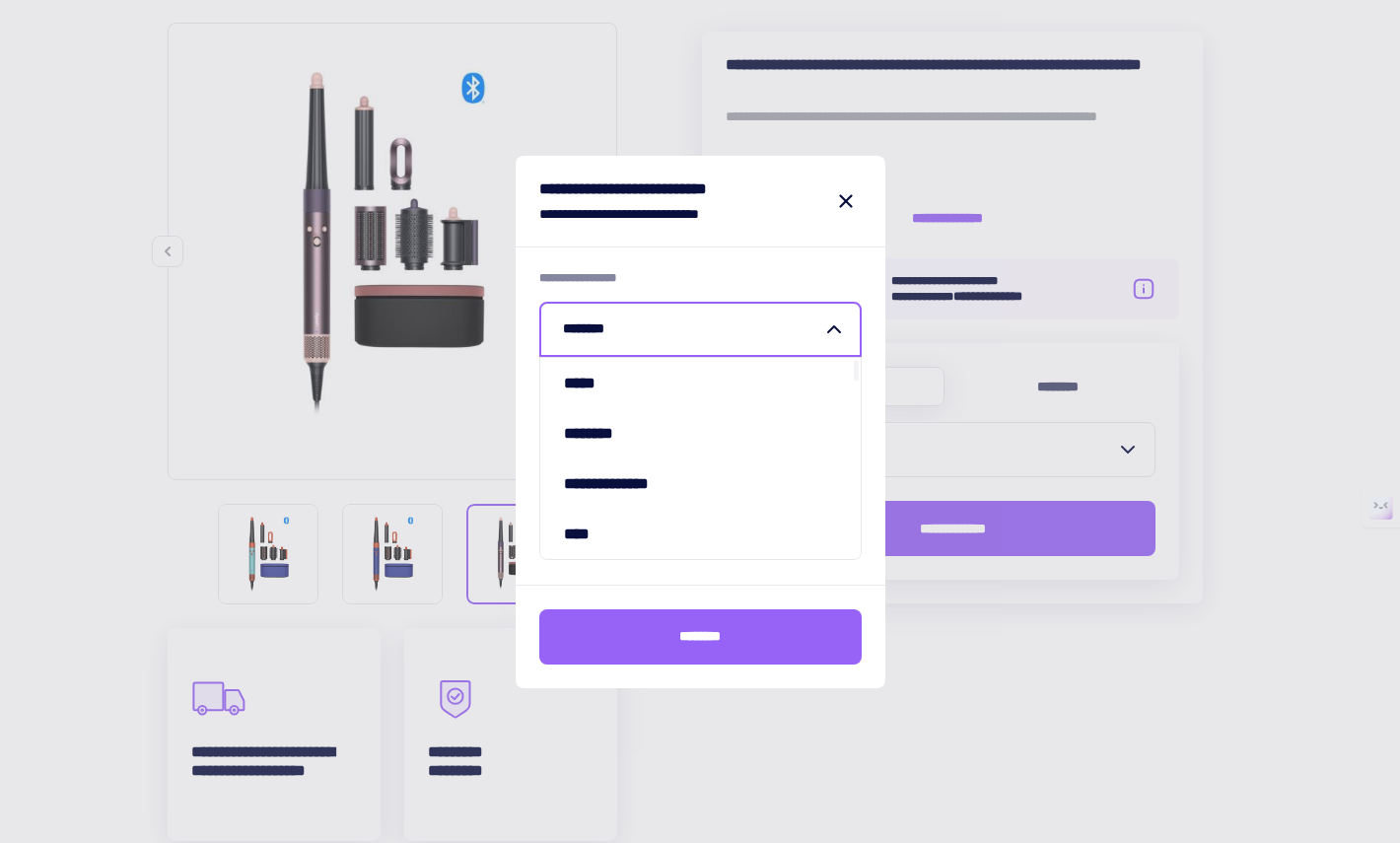 click at bounding box center (834, 329) 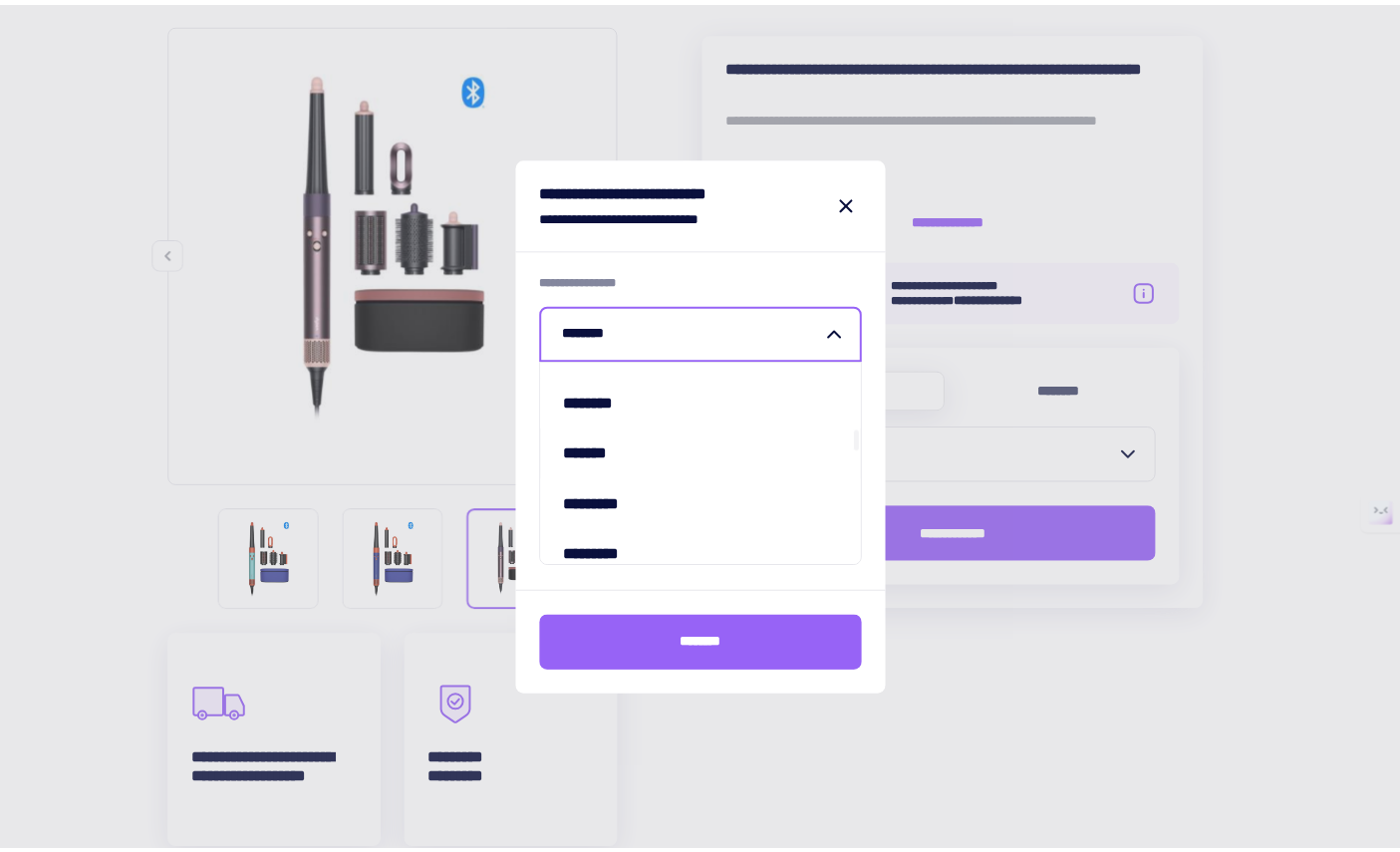 scroll, scrollTop: 1460, scrollLeft: 0, axis: vertical 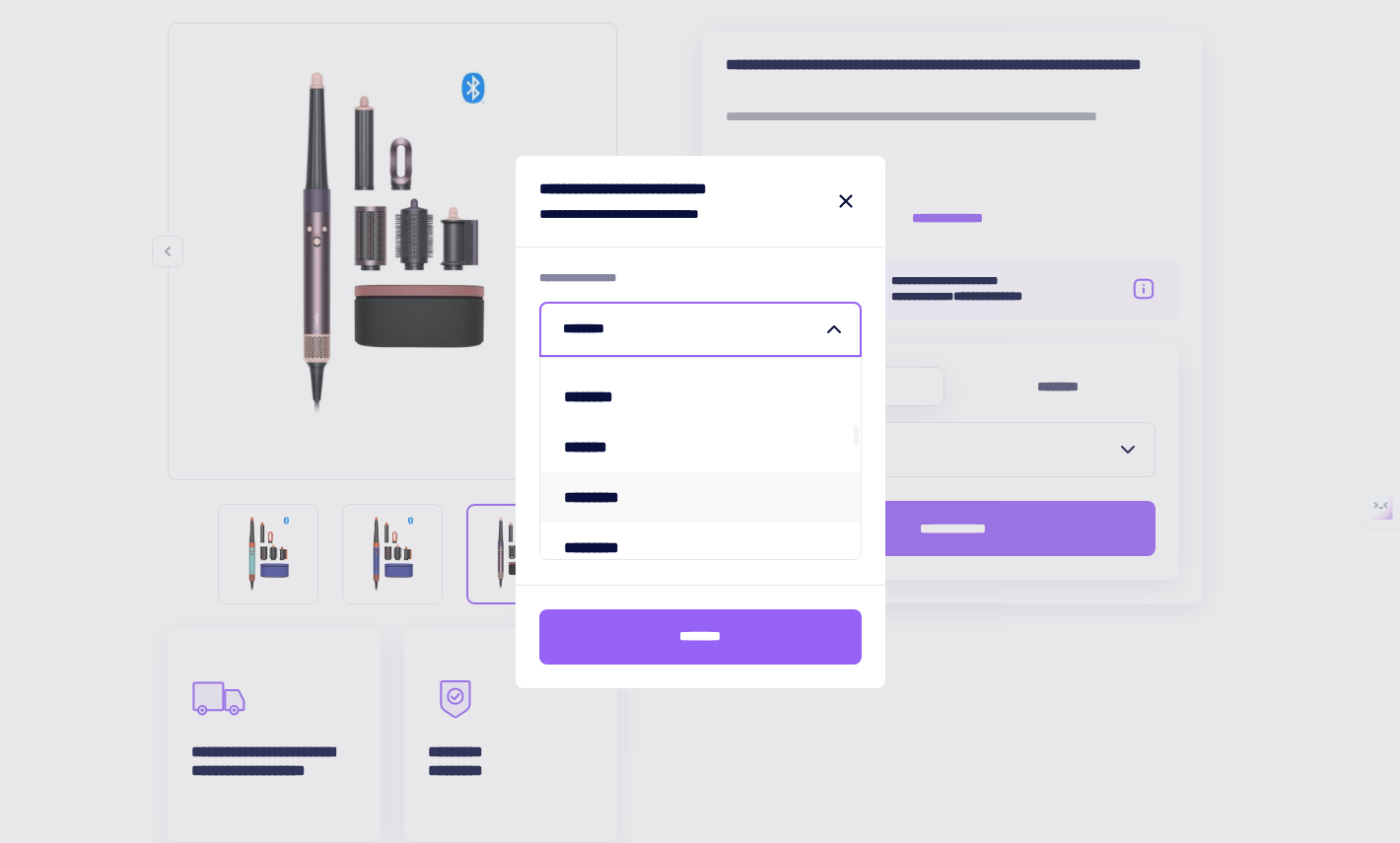 click on "*********" at bounding box center [700, 497] 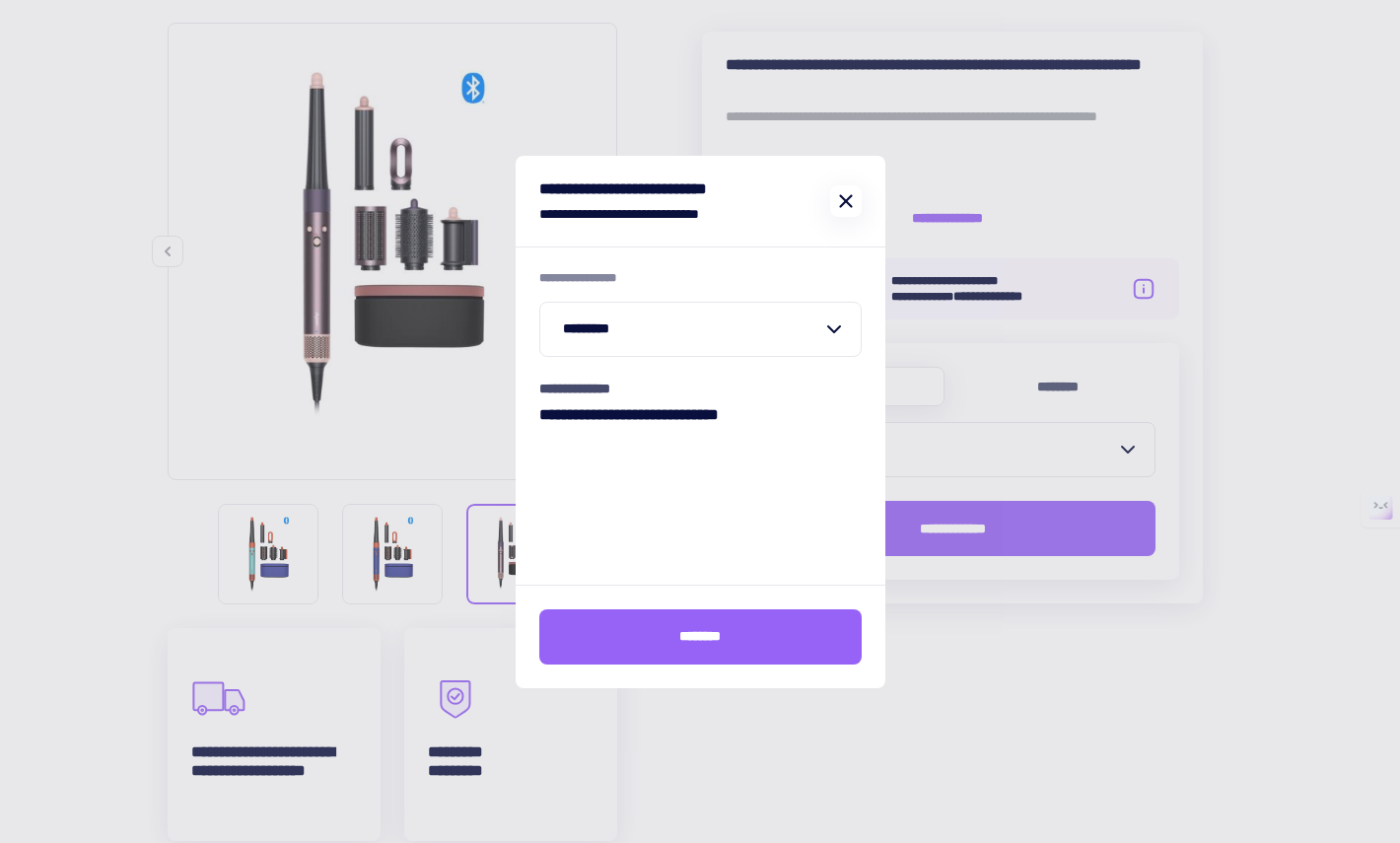 click at bounding box center (845, 200) 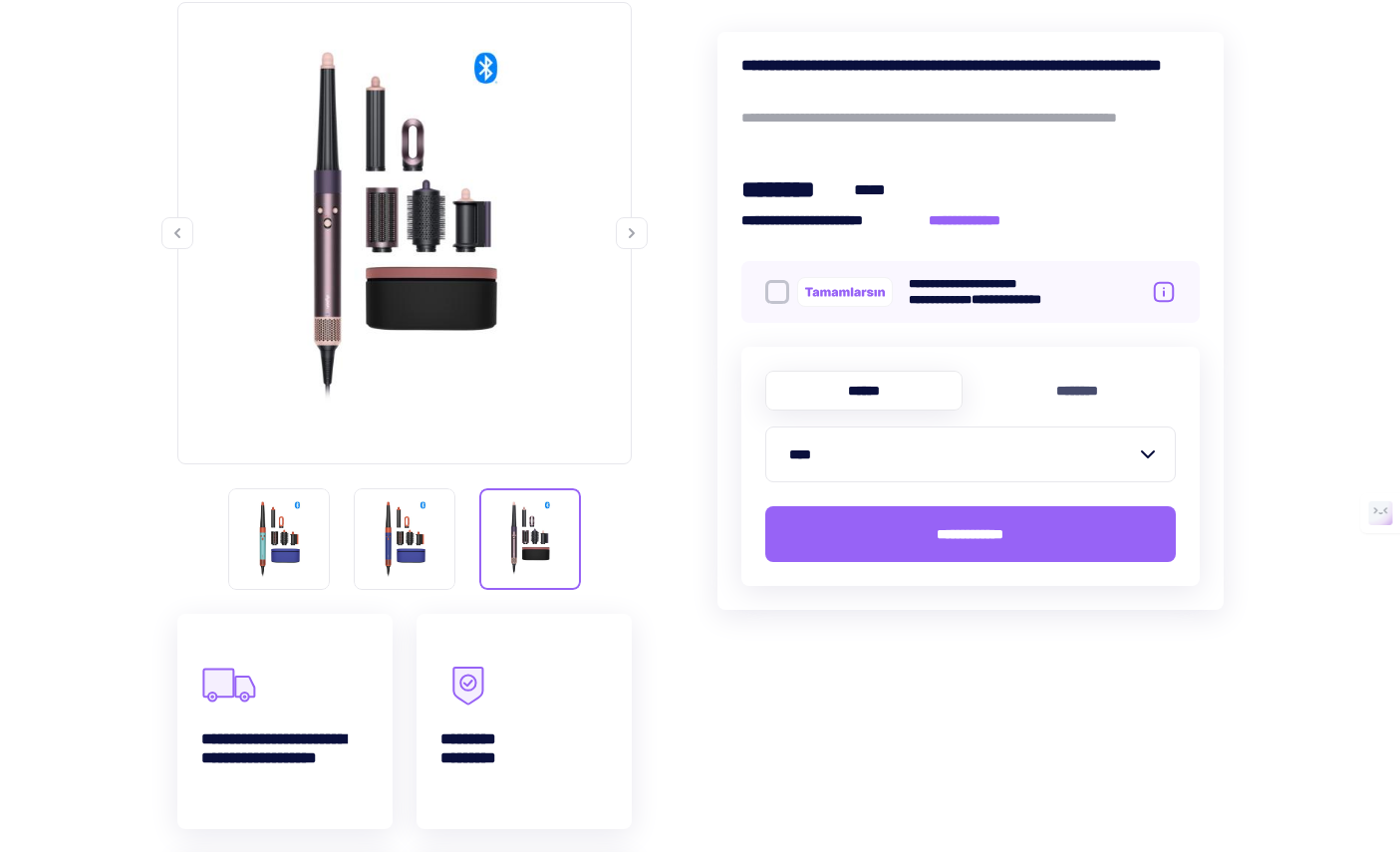 scroll, scrollTop: 321, scrollLeft: 0, axis: vertical 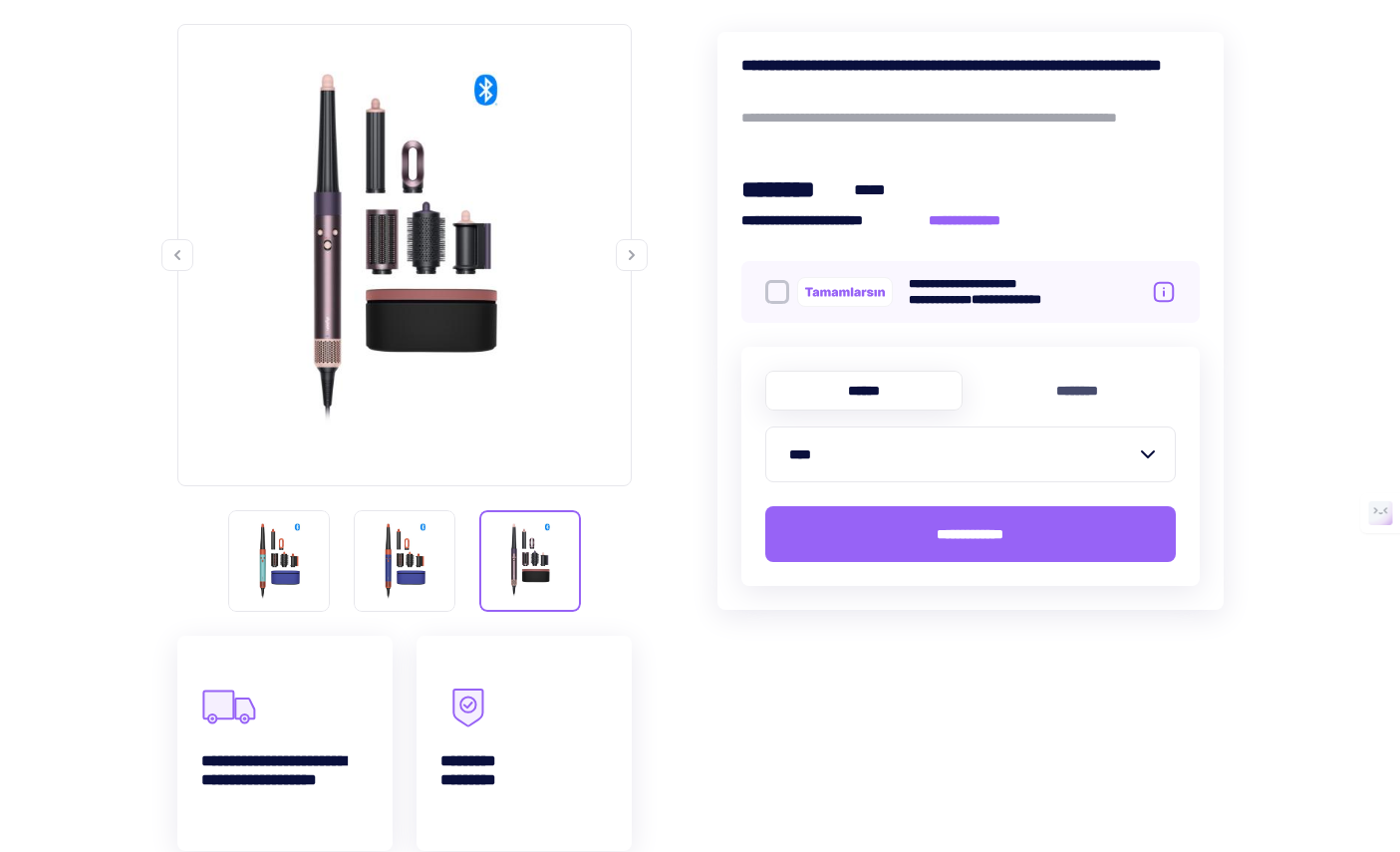 click on "****" at bounding box center (959, 454) 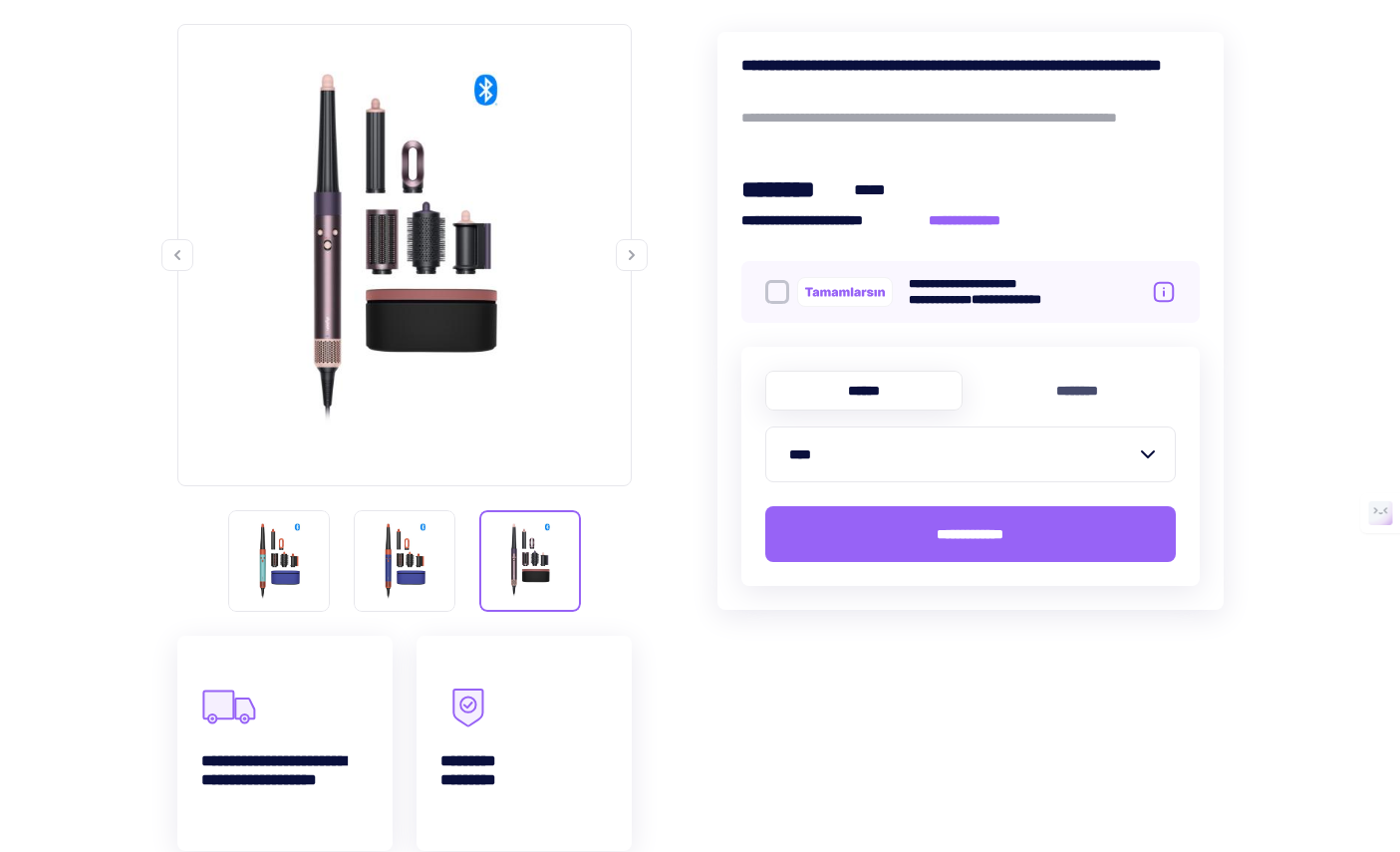 click on "**********" at bounding box center [700, 1158] 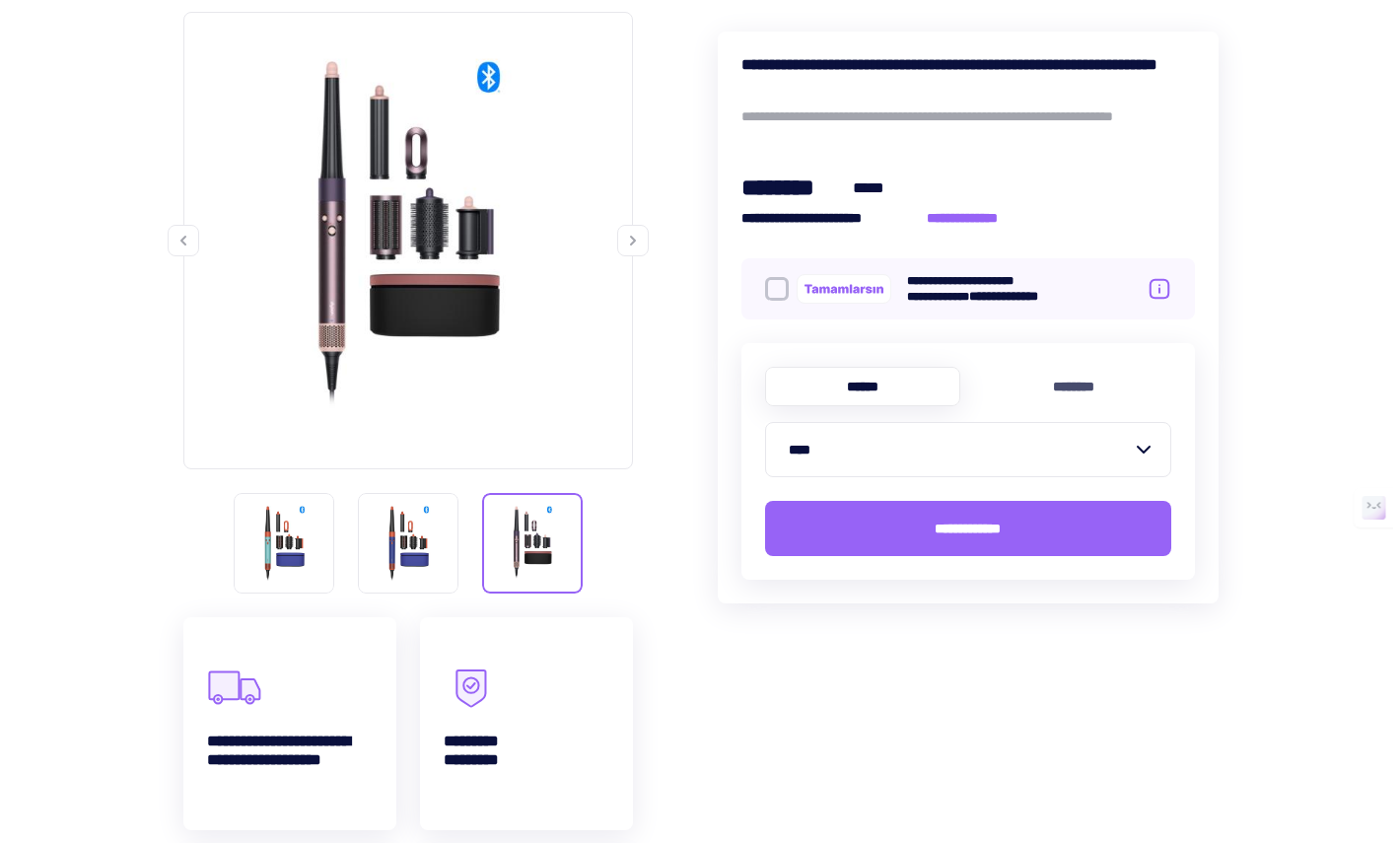scroll, scrollTop: 332, scrollLeft: 0, axis: vertical 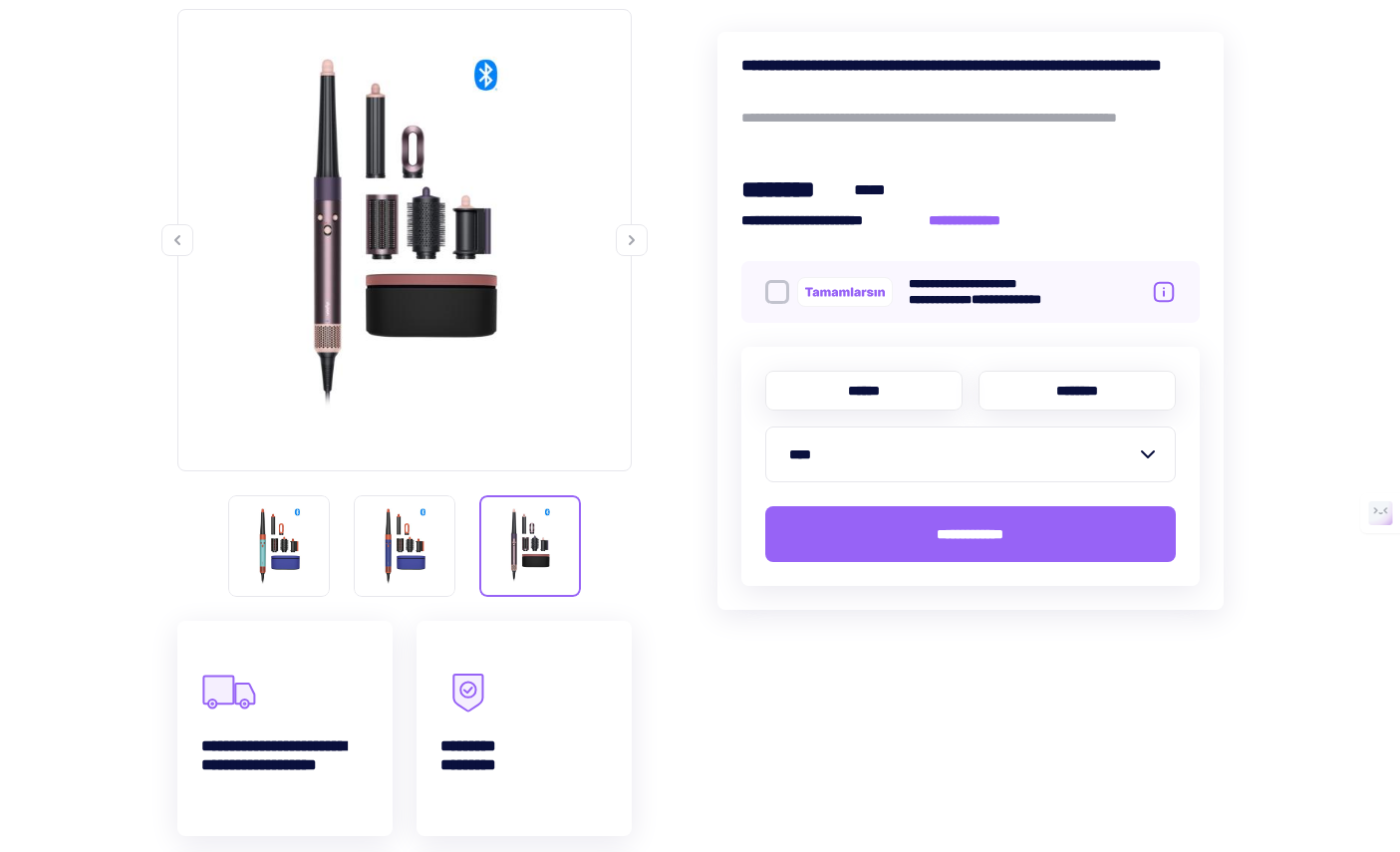 click on "********" at bounding box center [1077, 391] 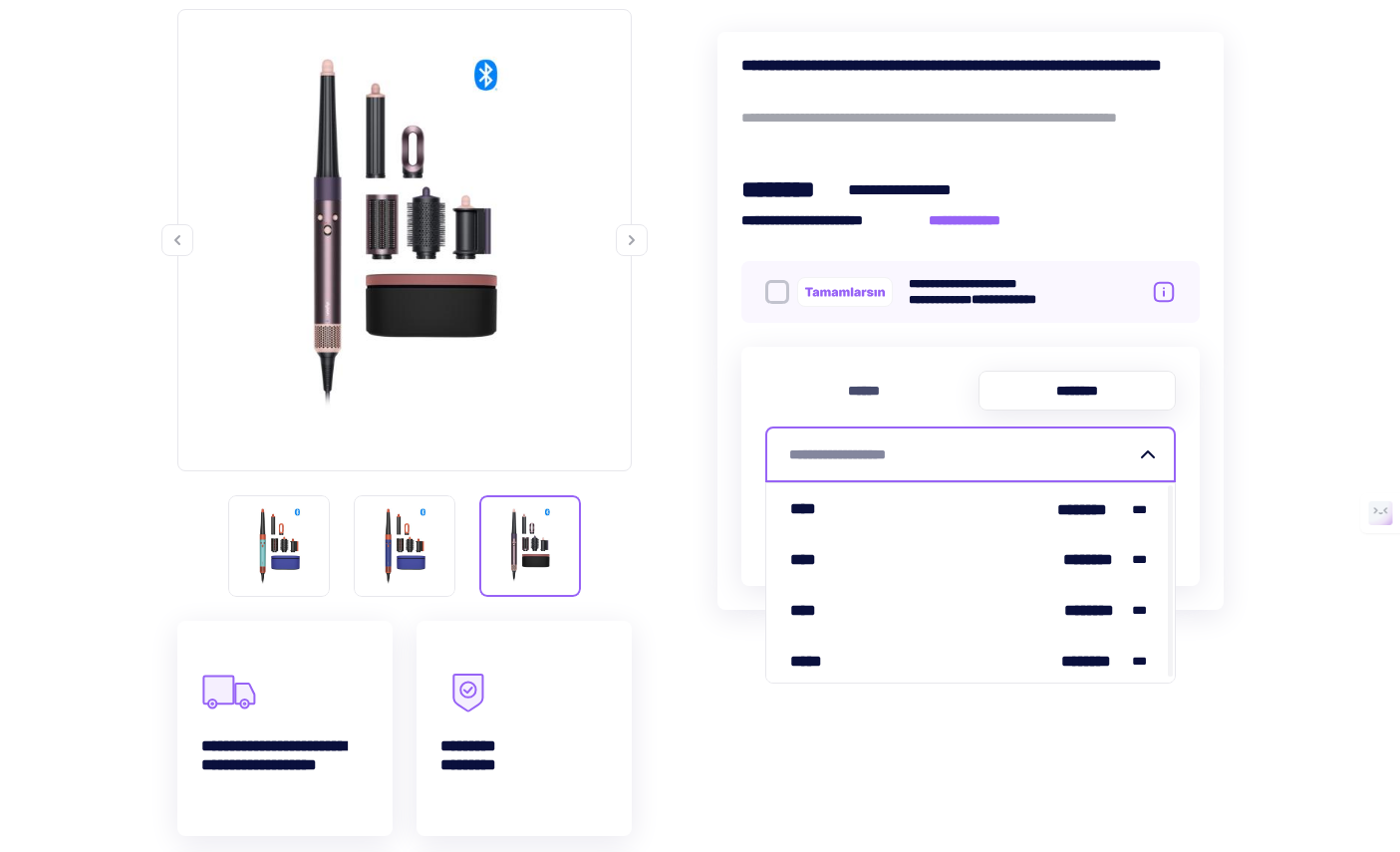 click on "**********" at bounding box center [959, 454] 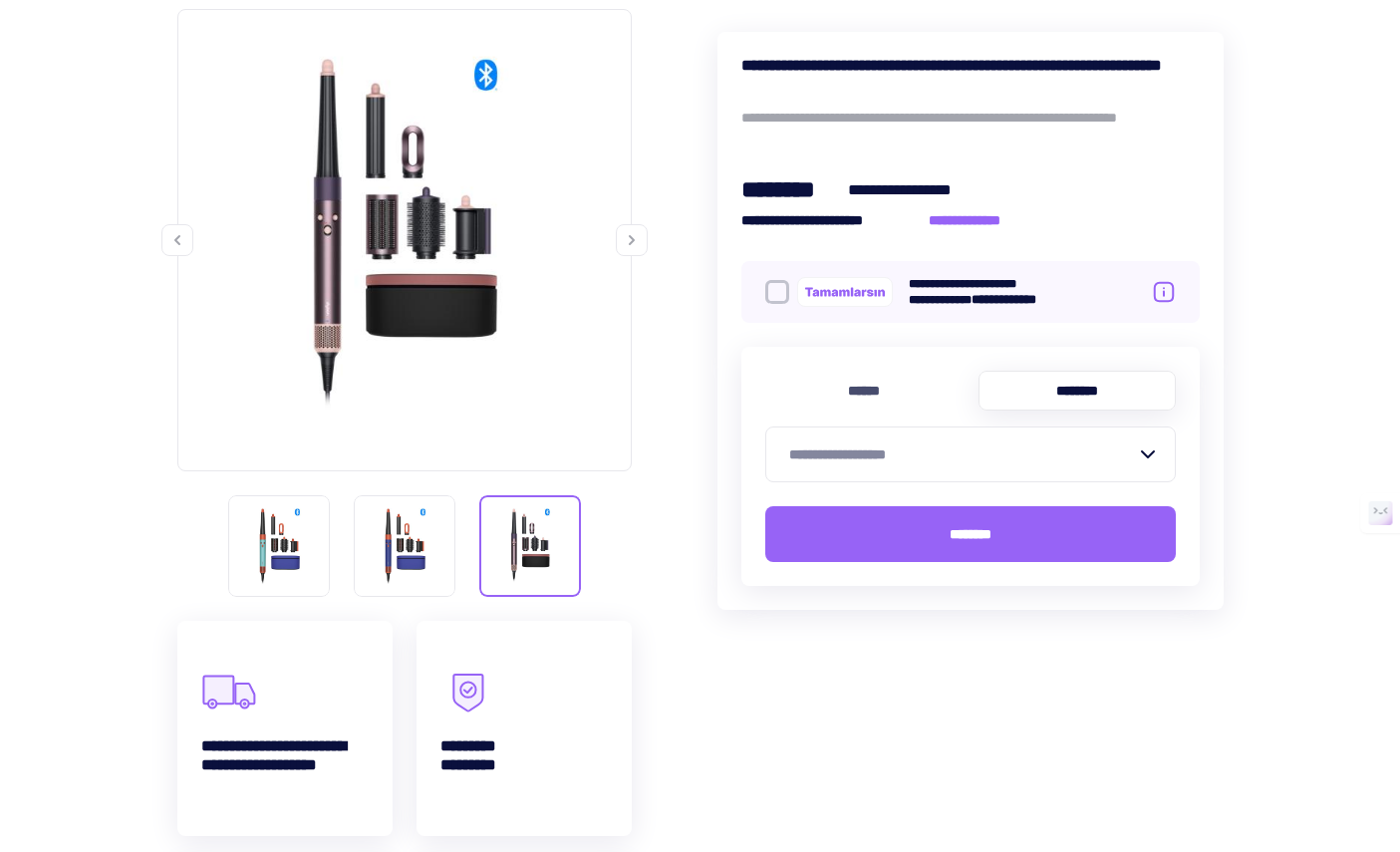 click on "**********" at bounding box center (959, 454) 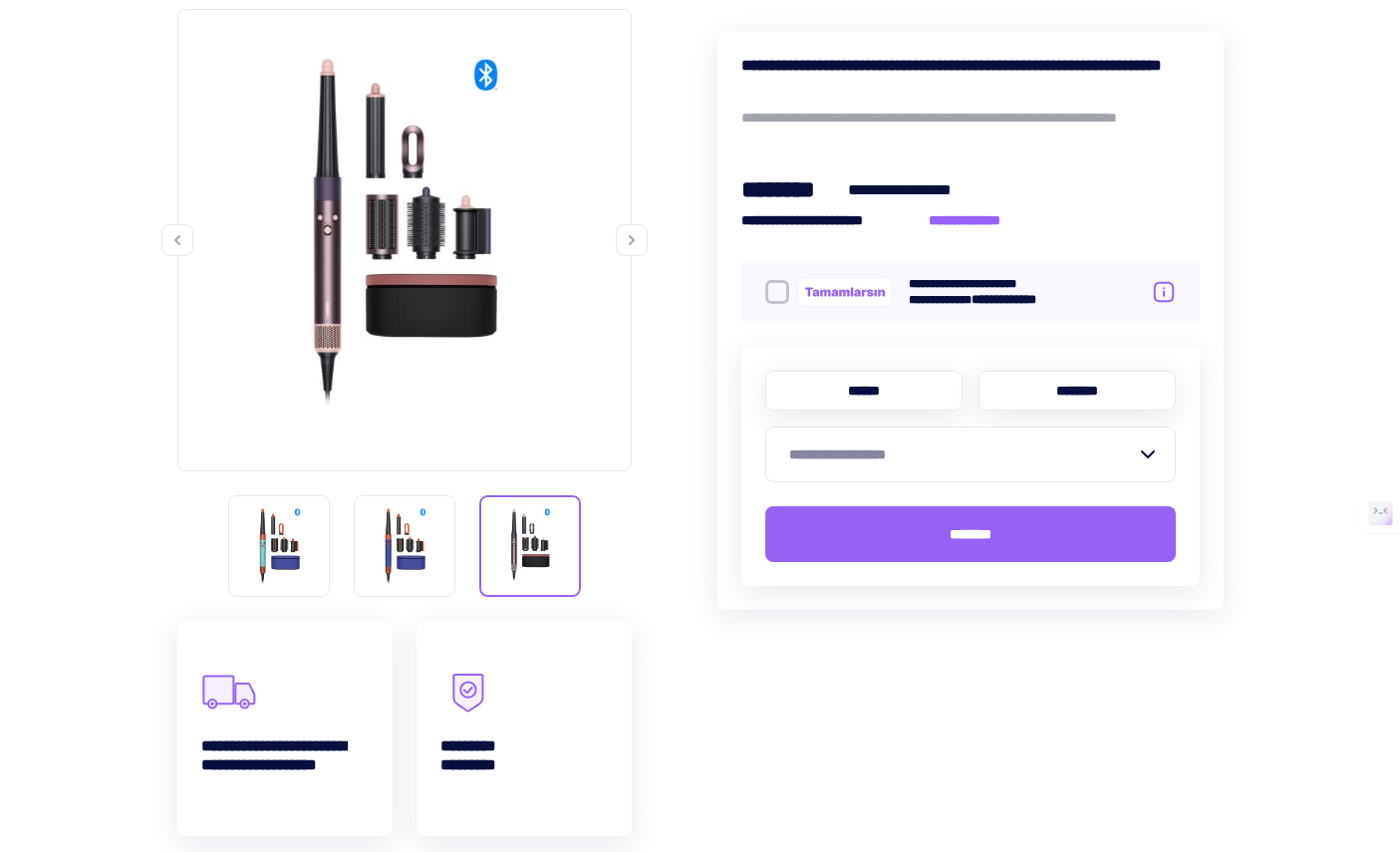 click on "******" at bounding box center (864, 391) 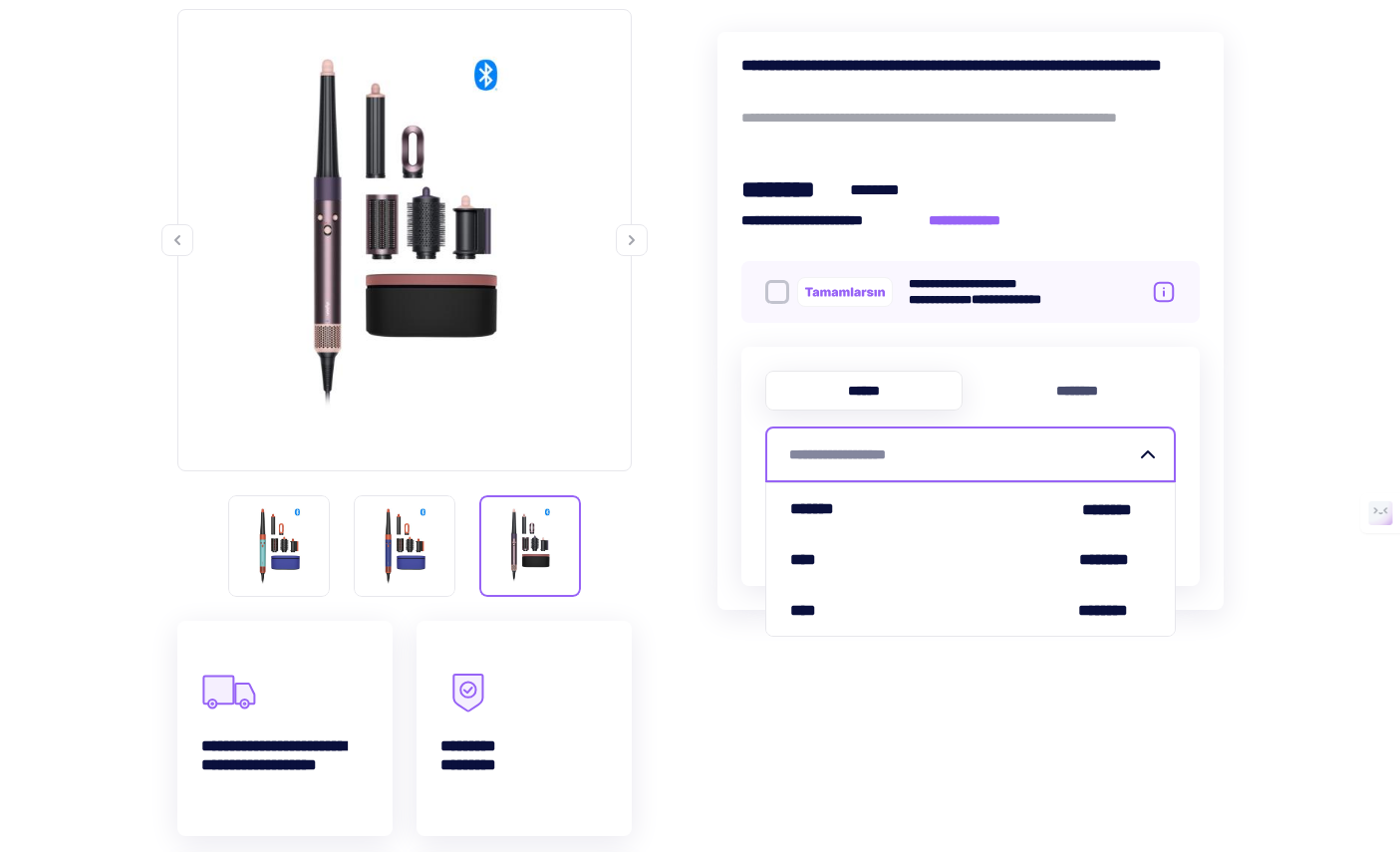 click on "**********" at bounding box center [959, 454] 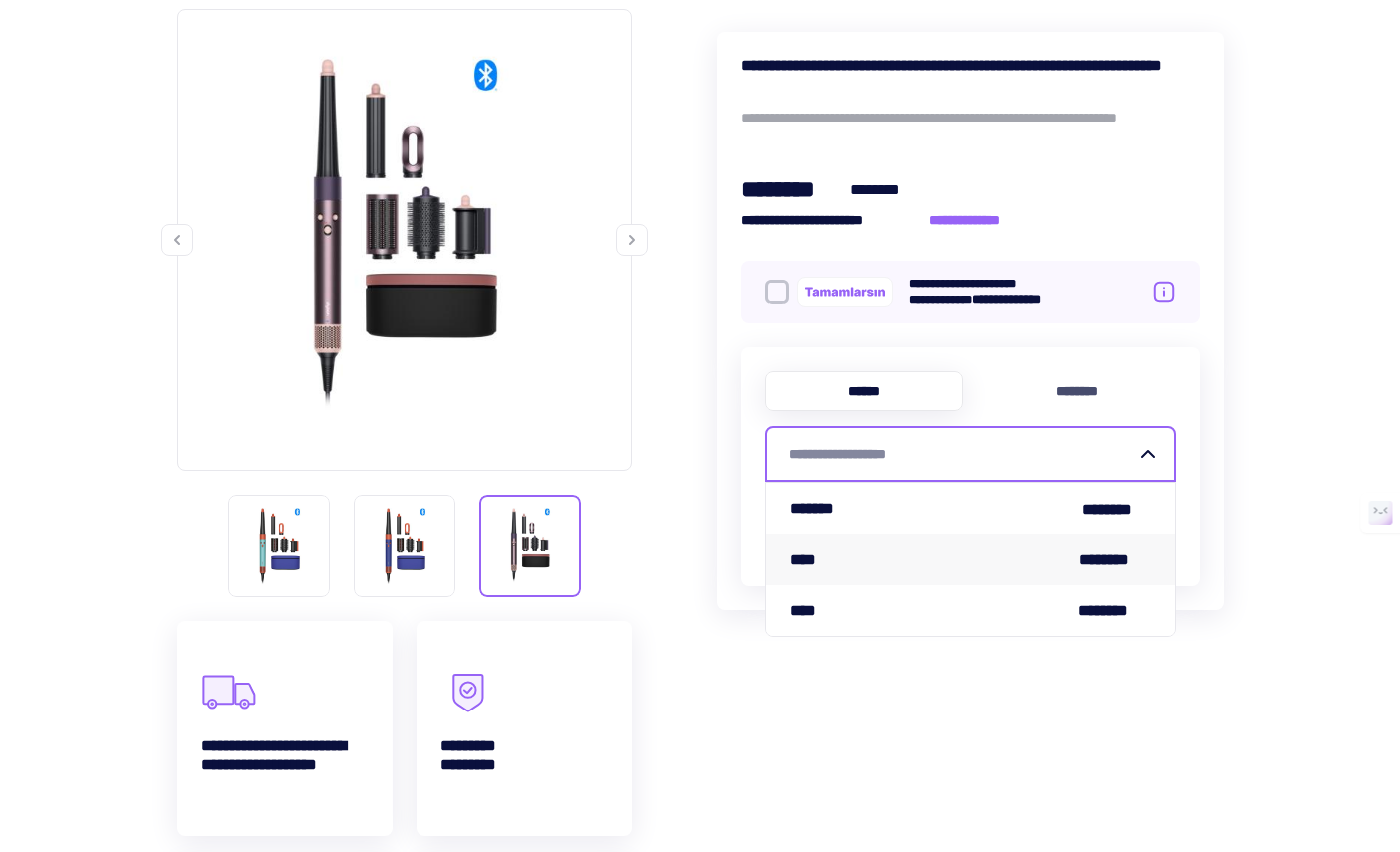 click on "**** ********" at bounding box center [971, 559] 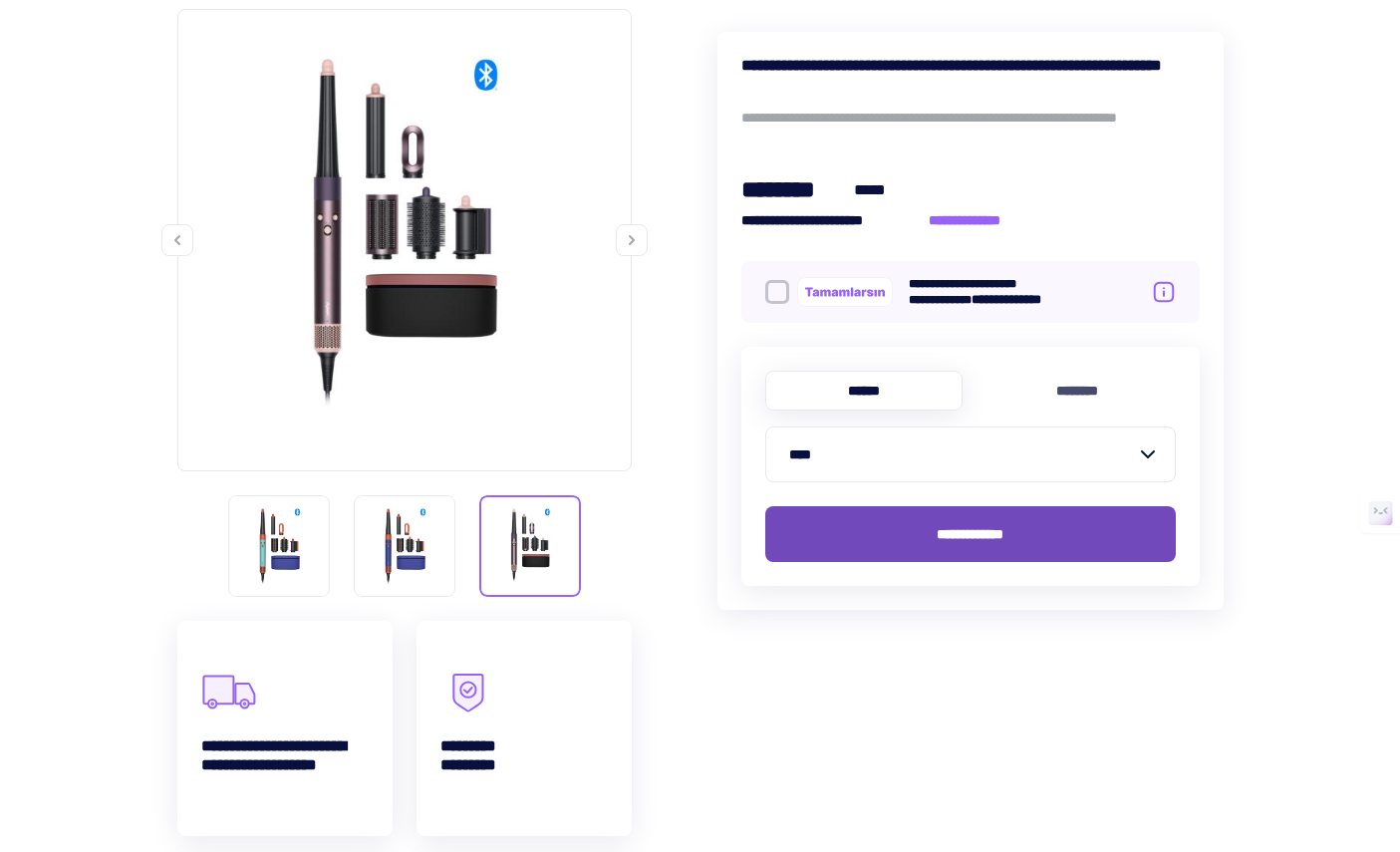 click on "**********" at bounding box center [970, 534] 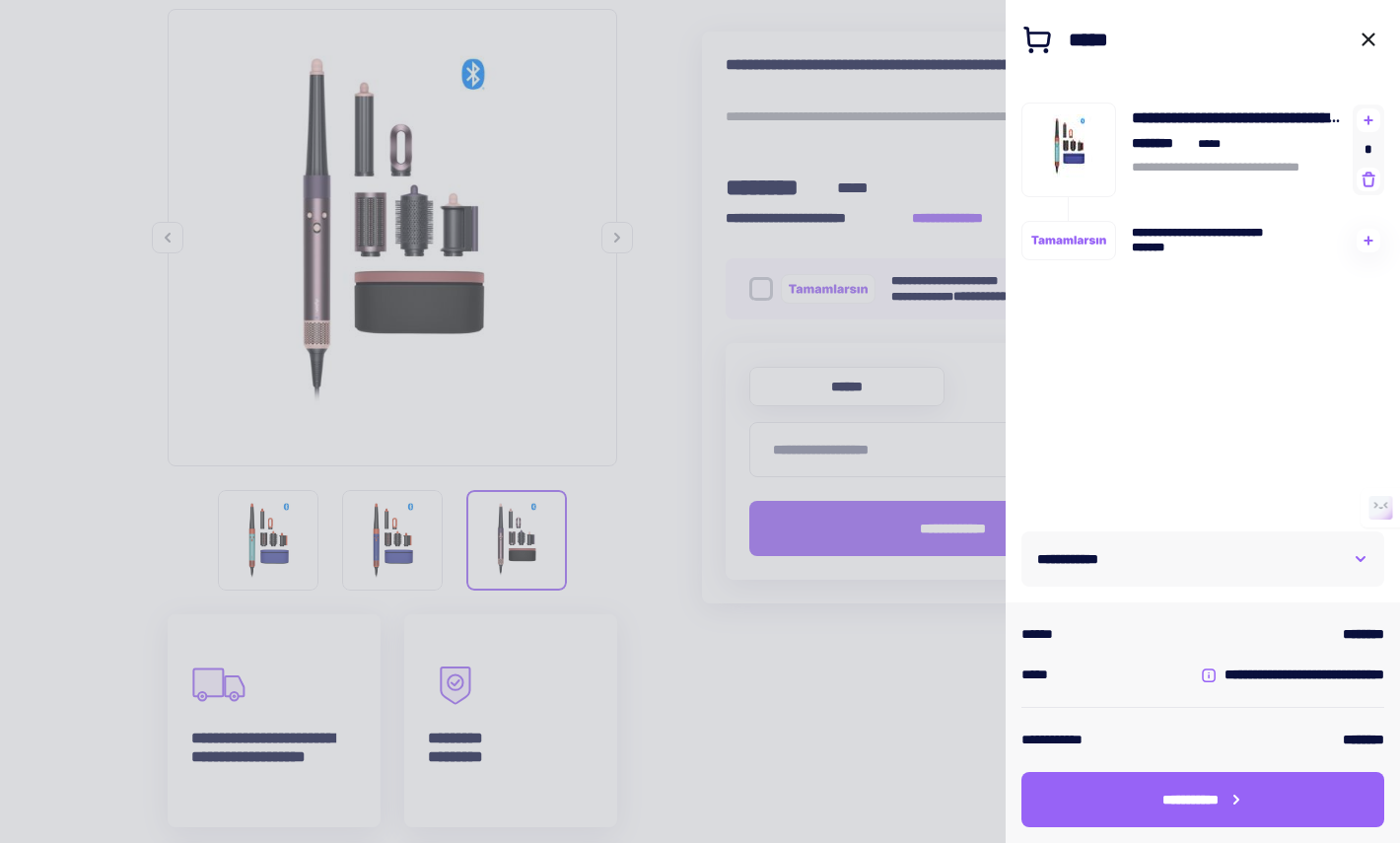 click on "**********" at bounding box center [1203, 559] 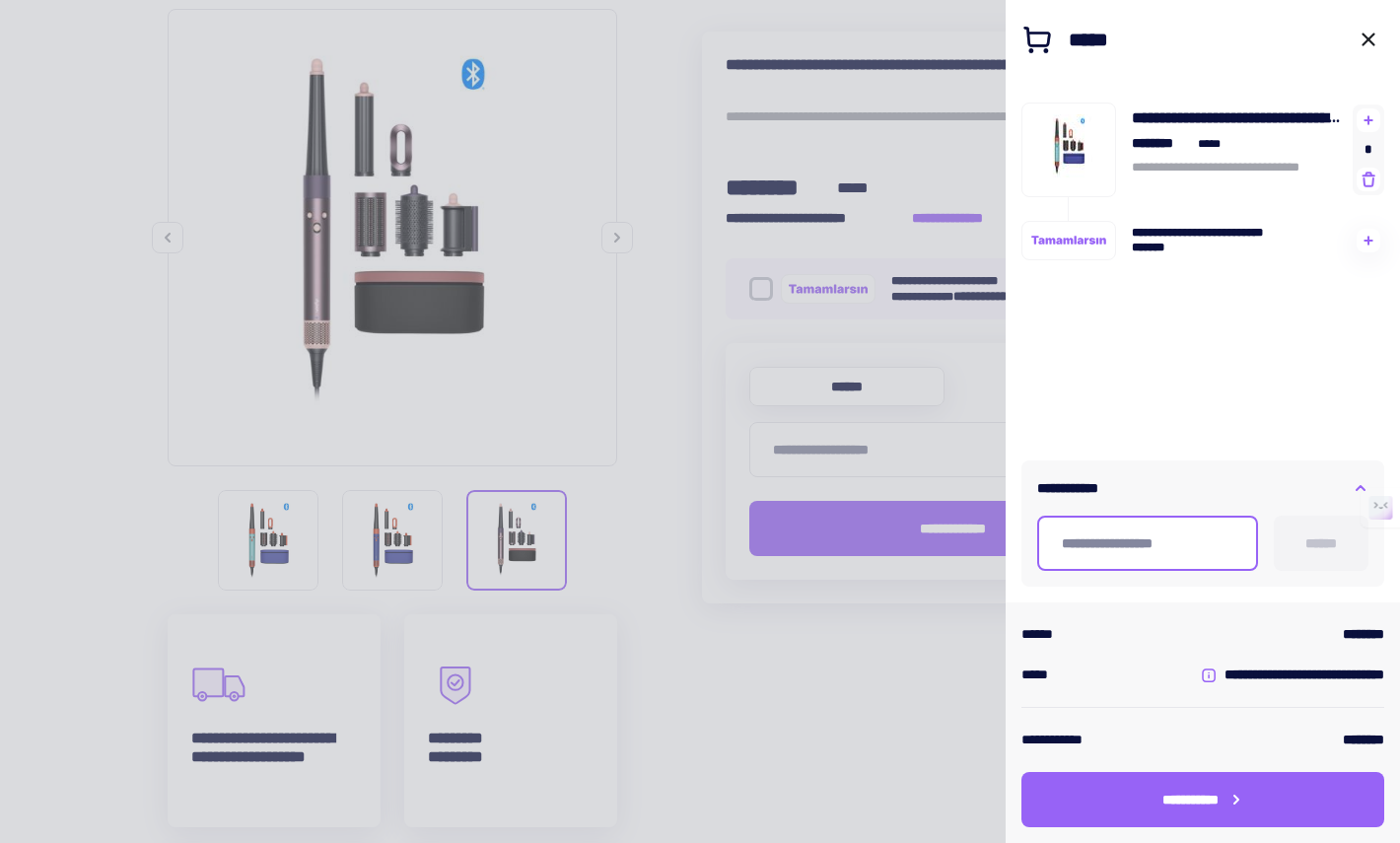 click at bounding box center [1148, 543] 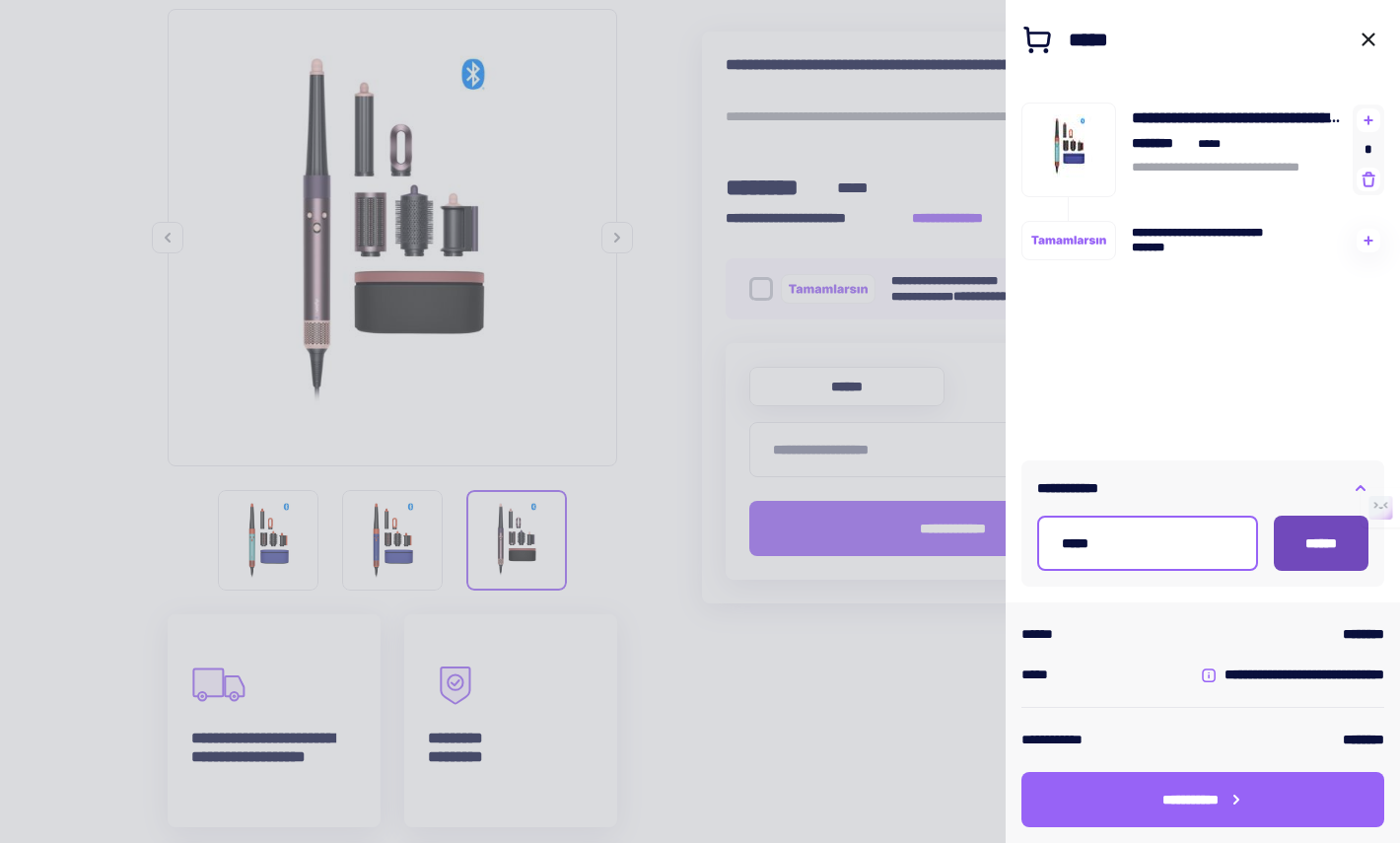 type on "*****" 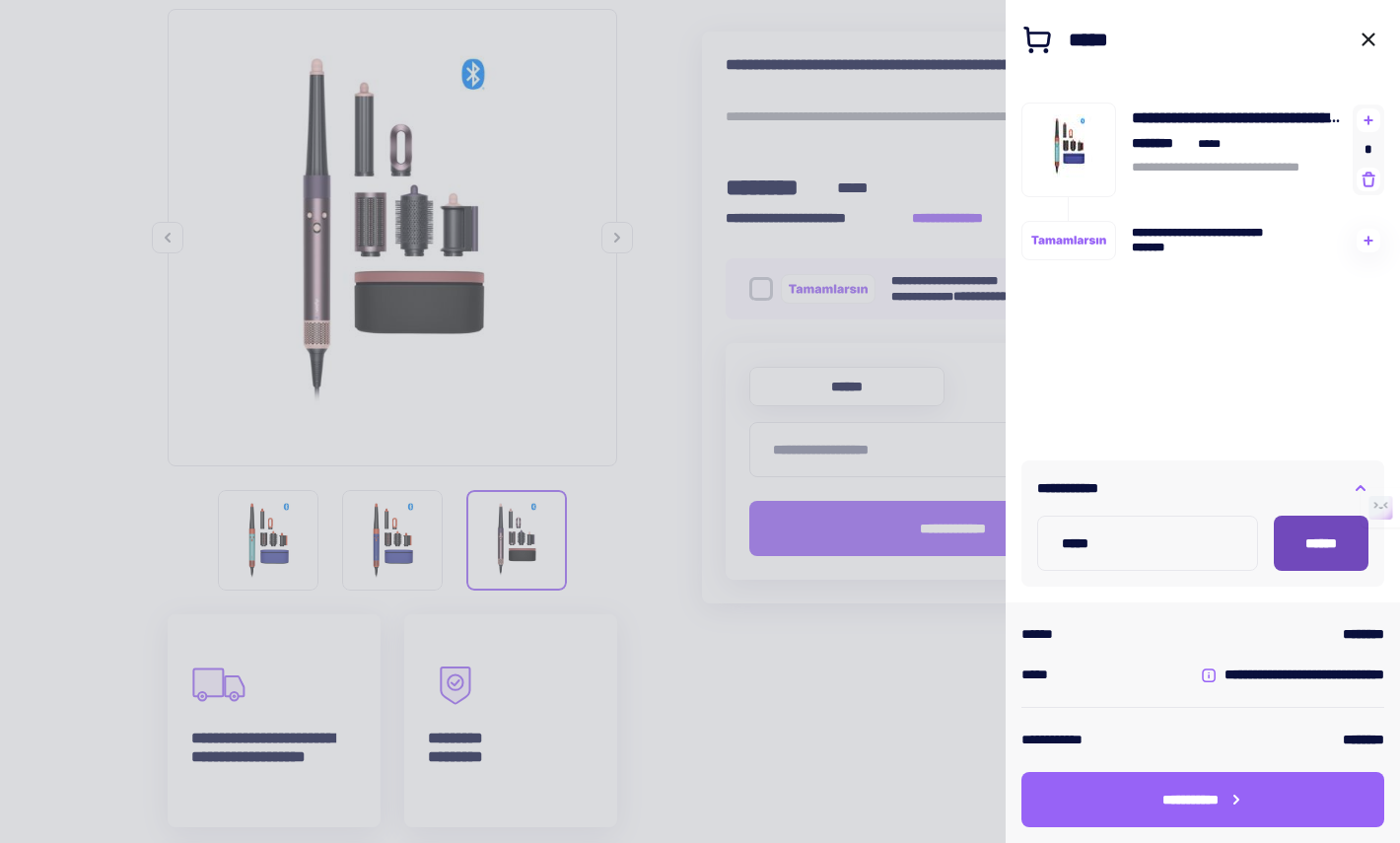 click on "******" at bounding box center [1321, 543] 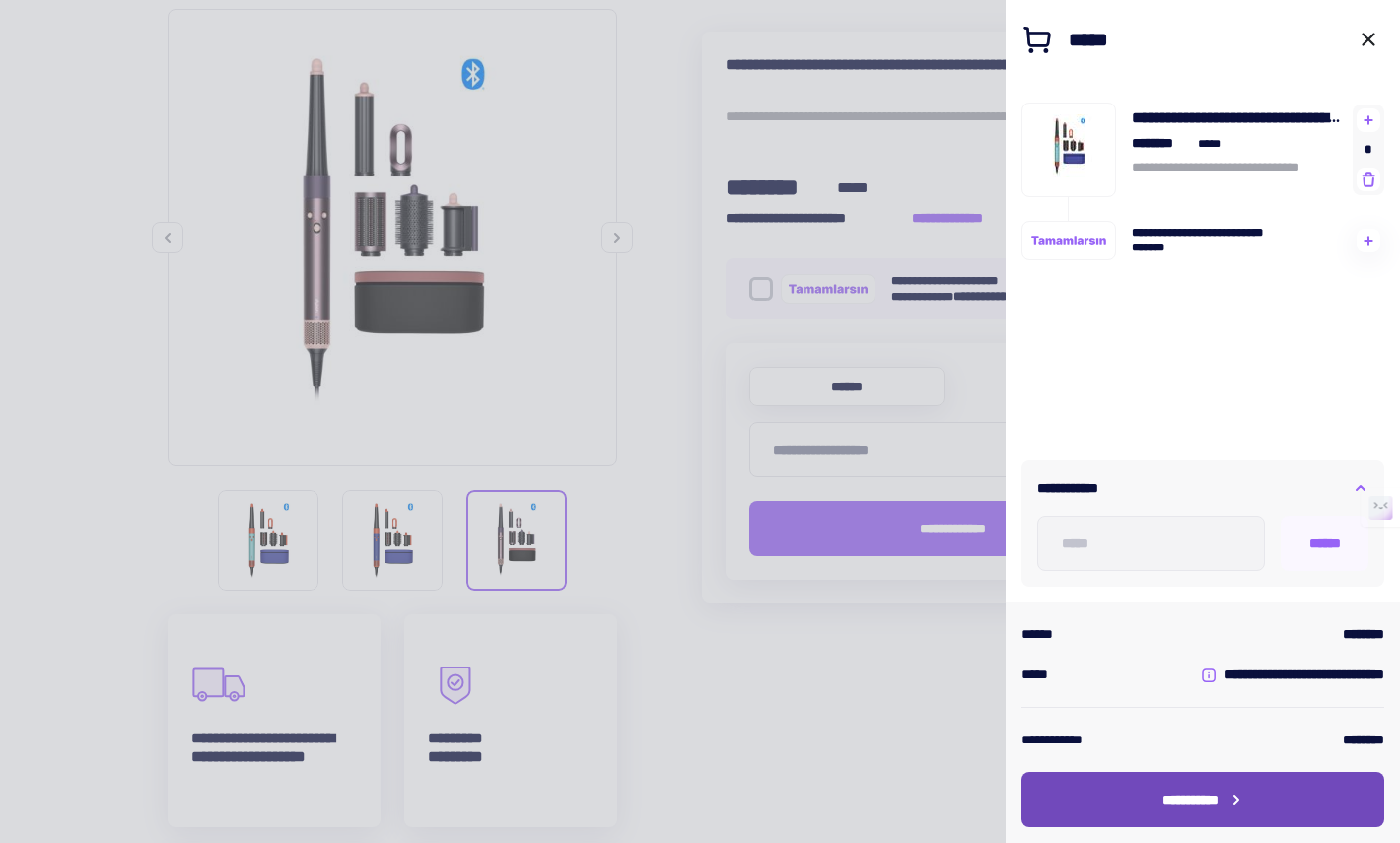 click on "**********" at bounding box center (1203, 800) 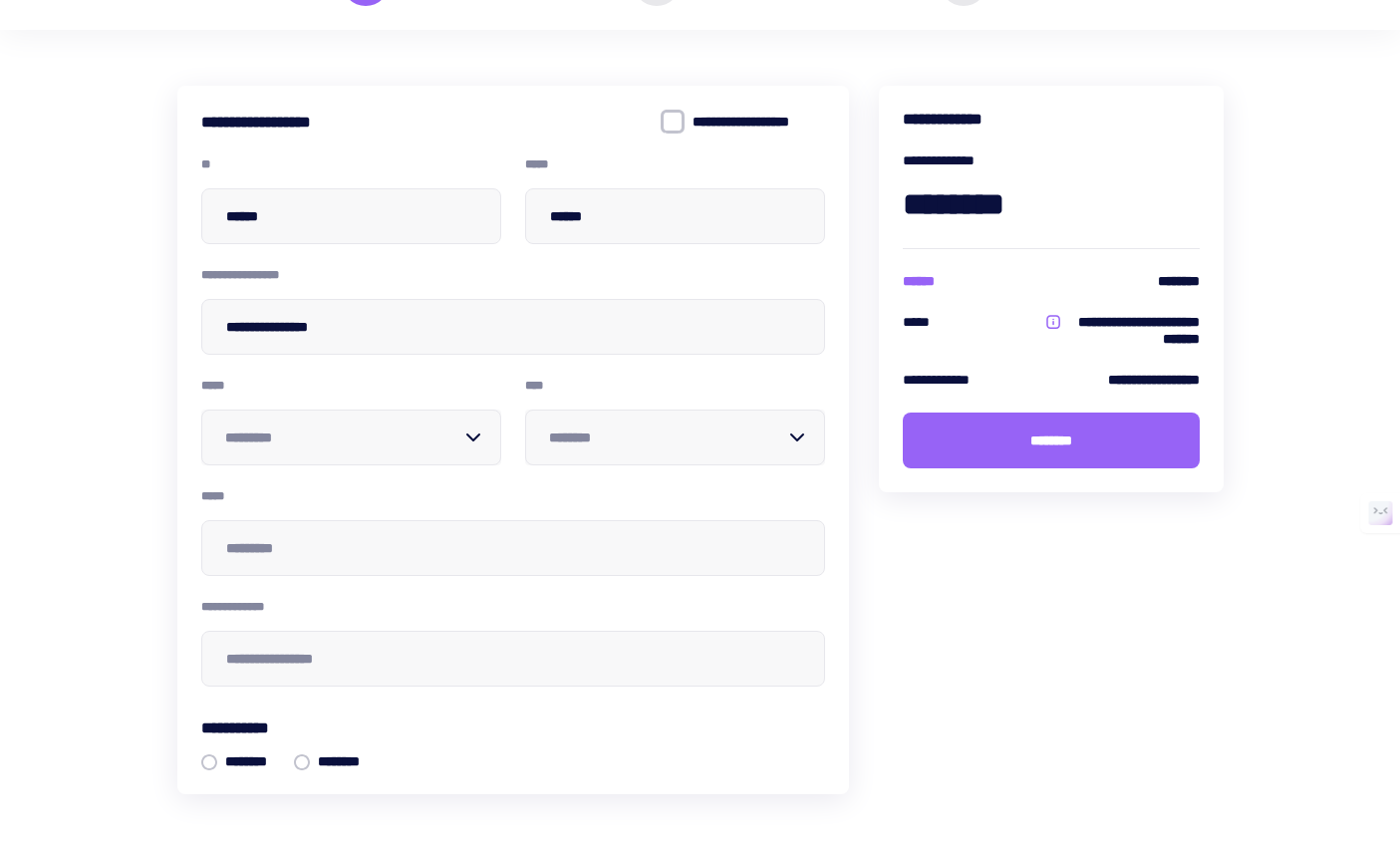 scroll, scrollTop: 181, scrollLeft: 0, axis: vertical 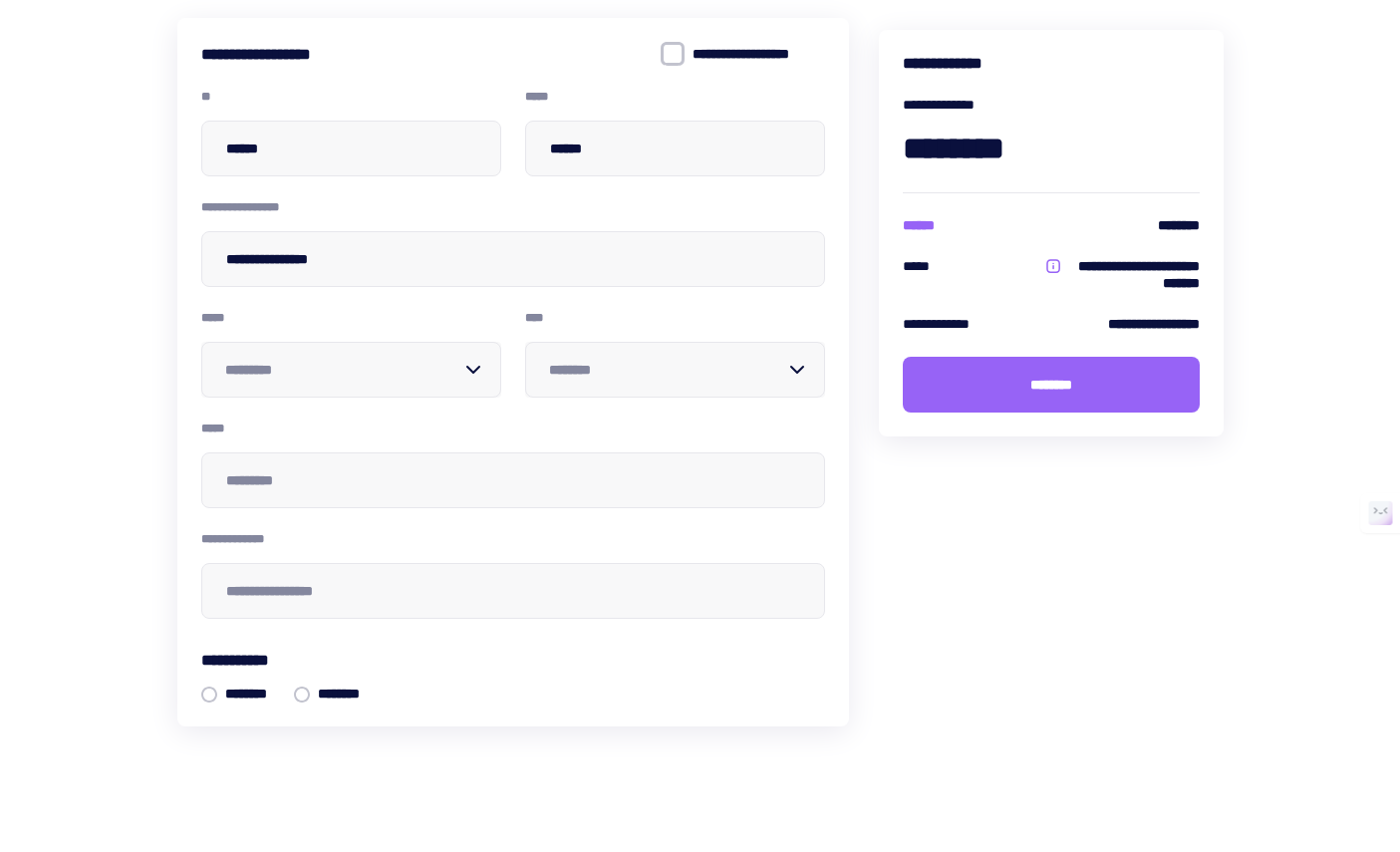 click at bounding box center [469, 370] 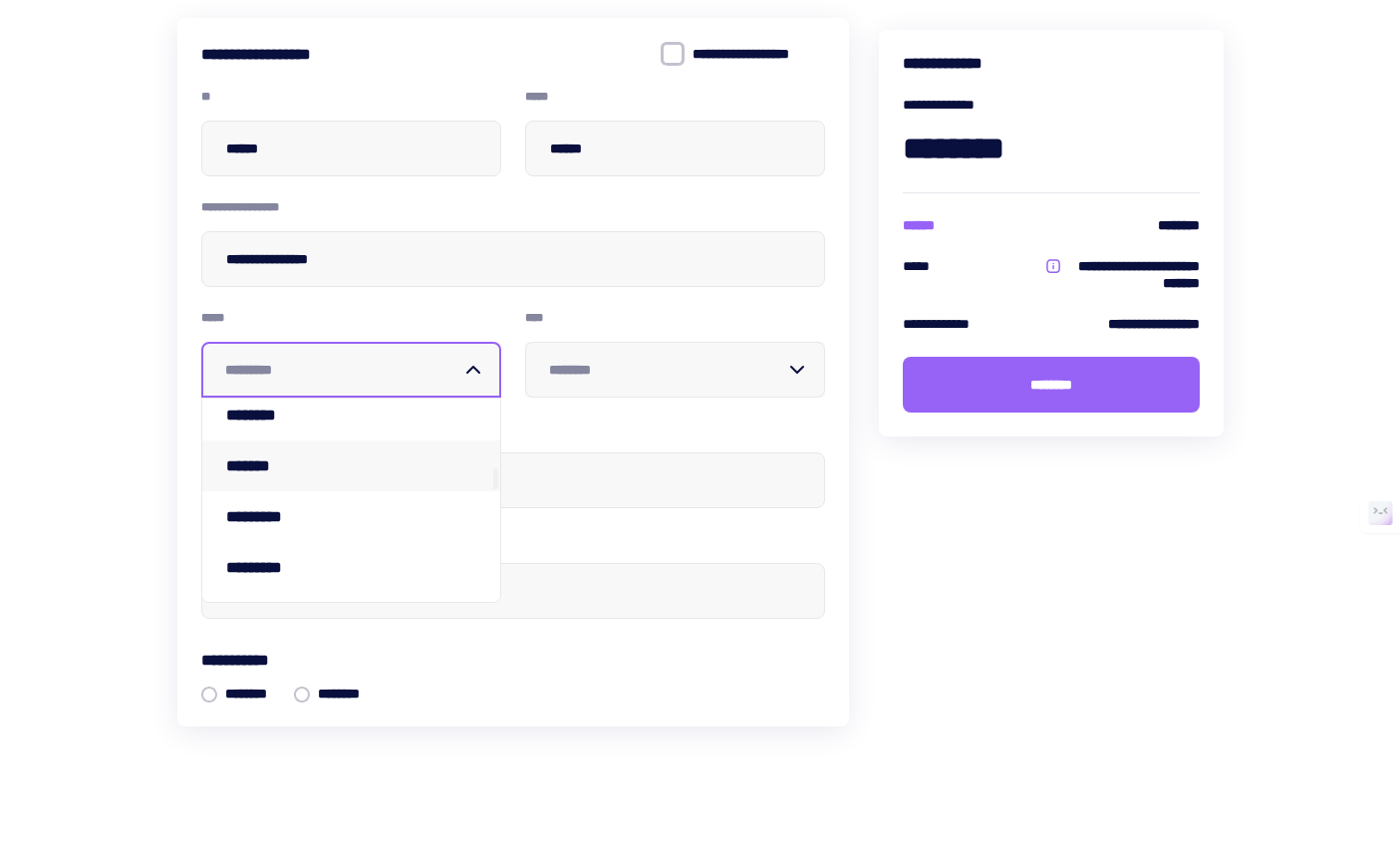 scroll, scrollTop: 1494, scrollLeft: 0, axis: vertical 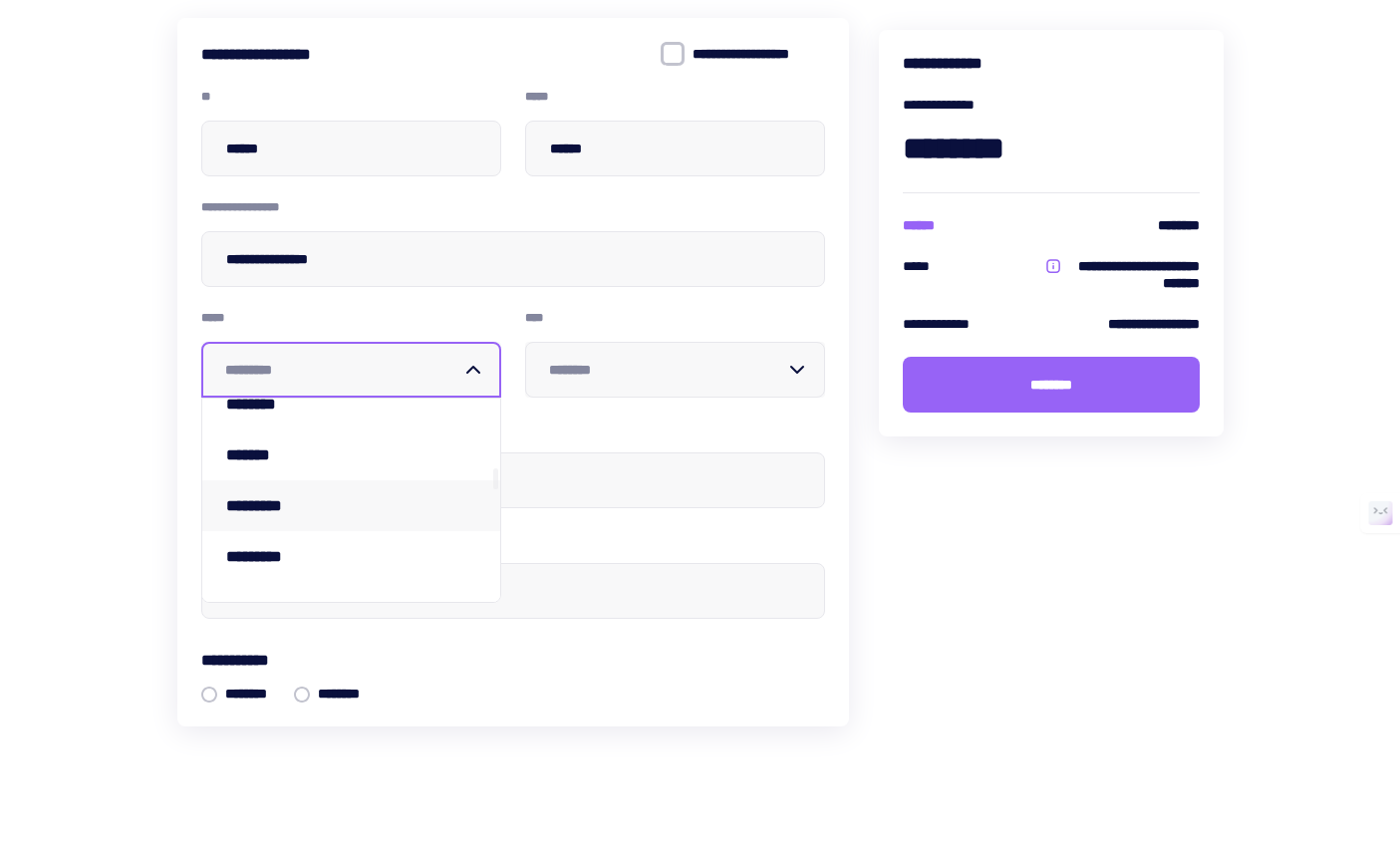 click on "*********" at bounding box center [351, 505] 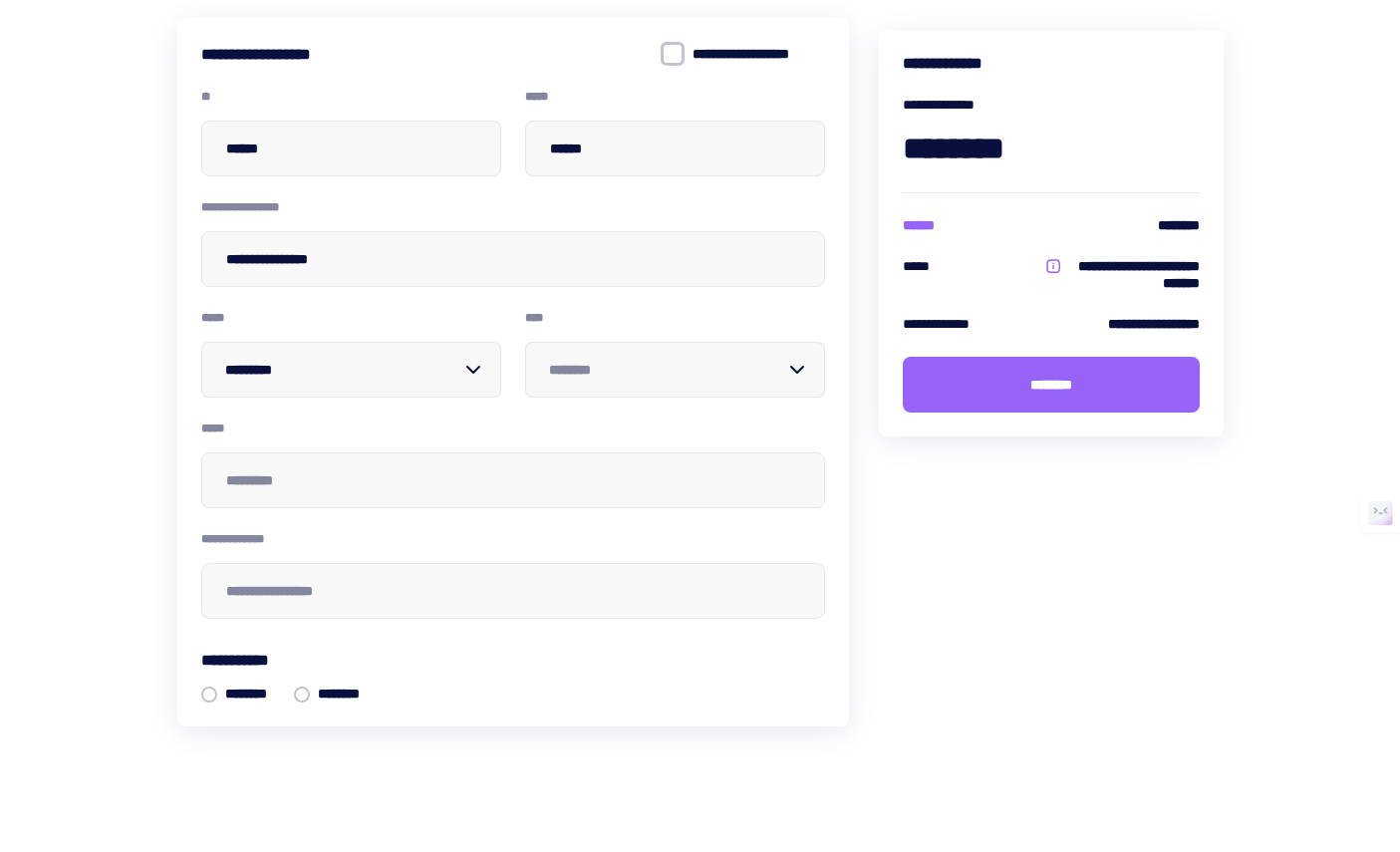 click on "**** ********" at bounding box center (351, 354) 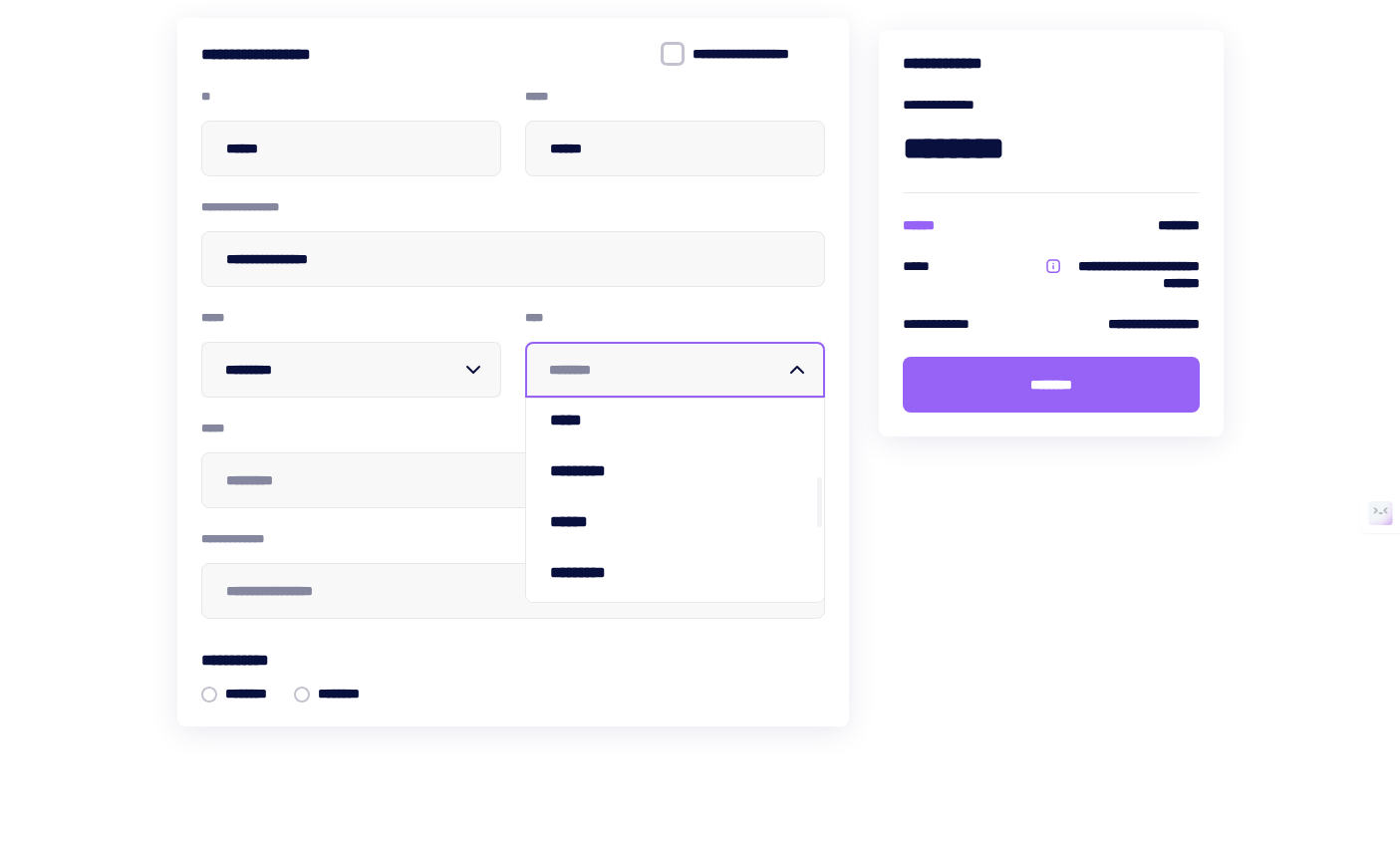 scroll, scrollTop: 321, scrollLeft: 0, axis: vertical 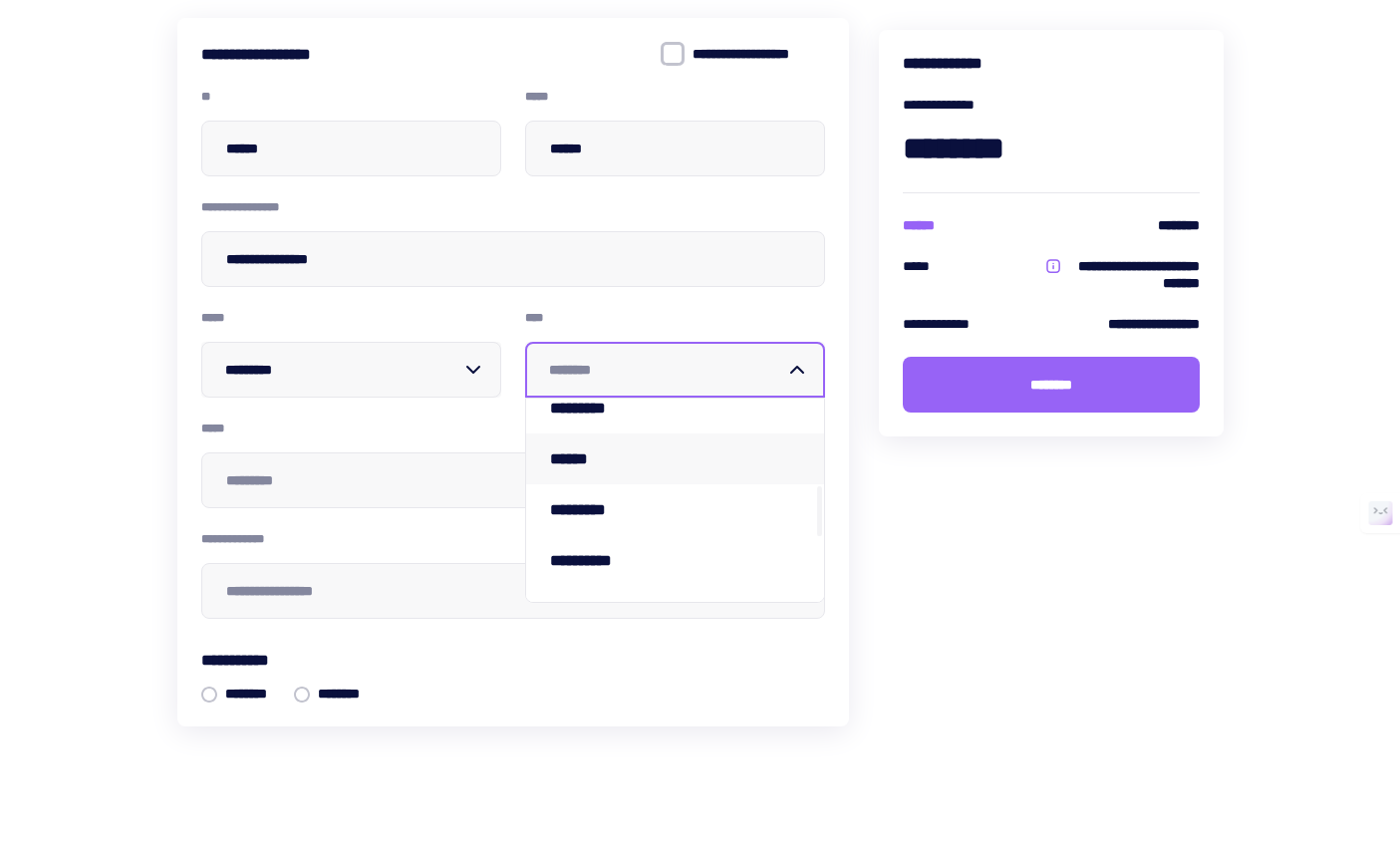 click on "******" at bounding box center (675, 458) 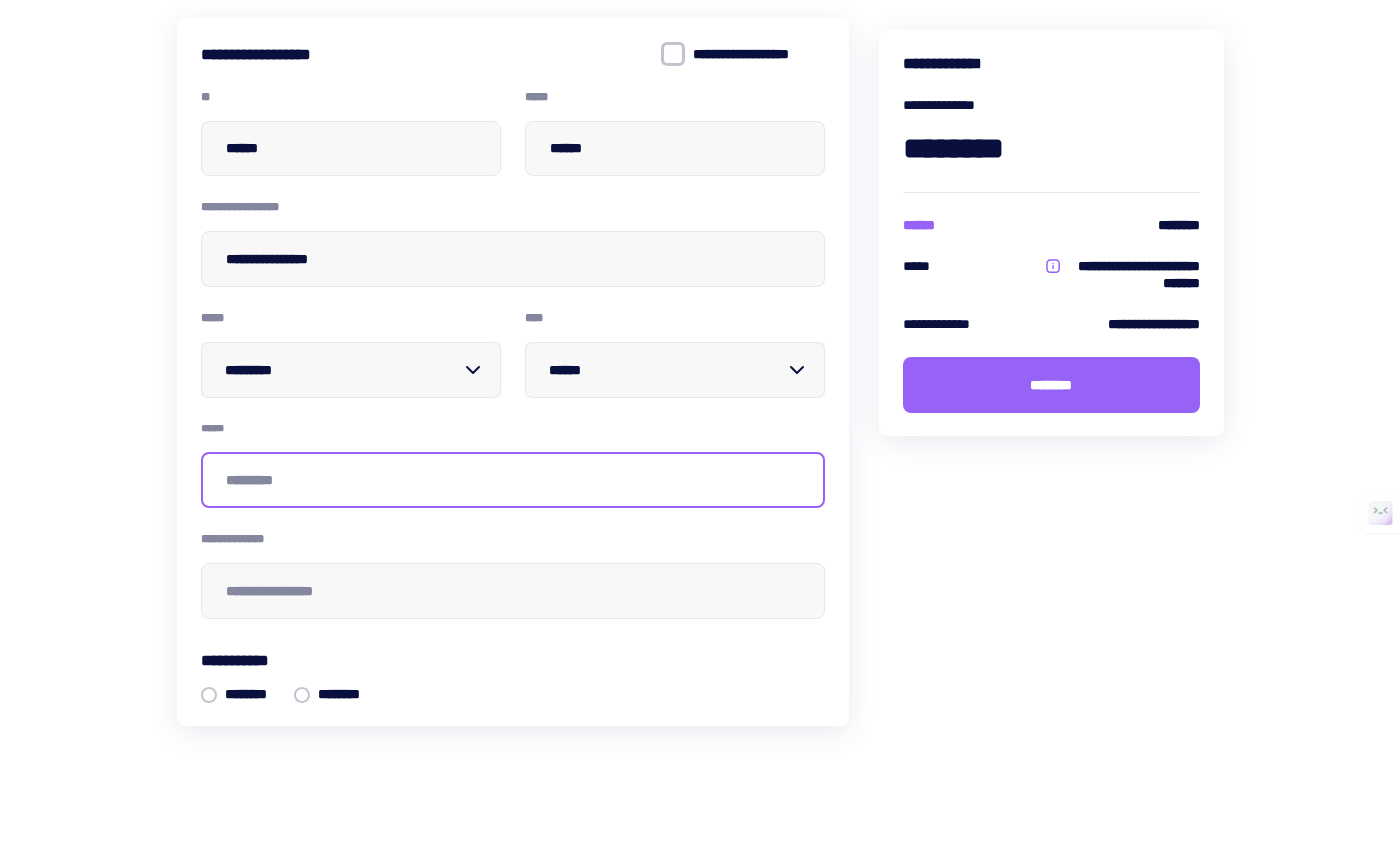 click at bounding box center (513, 480) 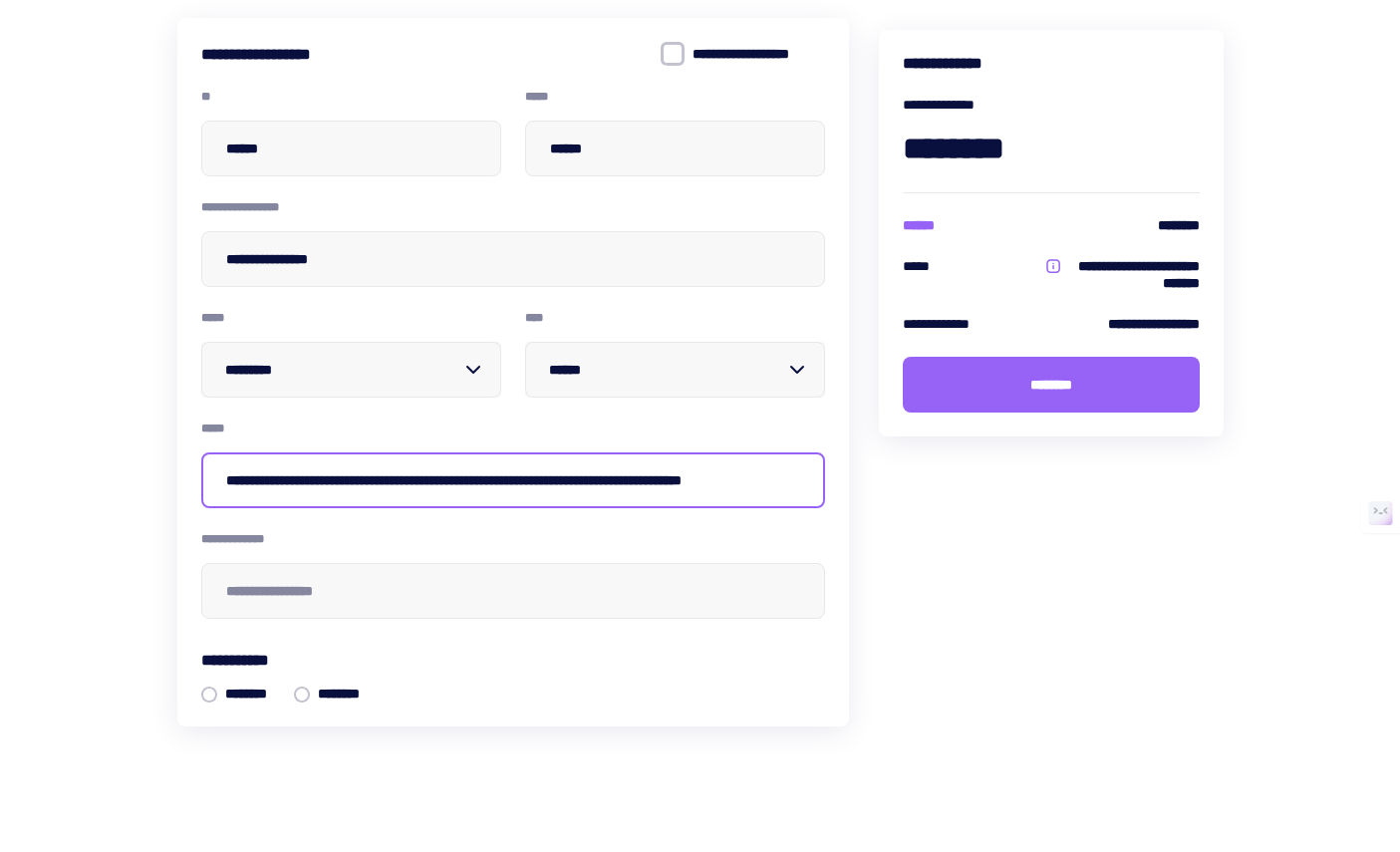 scroll, scrollTop: 0, scrollLeft: 58, axis: horizontal 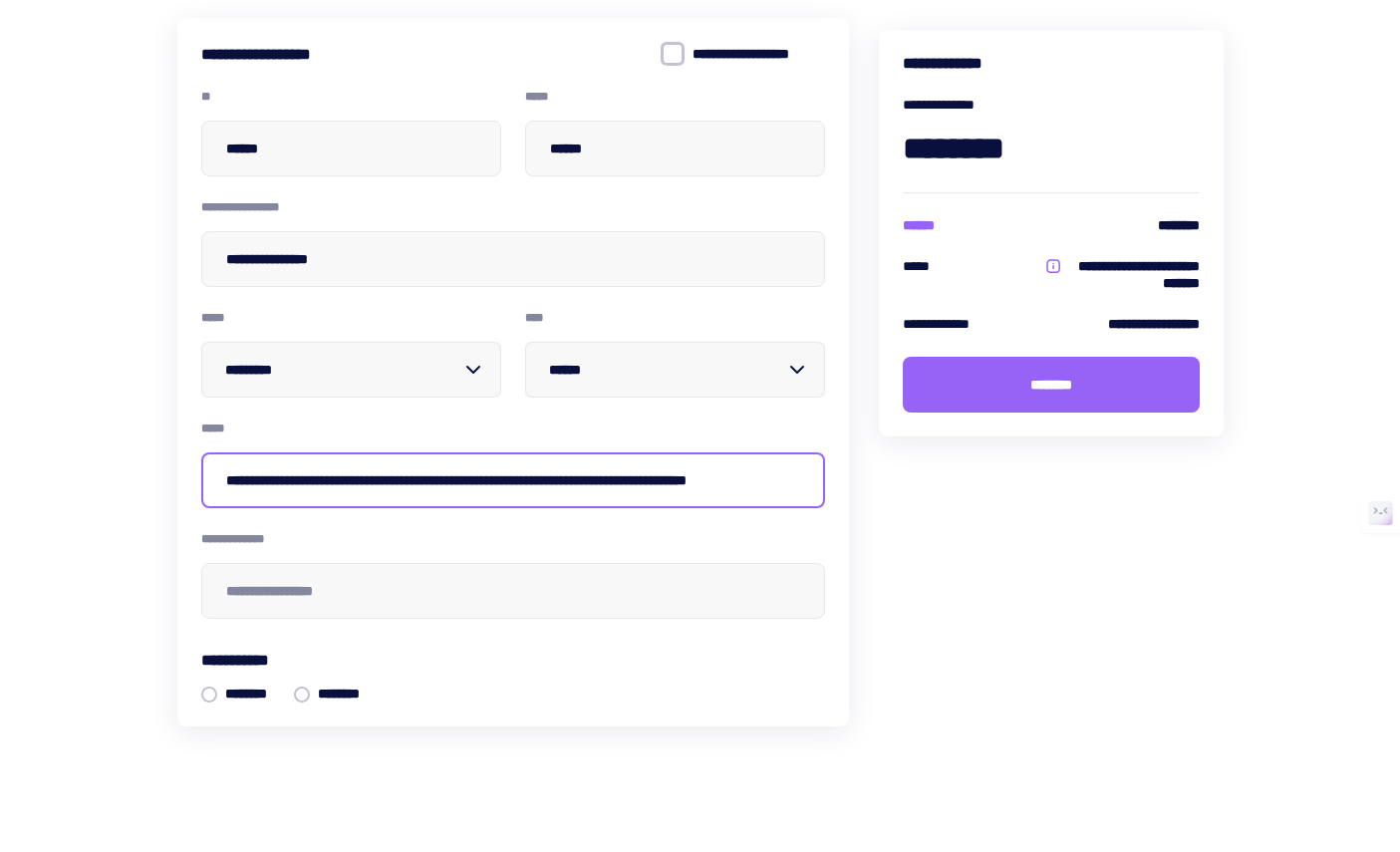 type on "**********" 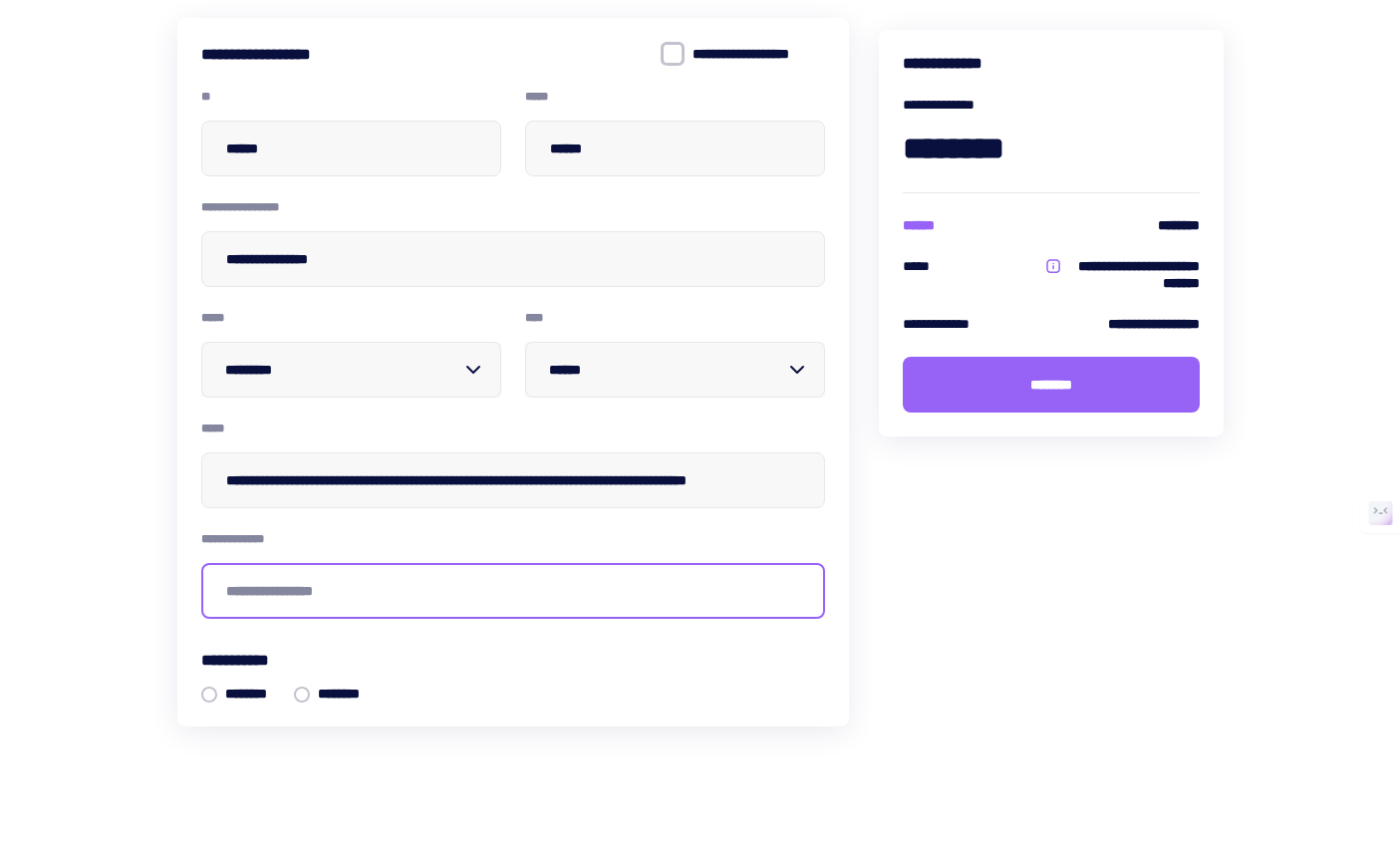 scroll, scrollTop: 0, scrollLeft: 0, axis: both 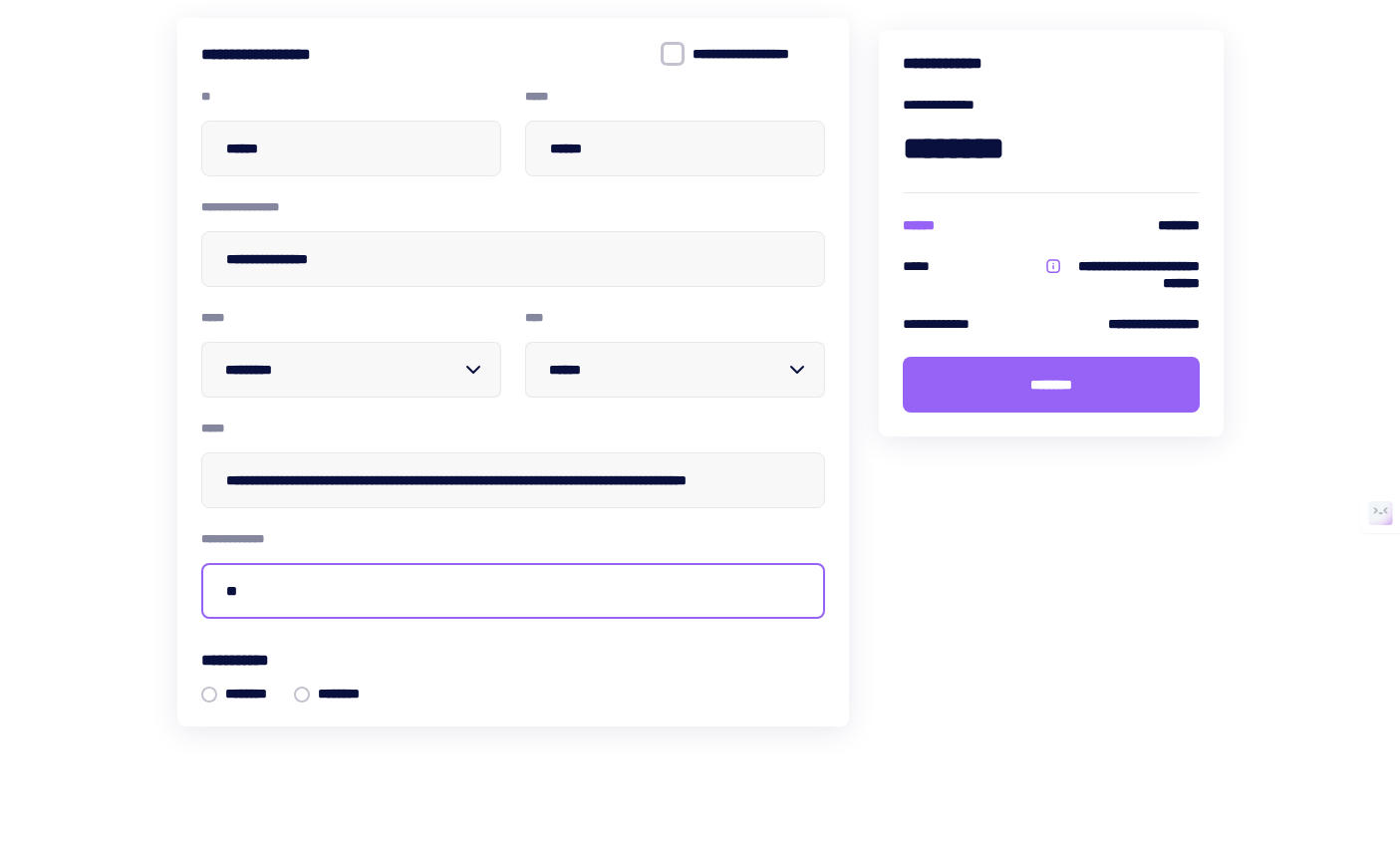 type on "**" 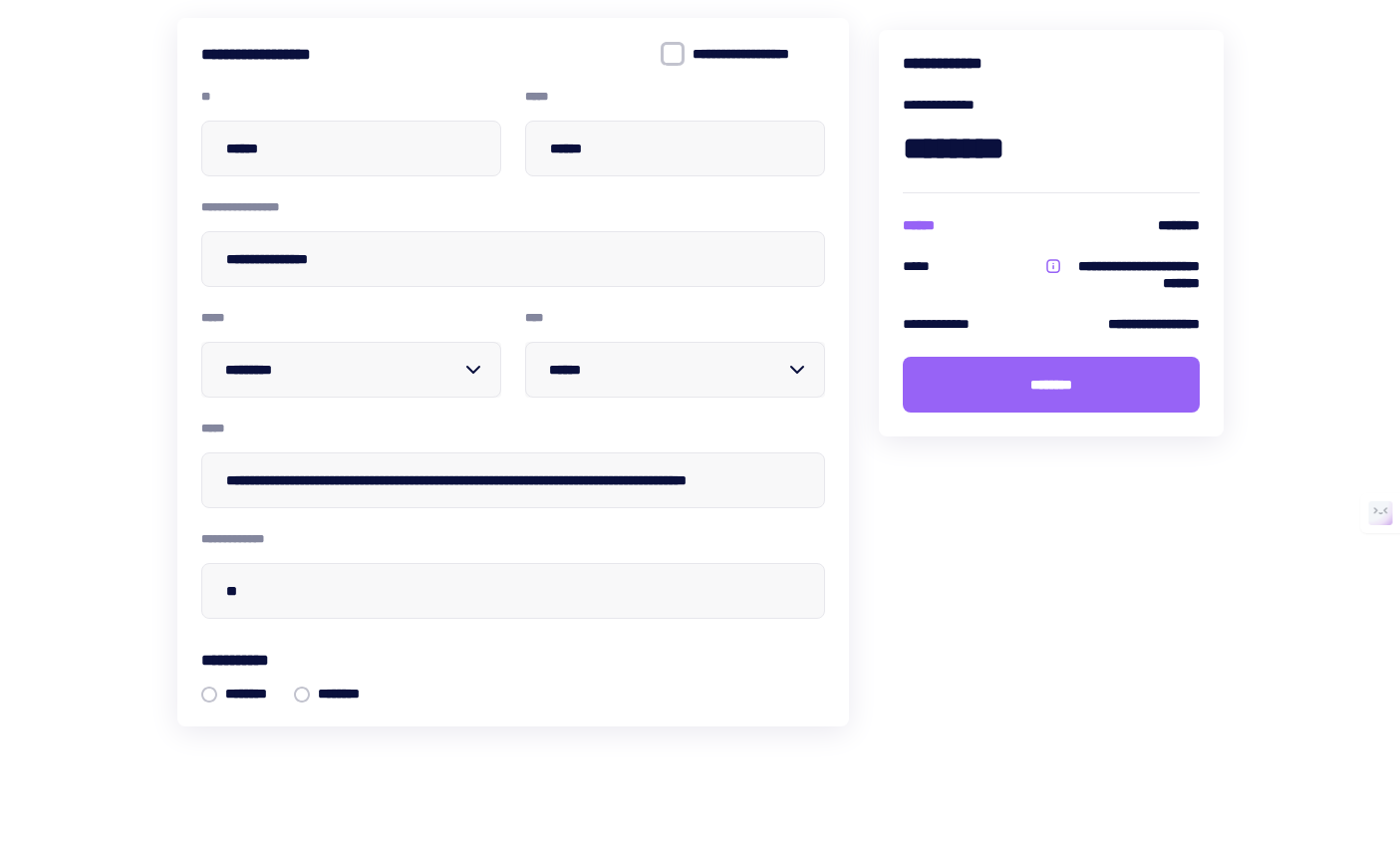 click on "**********" at bounding box center [513, 372] 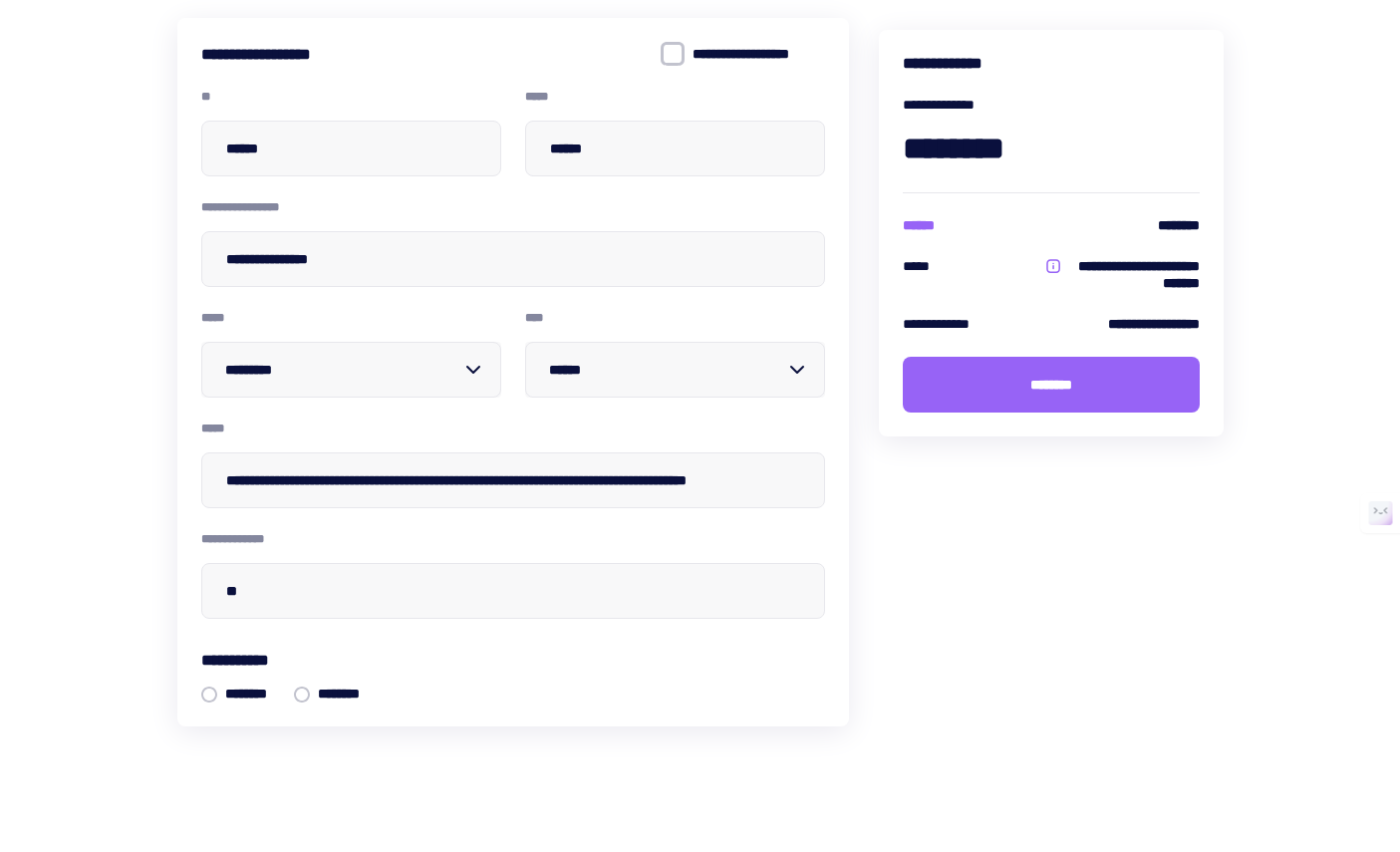 click on "**********" at bounding box center (1051, 387) 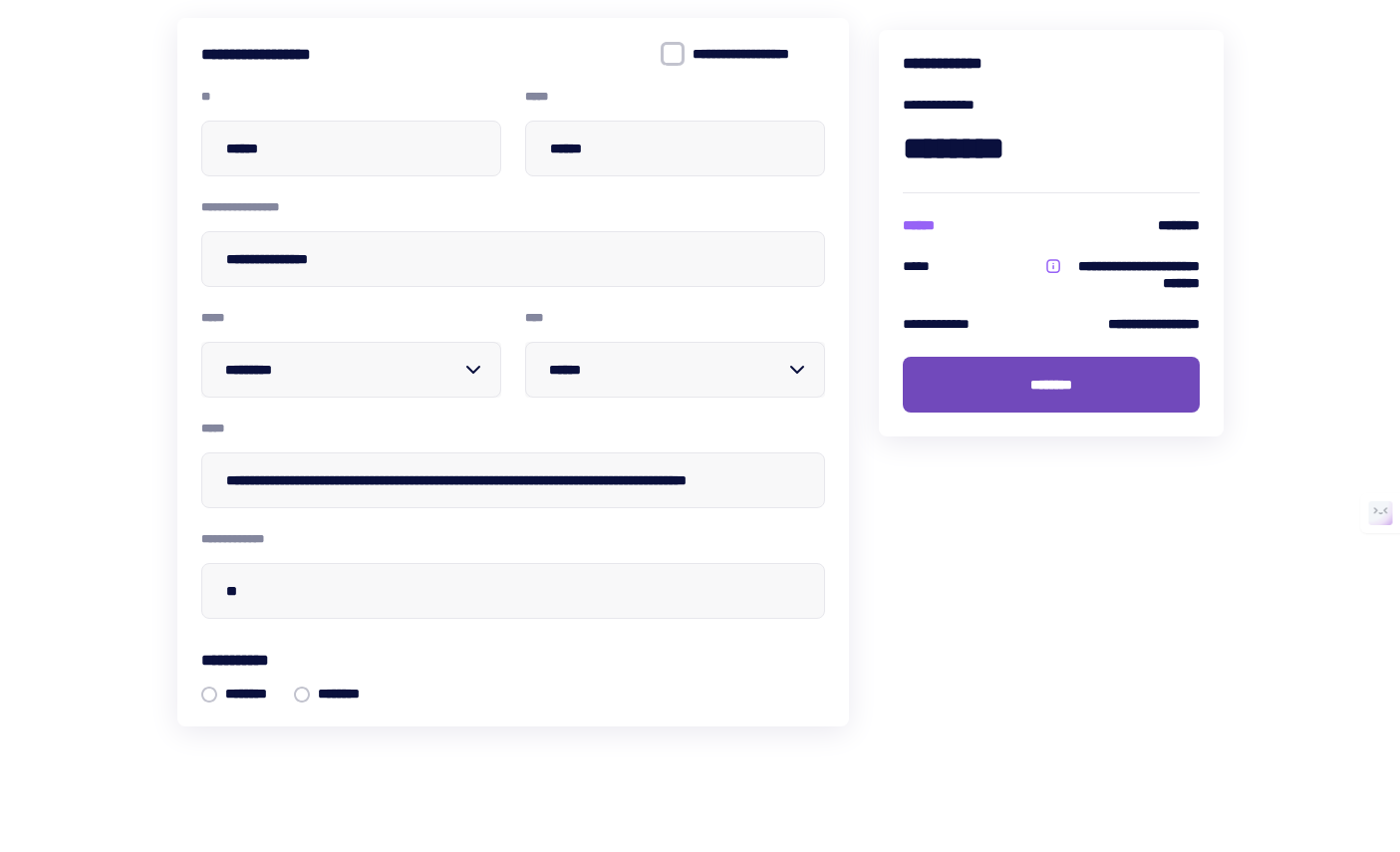 click on "********" at bounding box center [1051, 385] 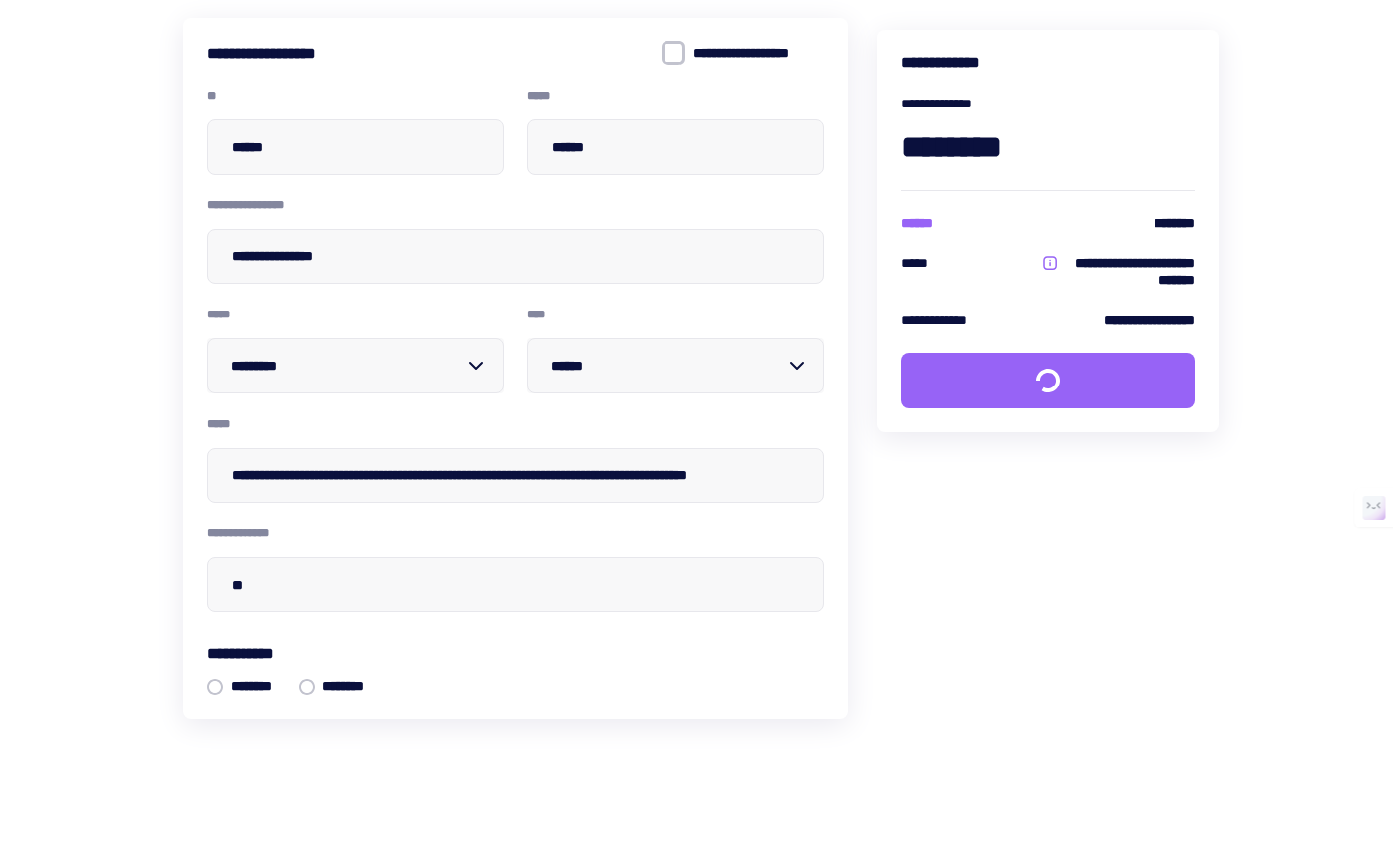 scroll, scrollTop: 0, scrollLeft: 0, axis: both 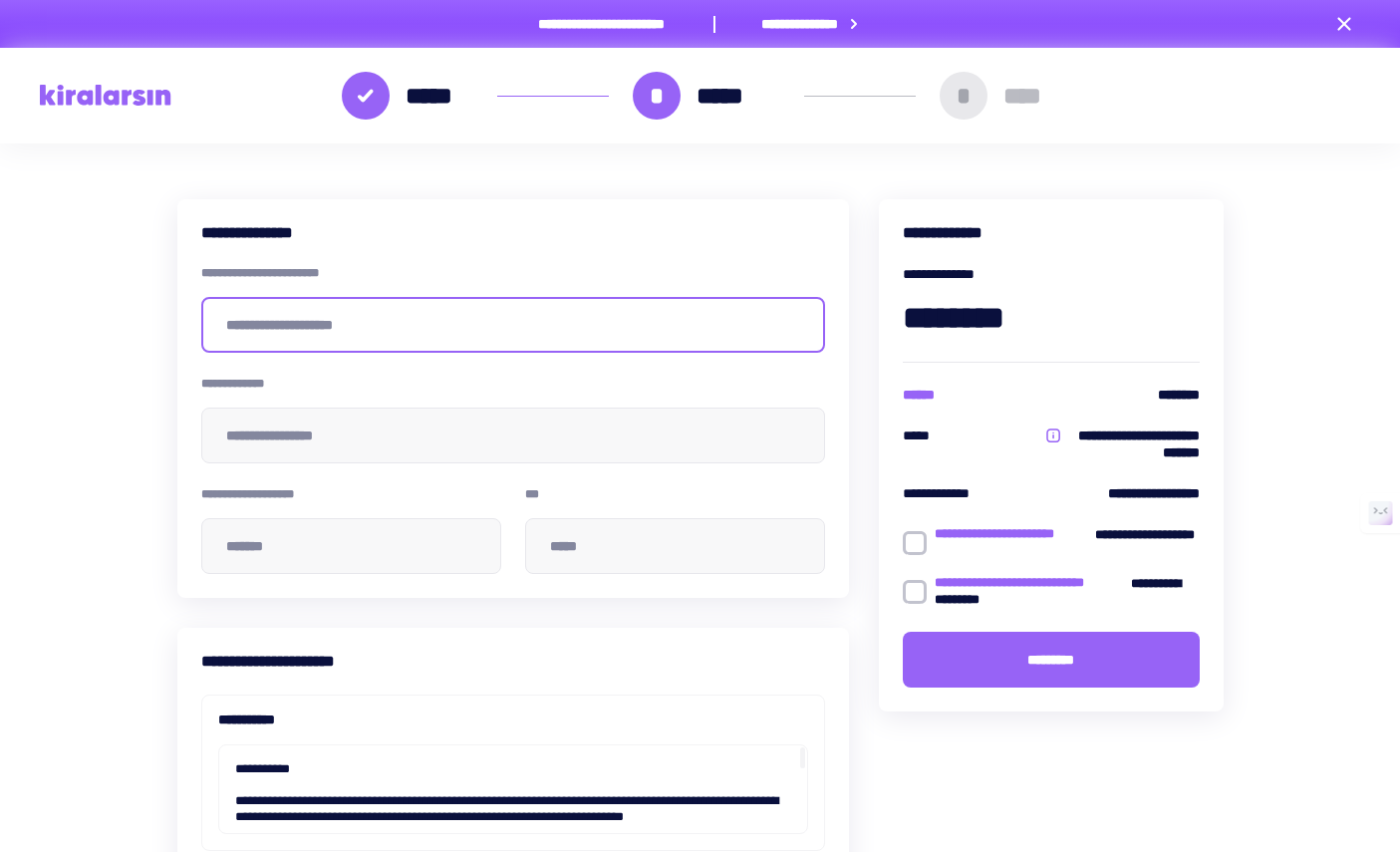 click at bounding box center [513, 325] 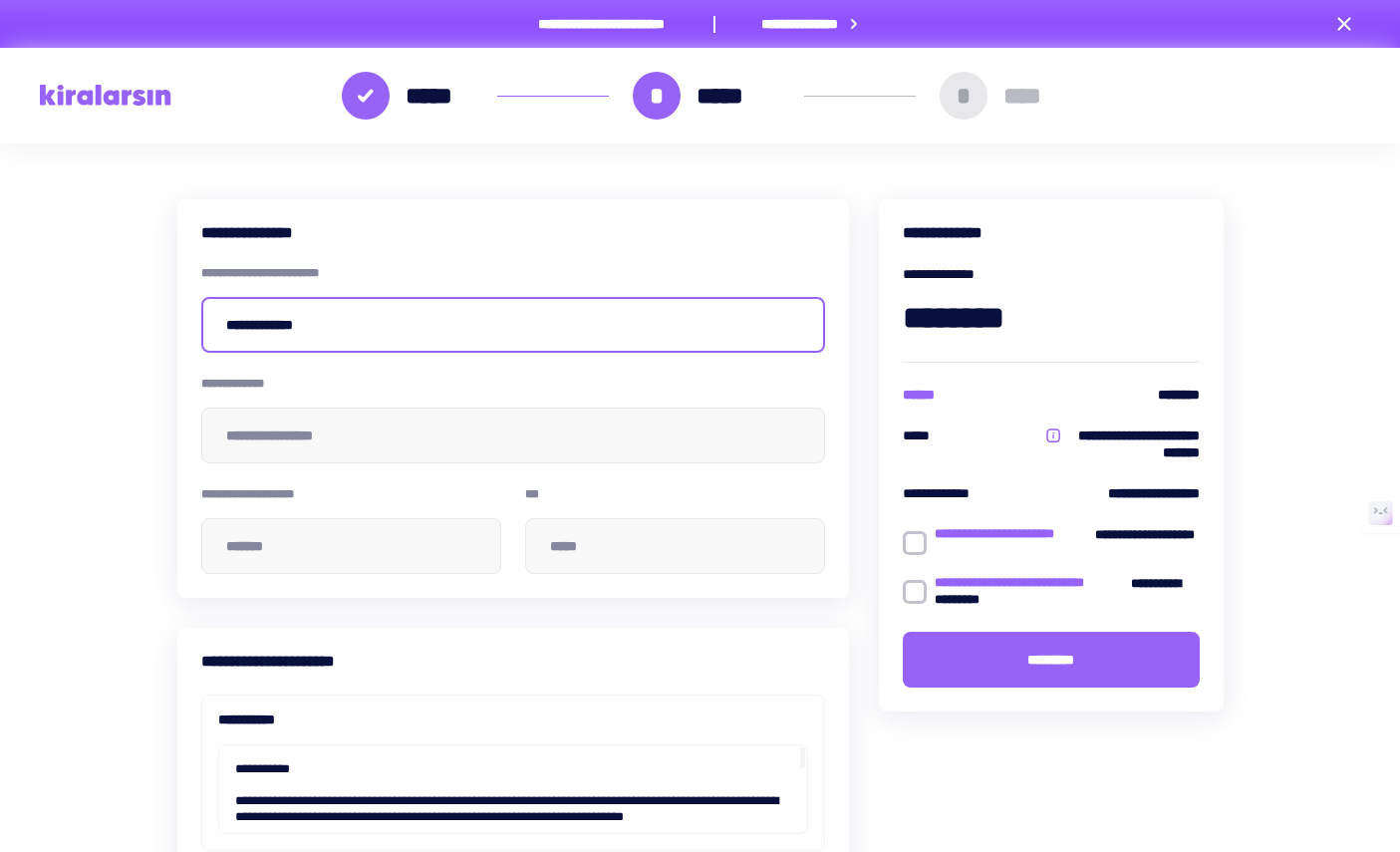 type on "**********" 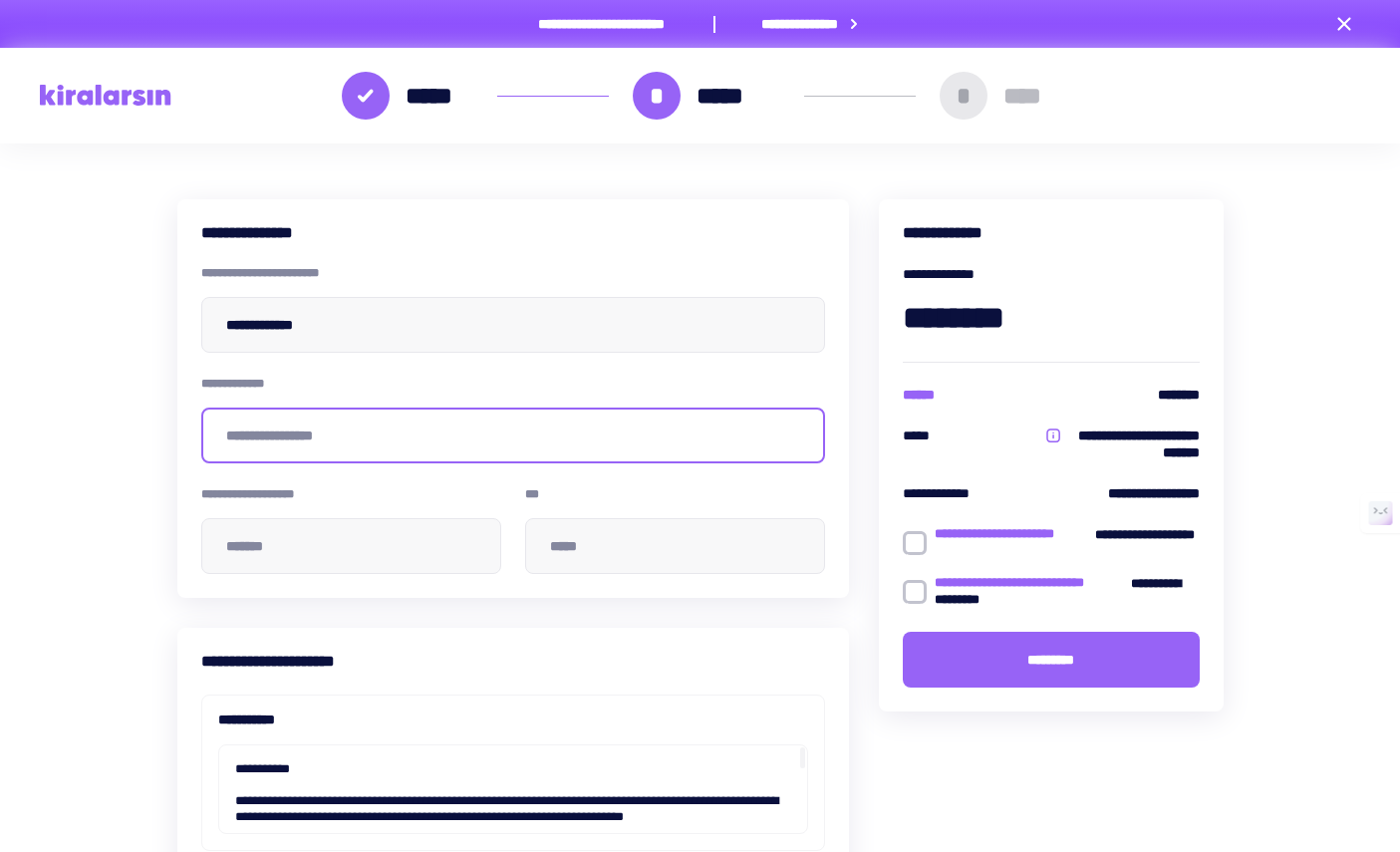 click at bounding box center [513, 435] 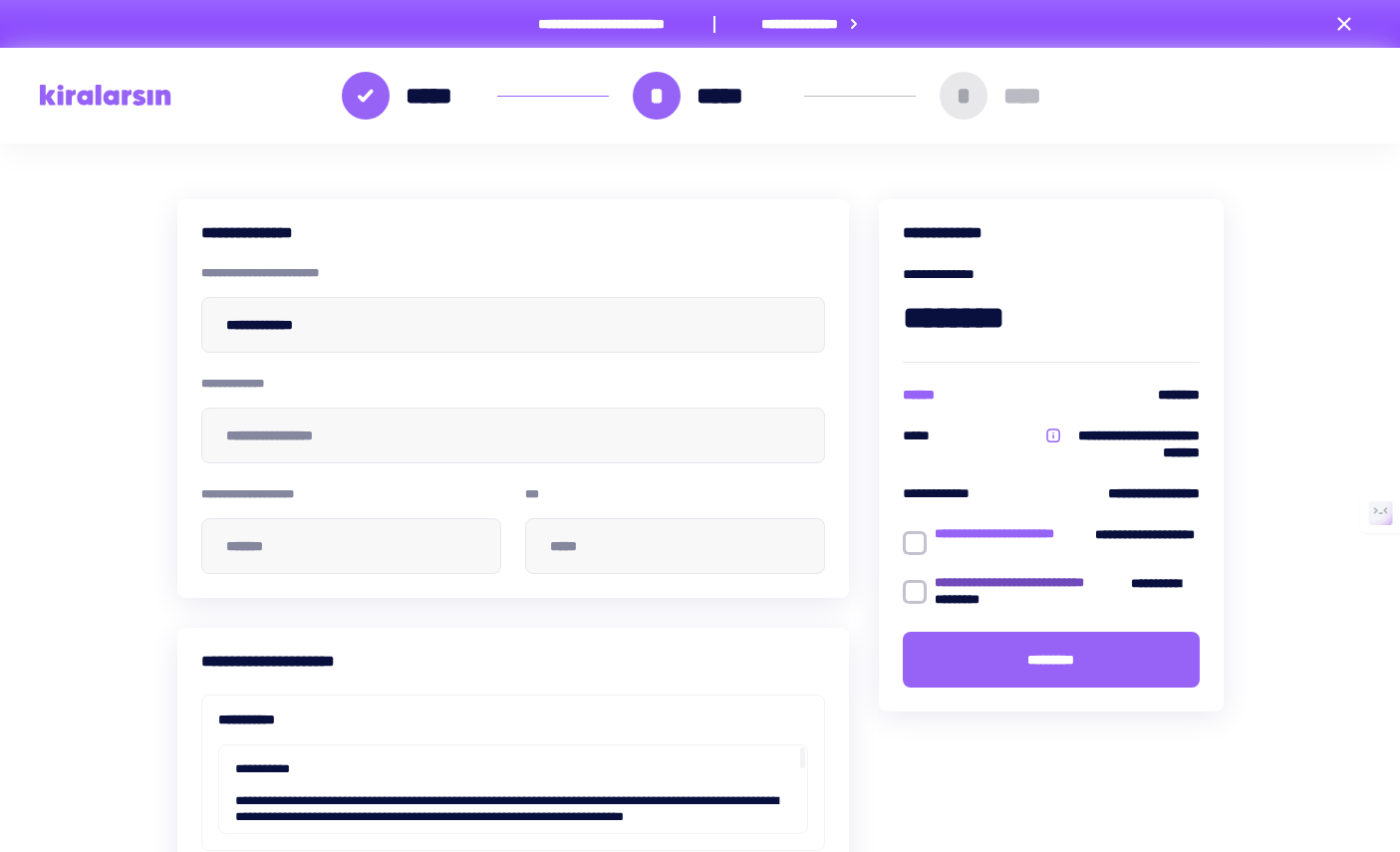 click on "**********" at bounding box center [1033, 583] 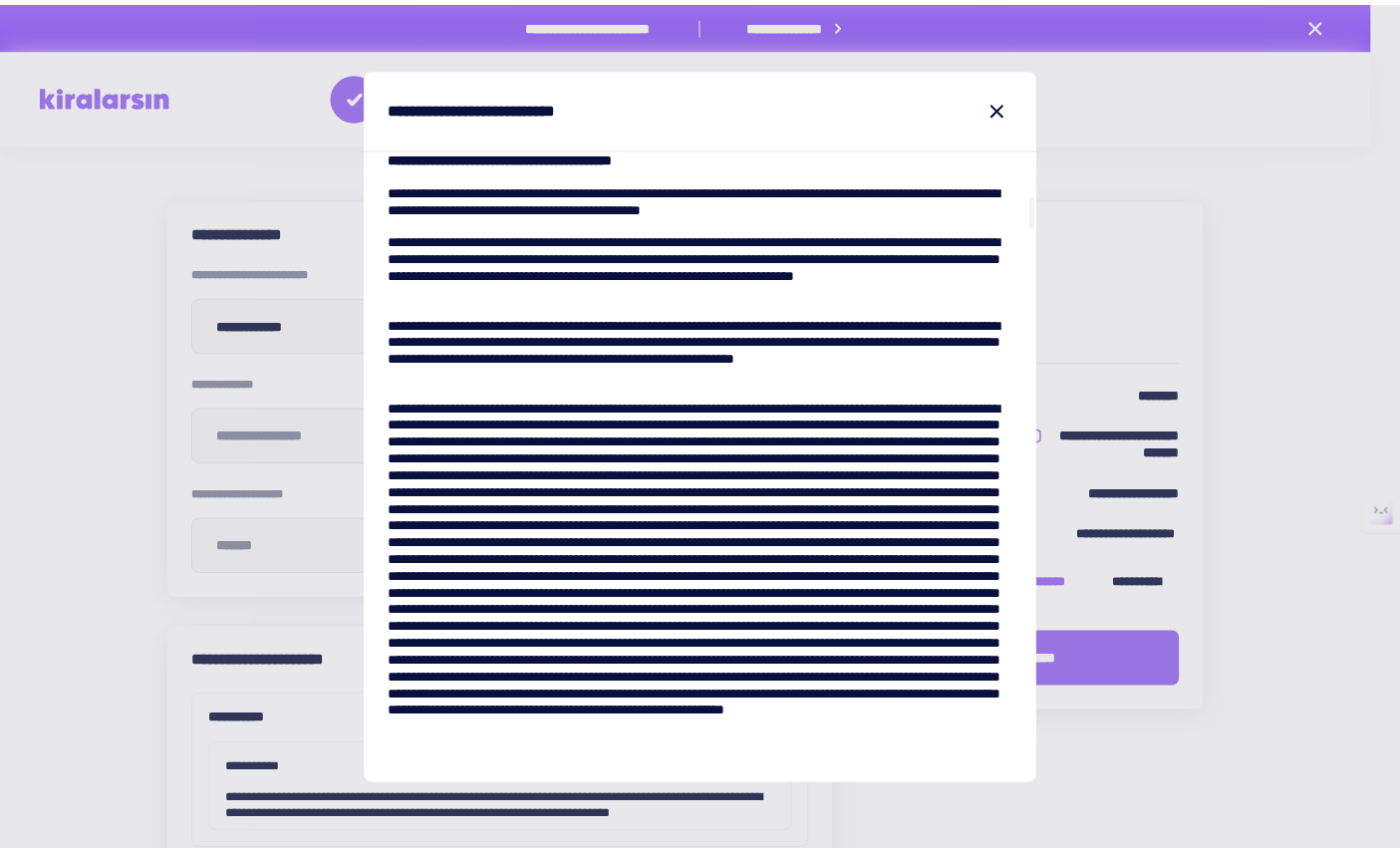 scroll, scrollTop: 748, scrollLeft: 0, axis: vertical 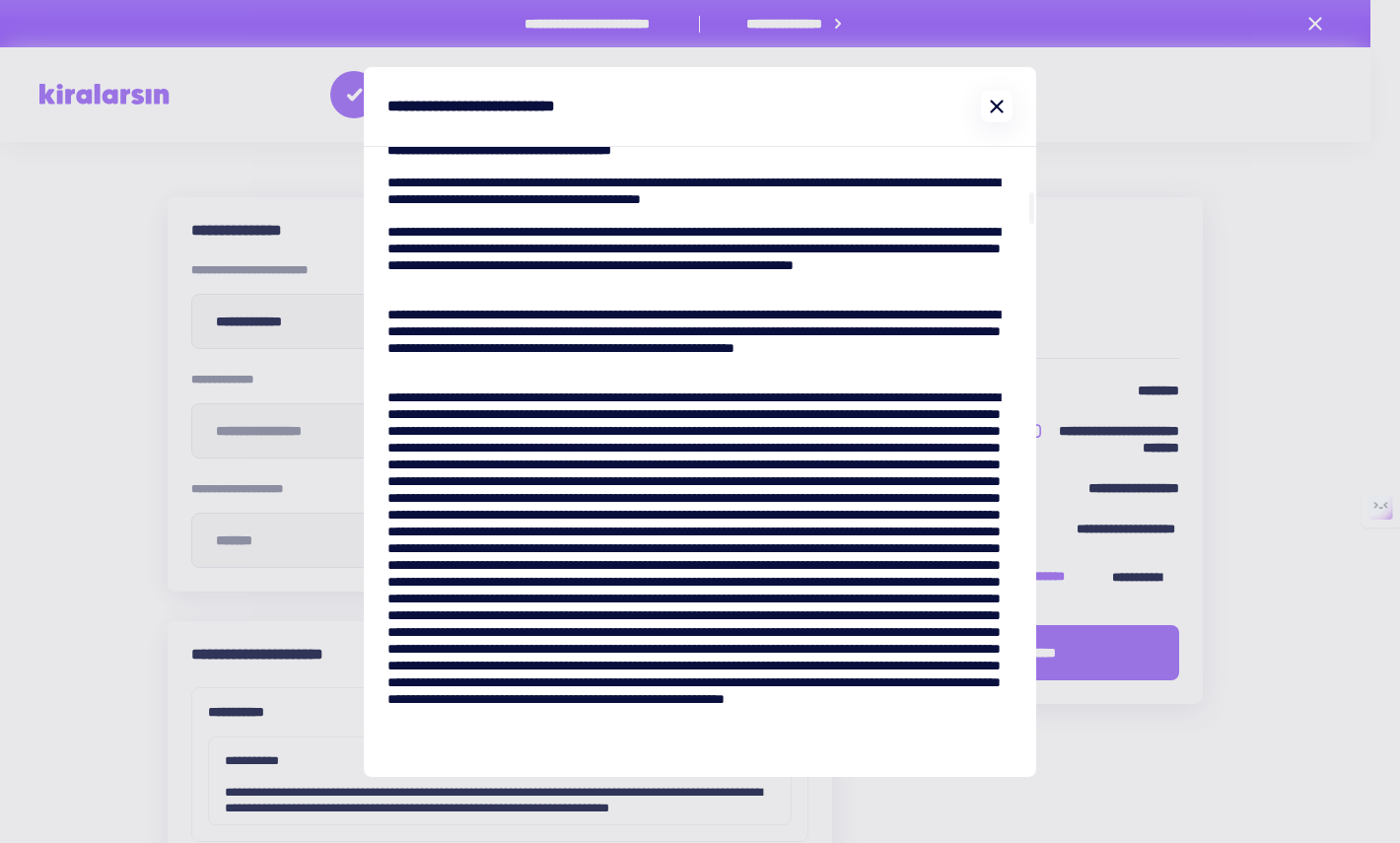 click at bounding box center (997, 105) 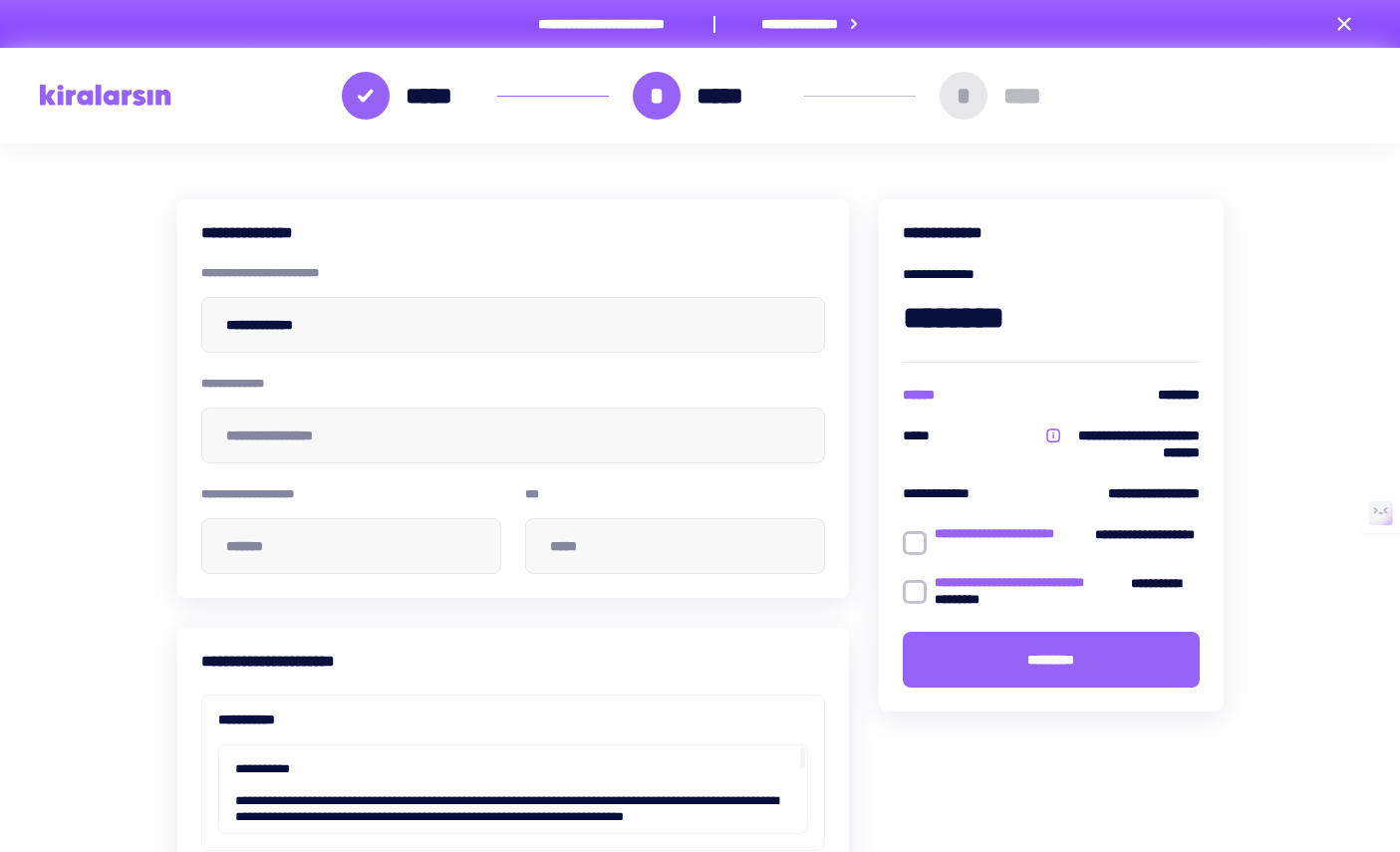 click on "**********" at bounding box center [801, 24] 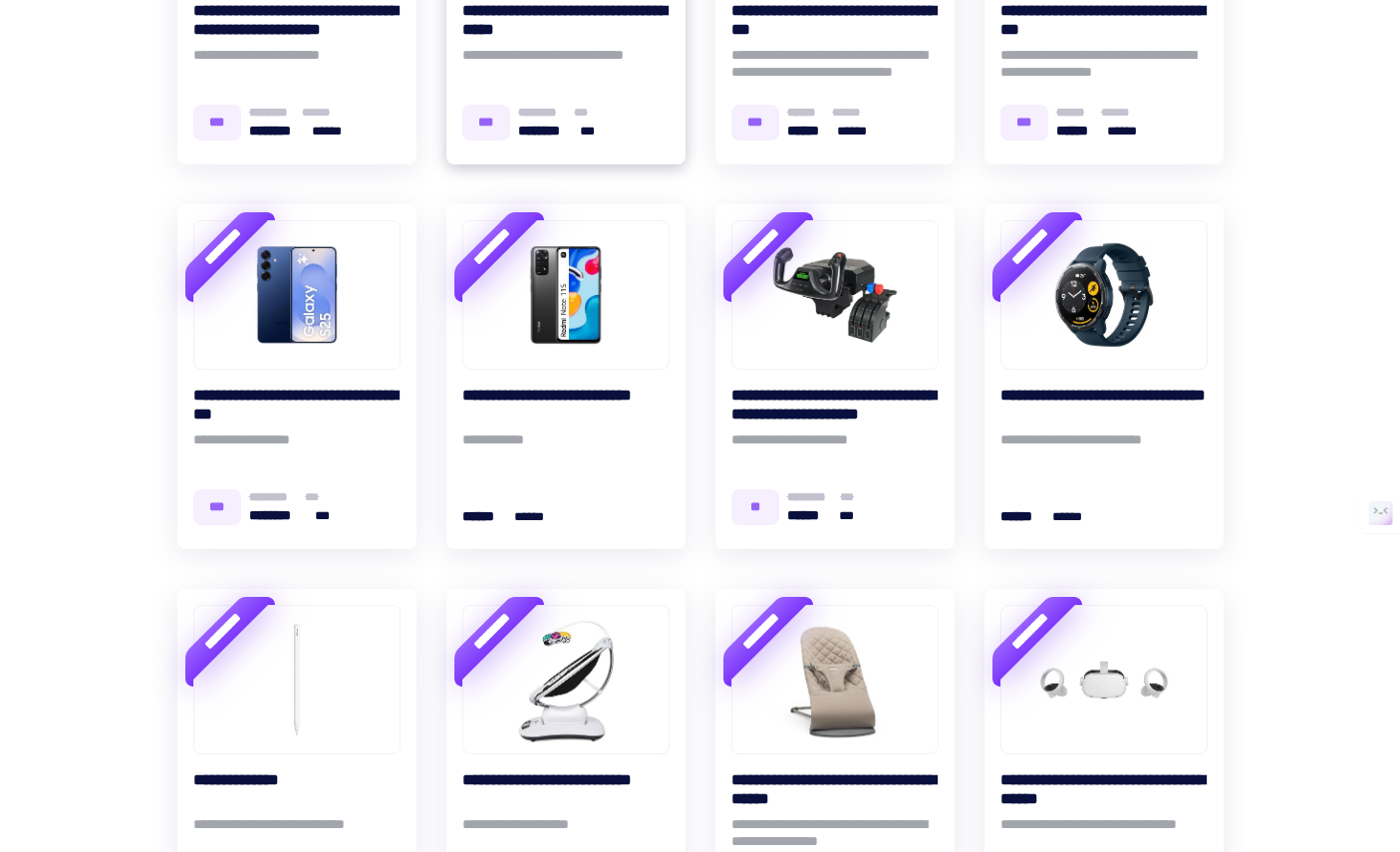 scroll, scrollTop: 0, scrollLeft: 0, axis: both 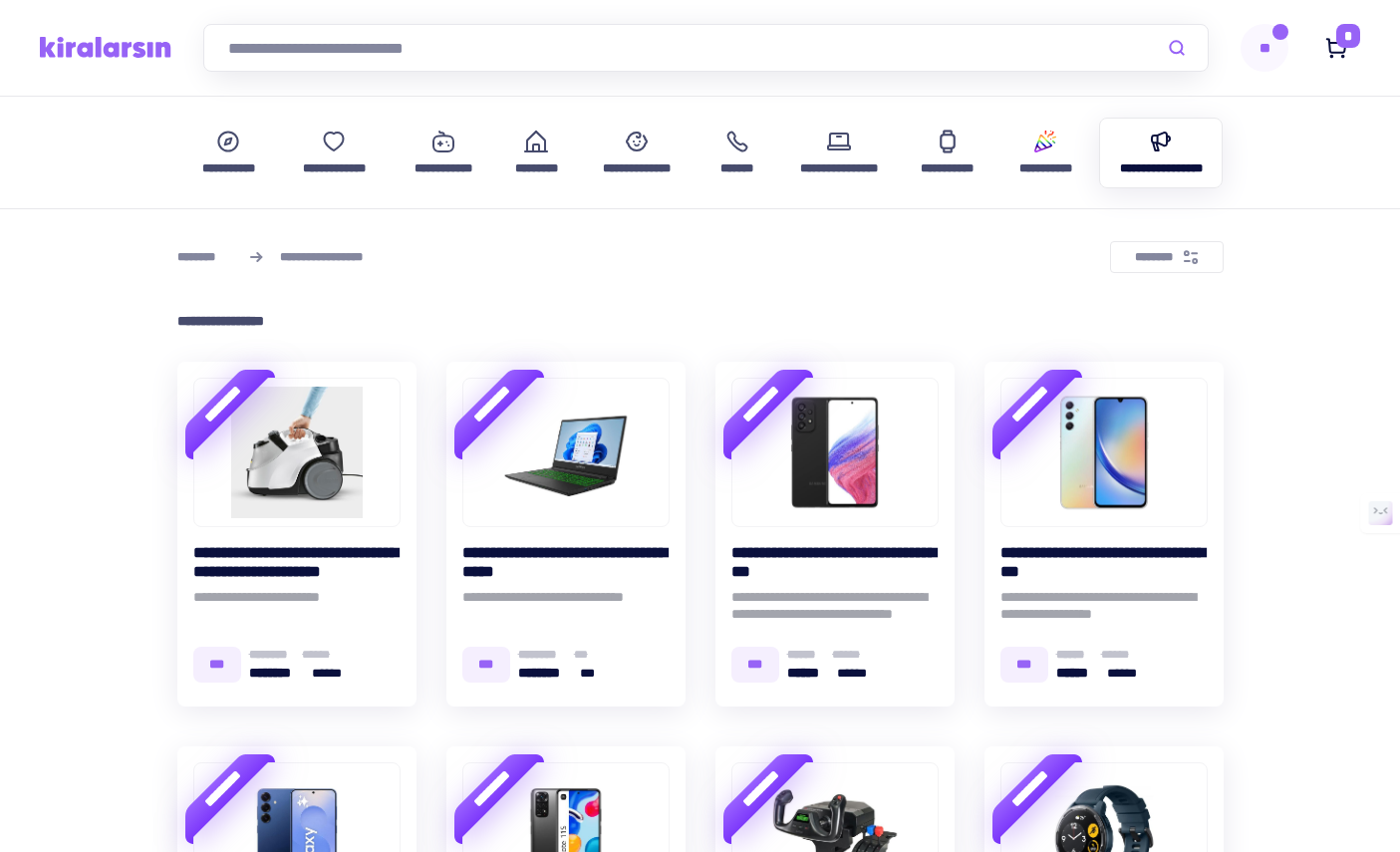 click at bounding box center [106, 48] 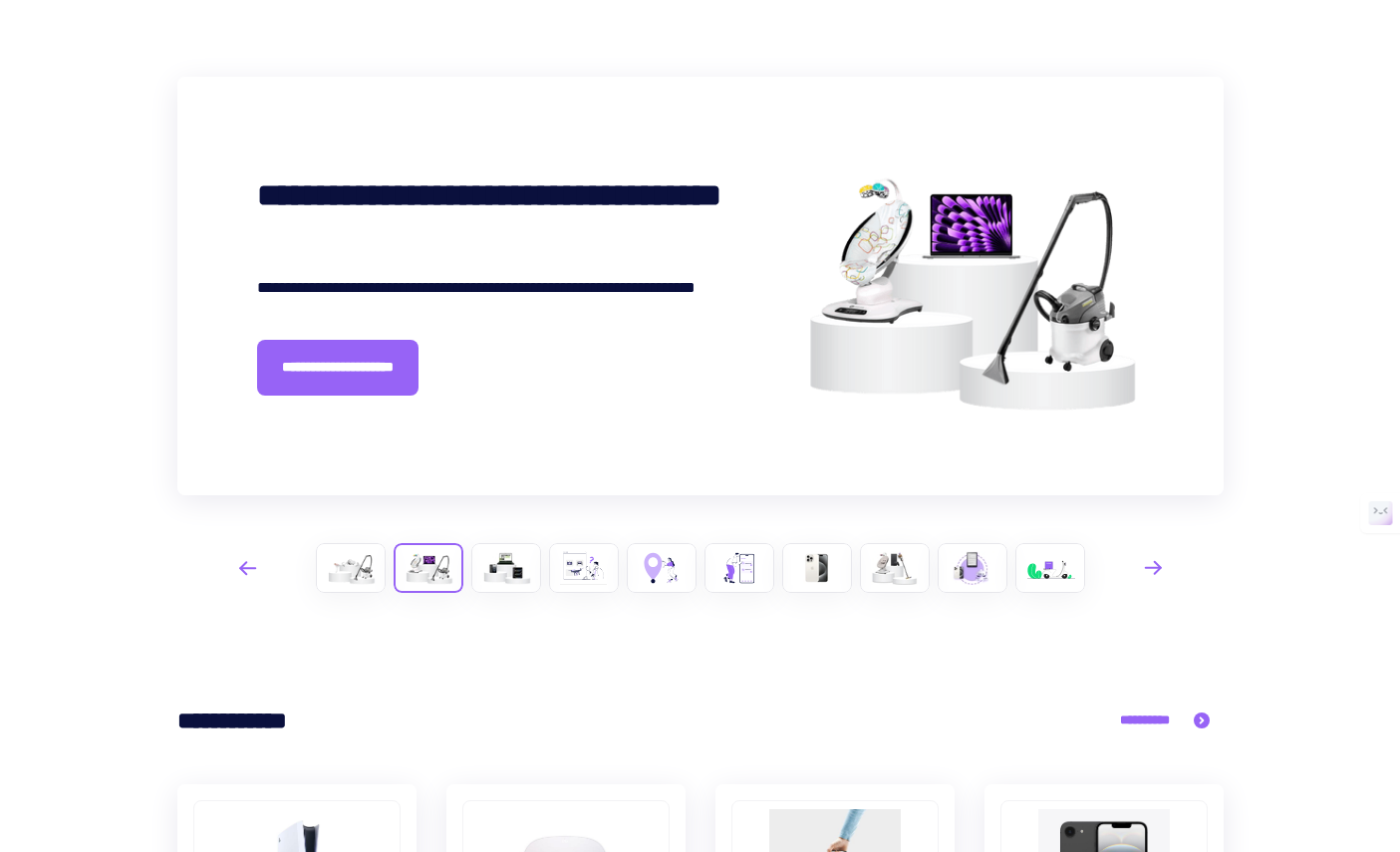 scroll, scrollTop: 0, scrollLeft: 0, axis: both 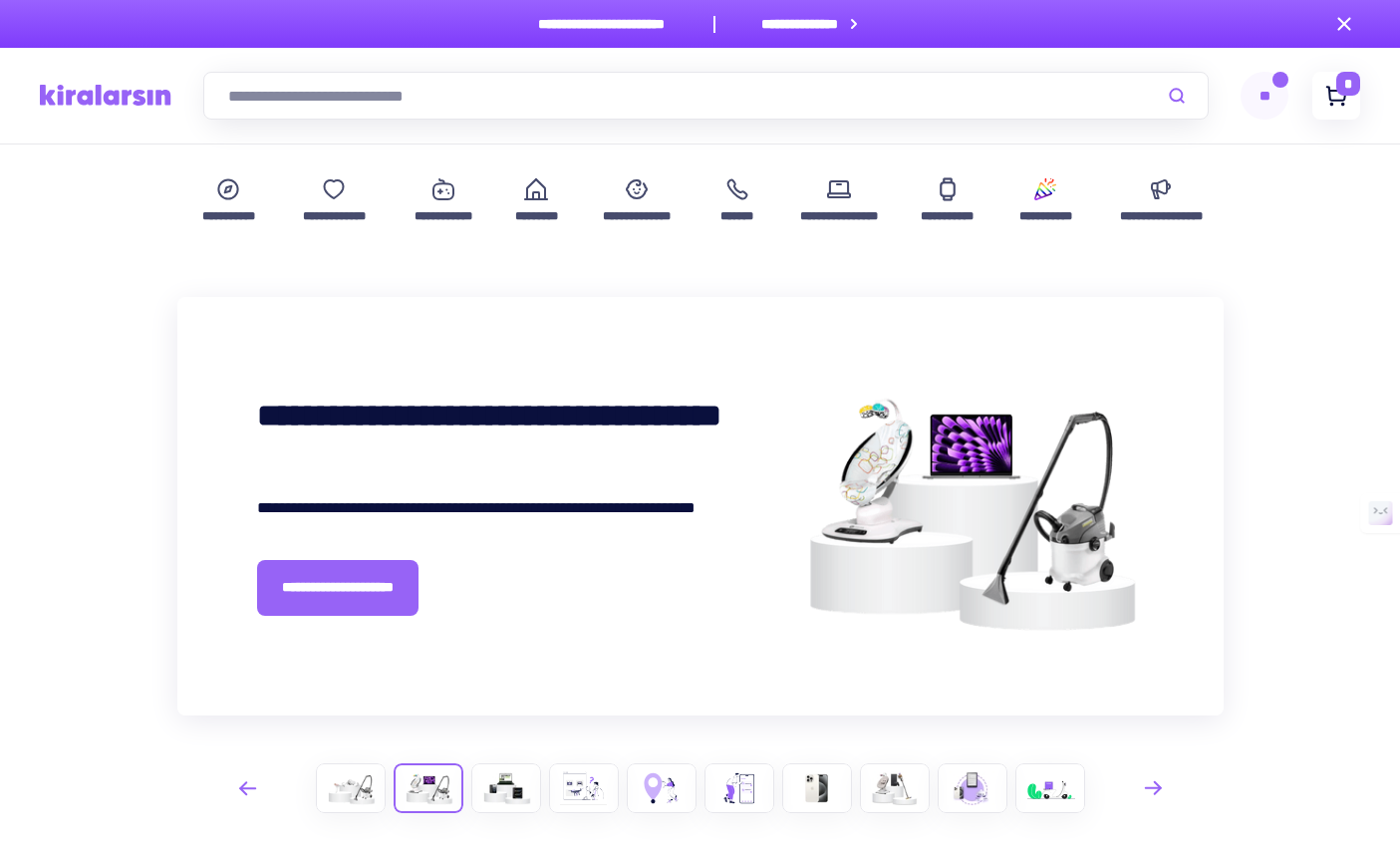 click at bounding box center (1336, 96) 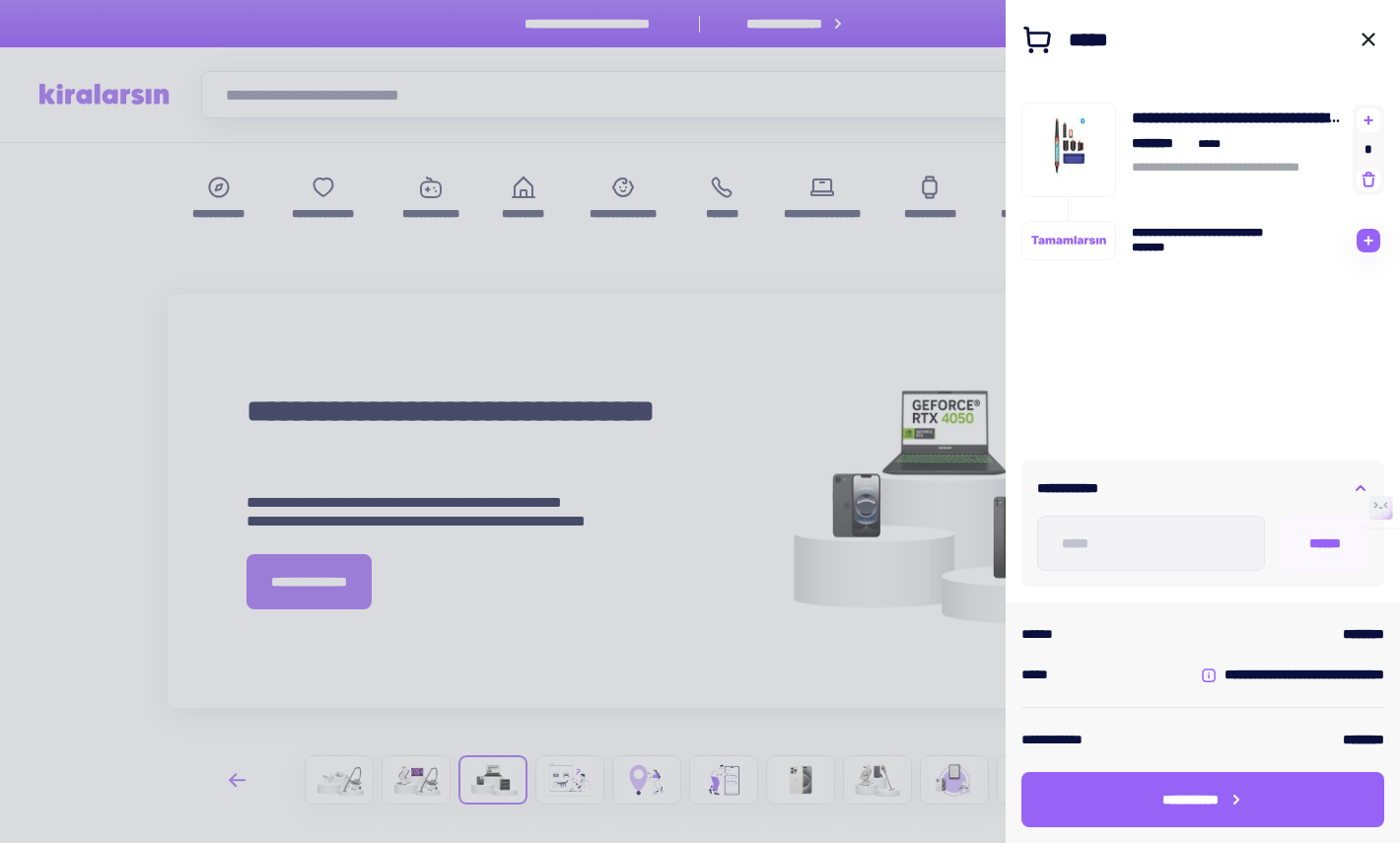 click at bounding box center (1368, 241) 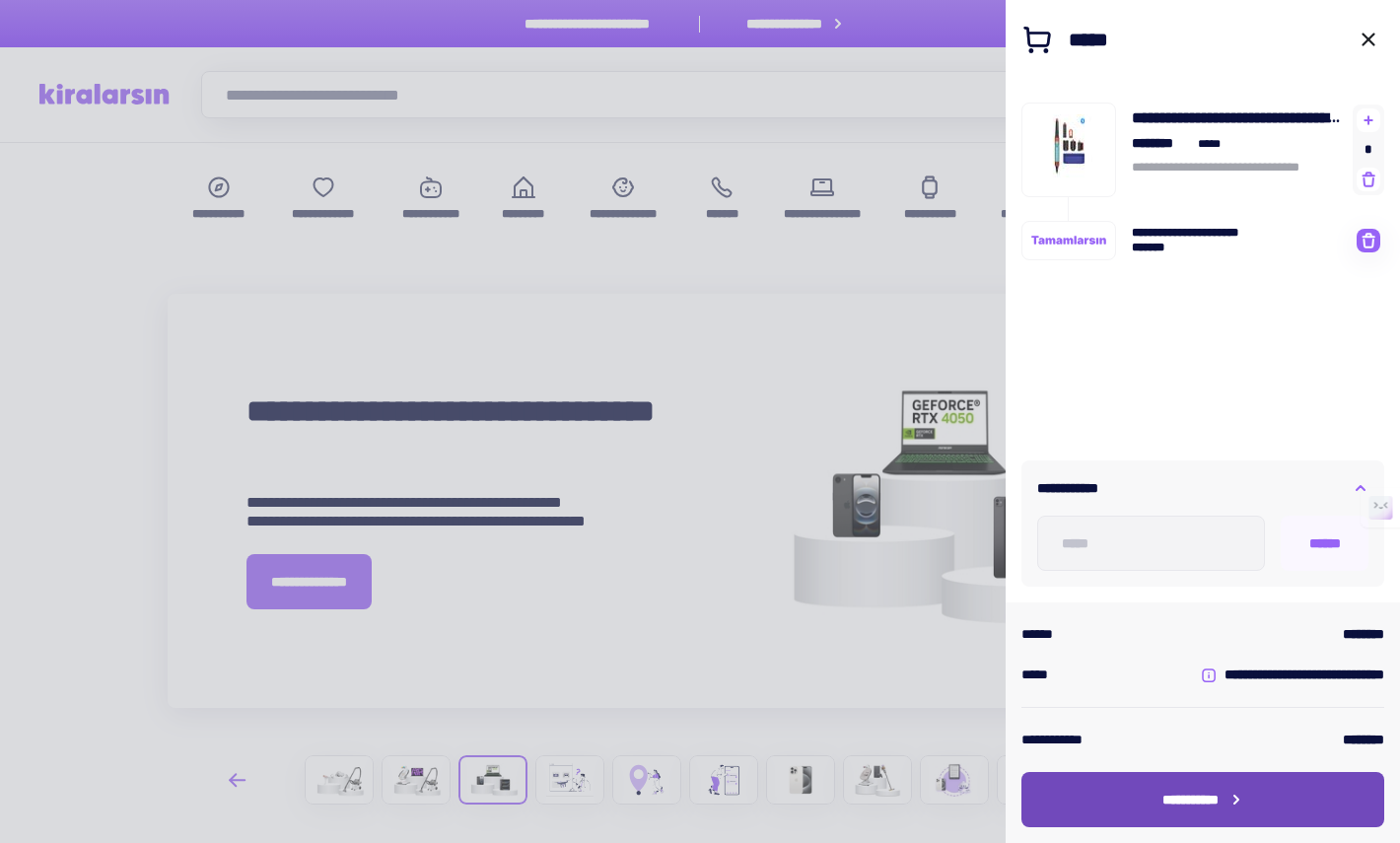 click on "**********" at bounding box center [1190, 800] 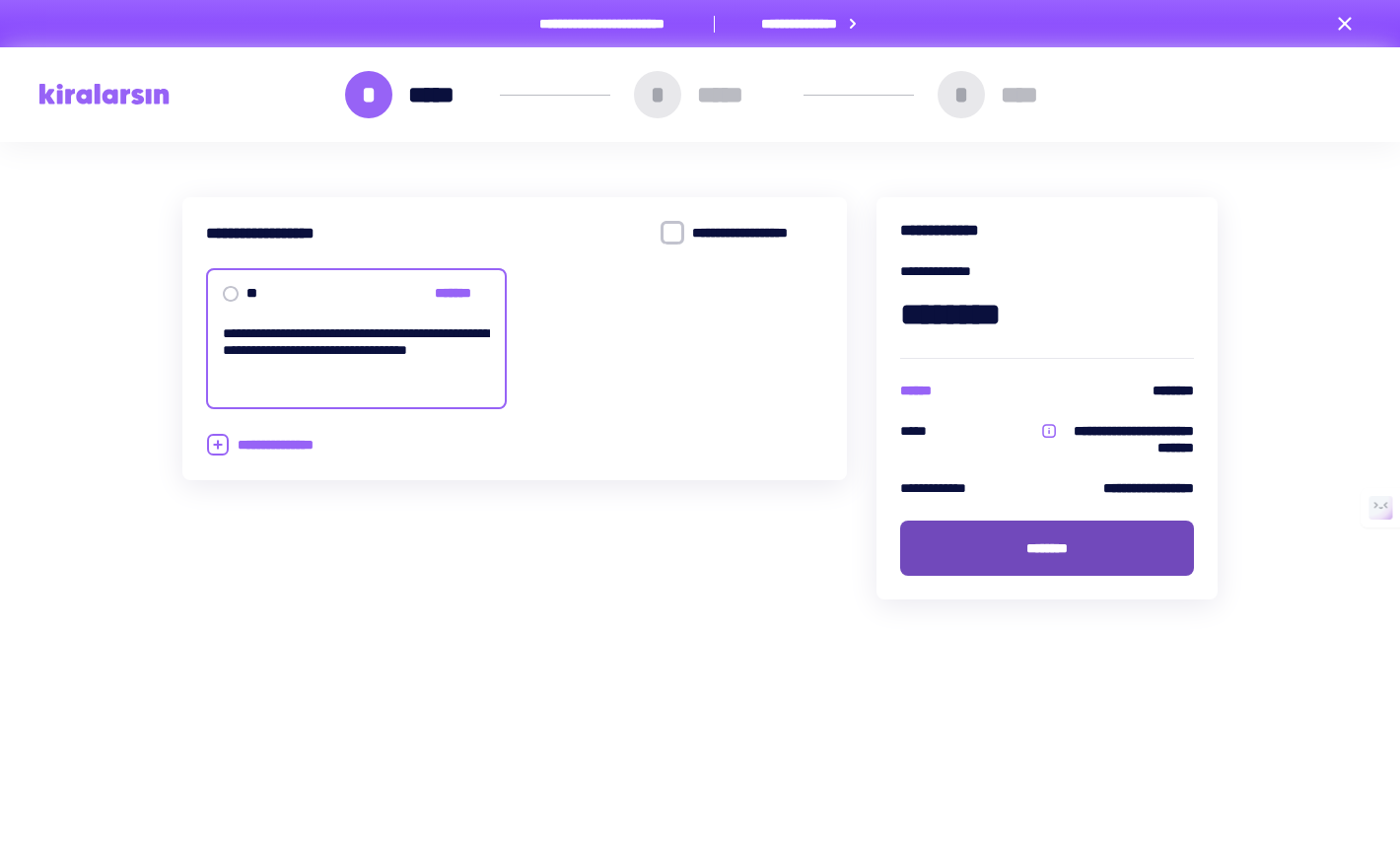 click on "********" at bounding box center (1047, 548) 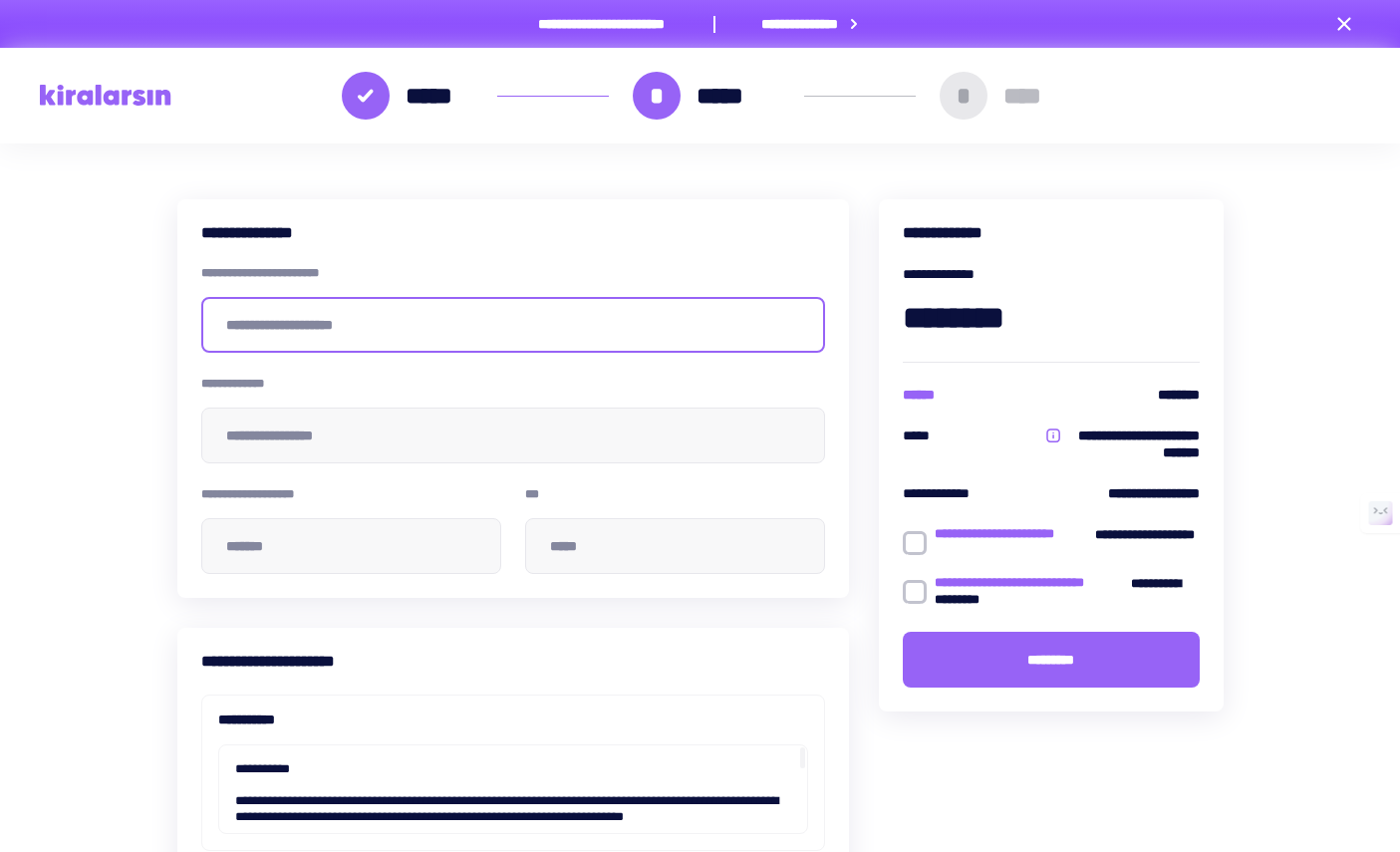 click at bounding box center (513, 325) 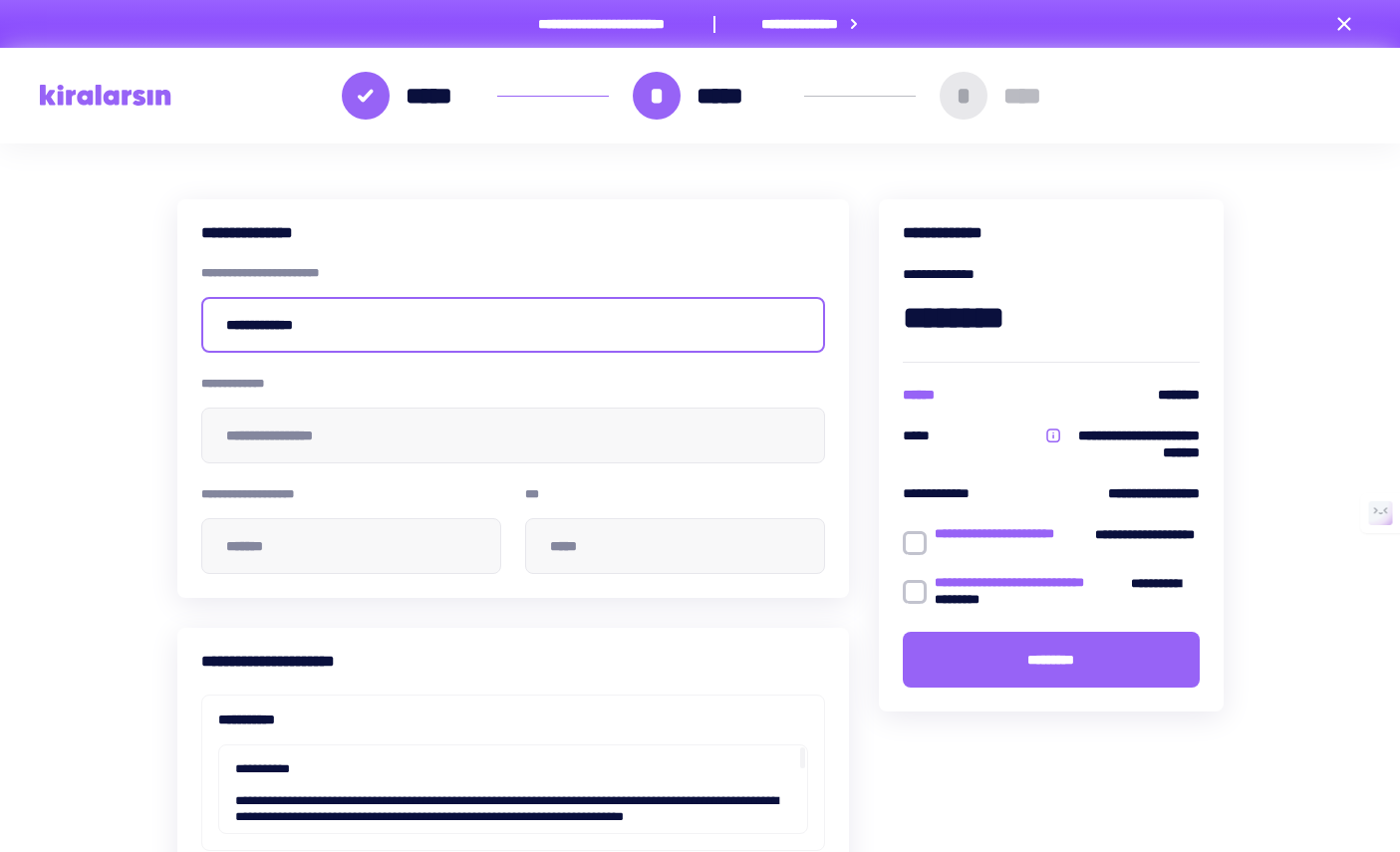 type on "**********" 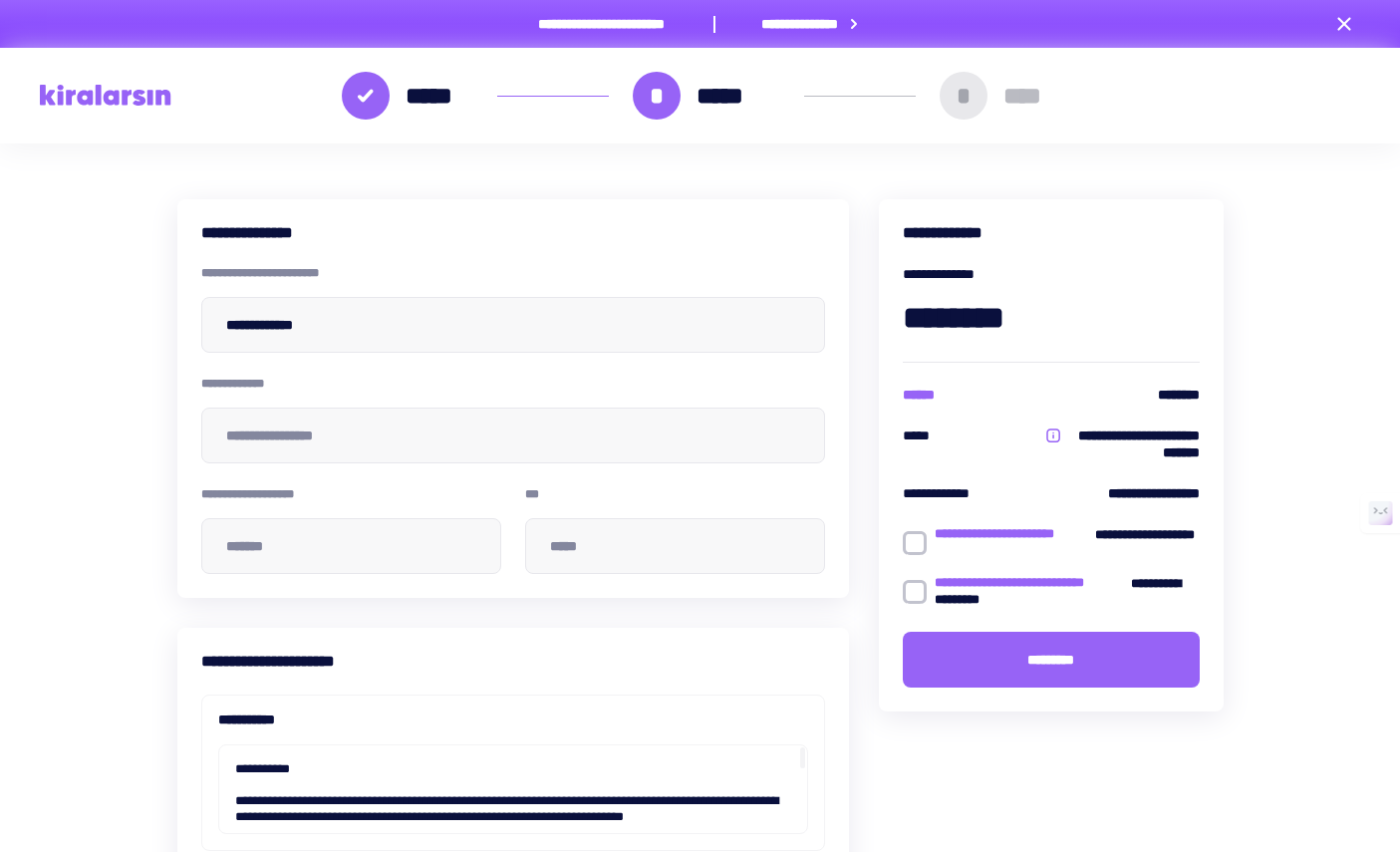 click on "**********" at bounding box center [513, 420] 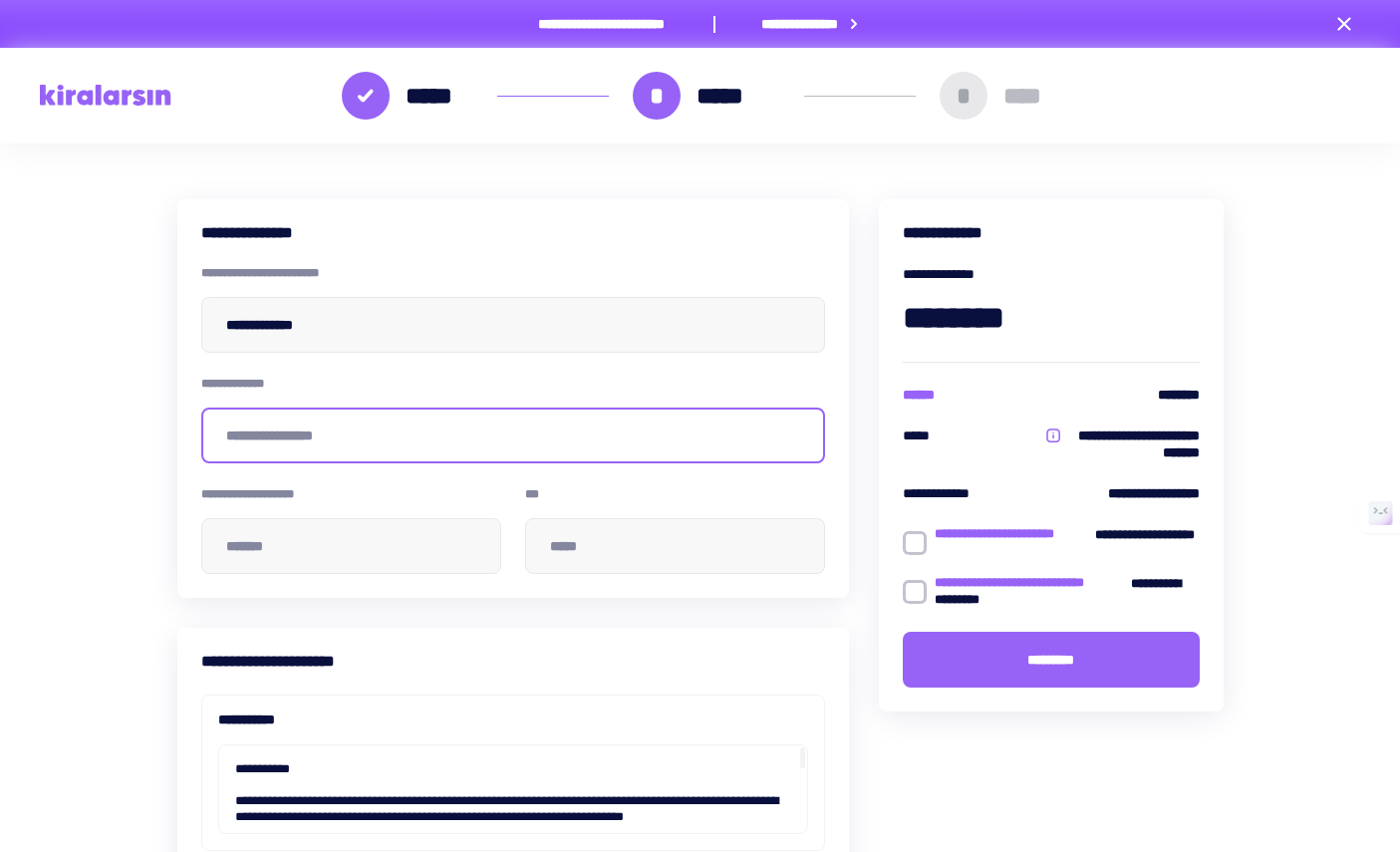 click at bounding box center [513, 435] 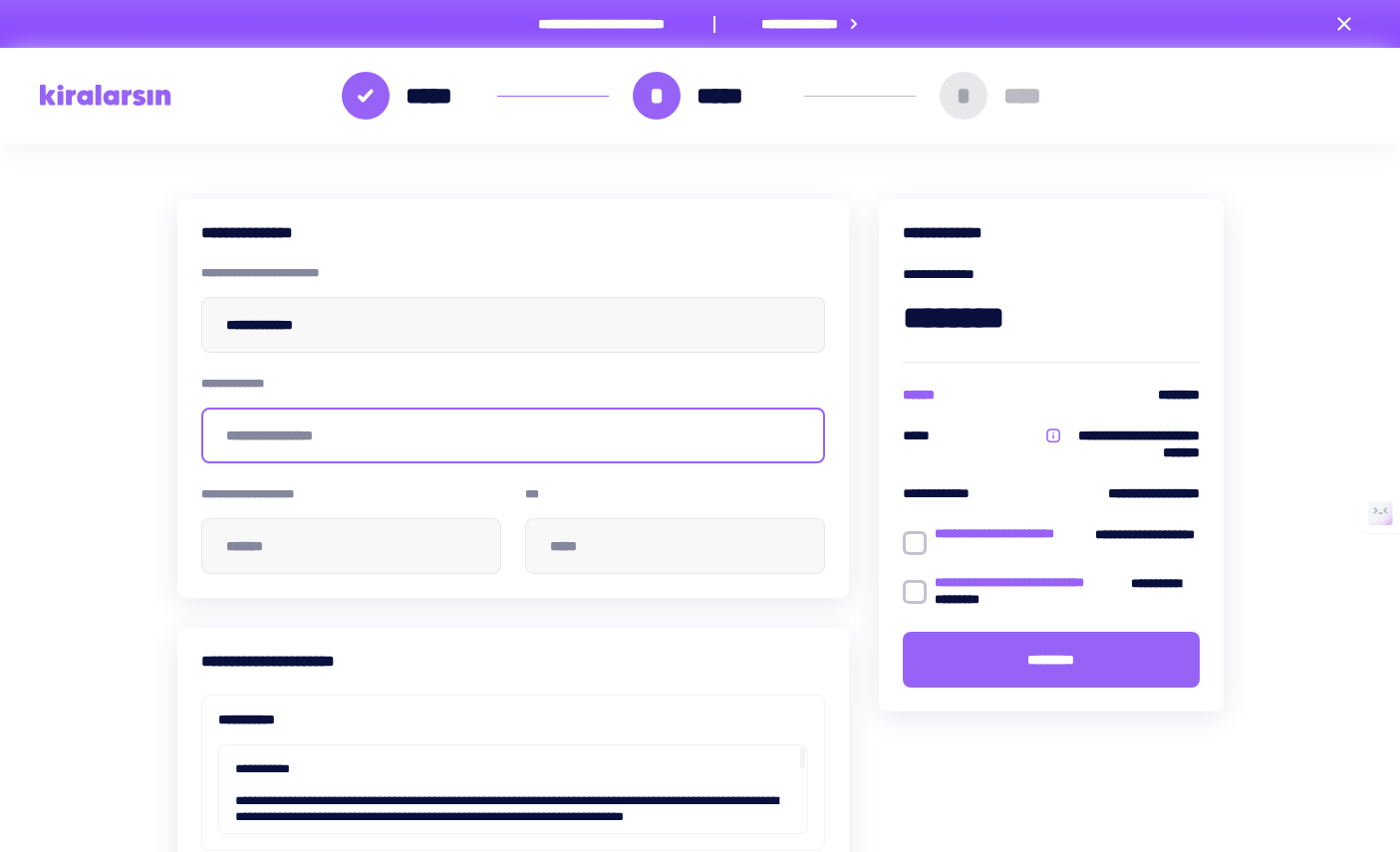 click at bounding box center (513, 435) 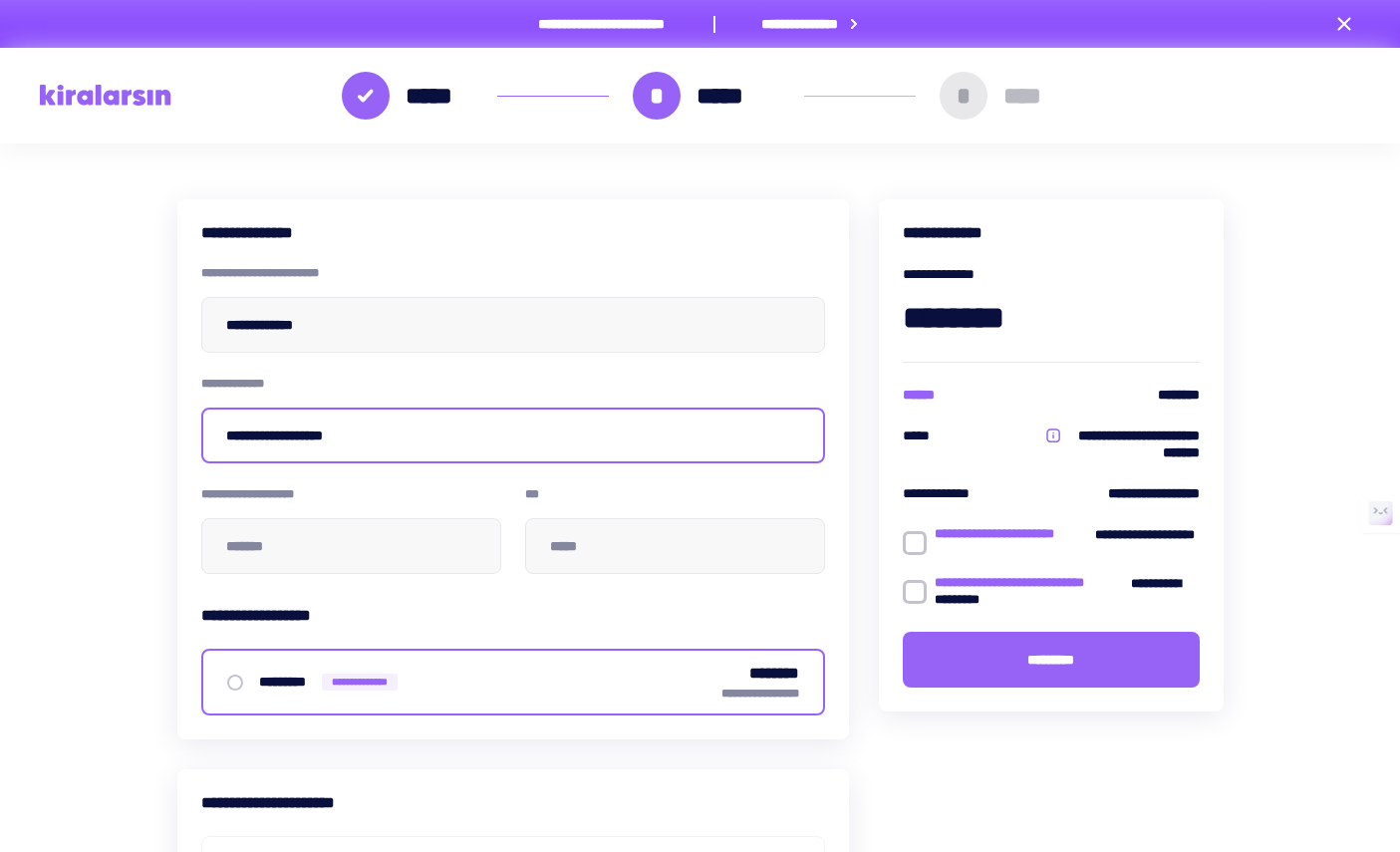 type on "**********" 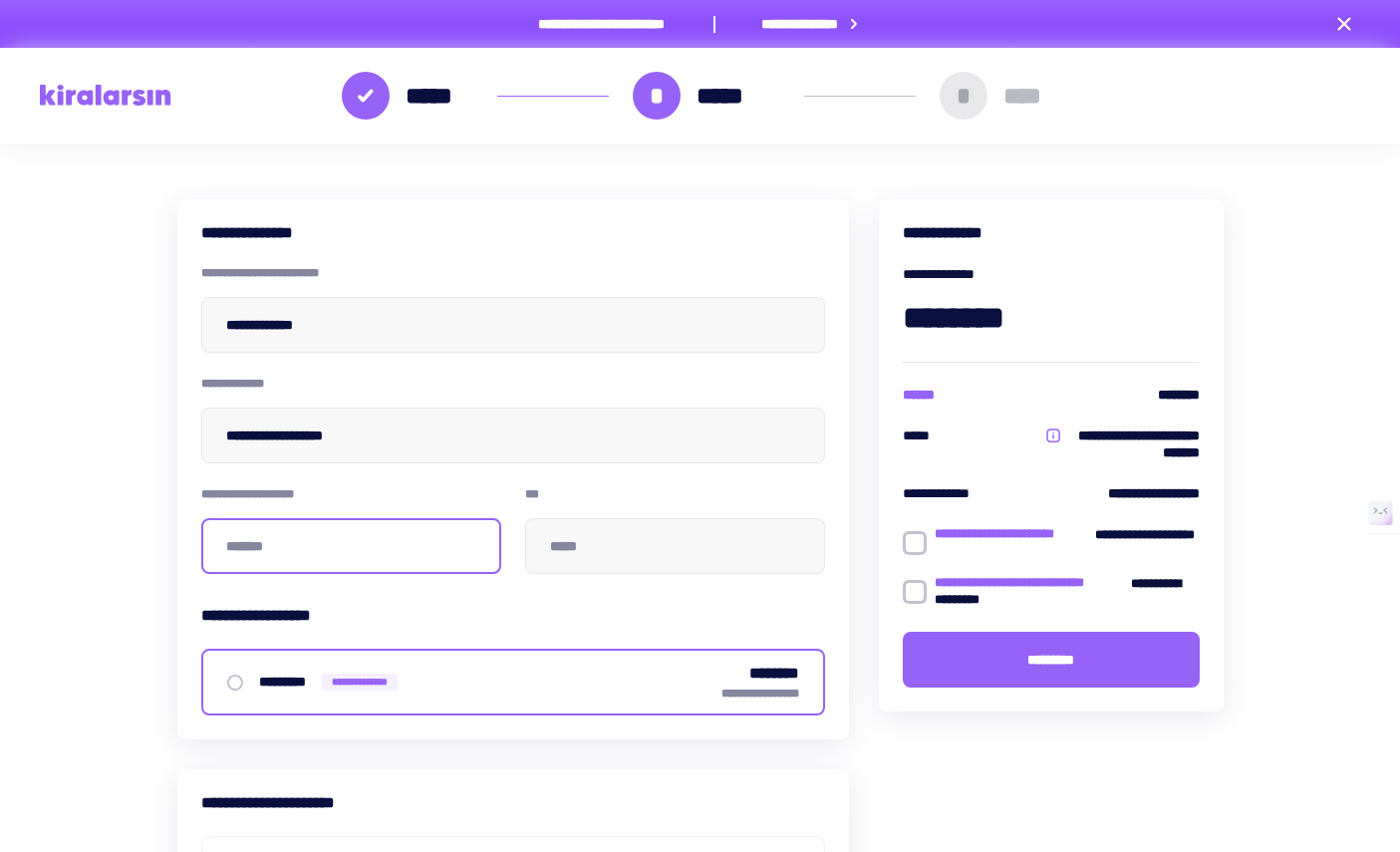 click at bounding box center [351, 546] 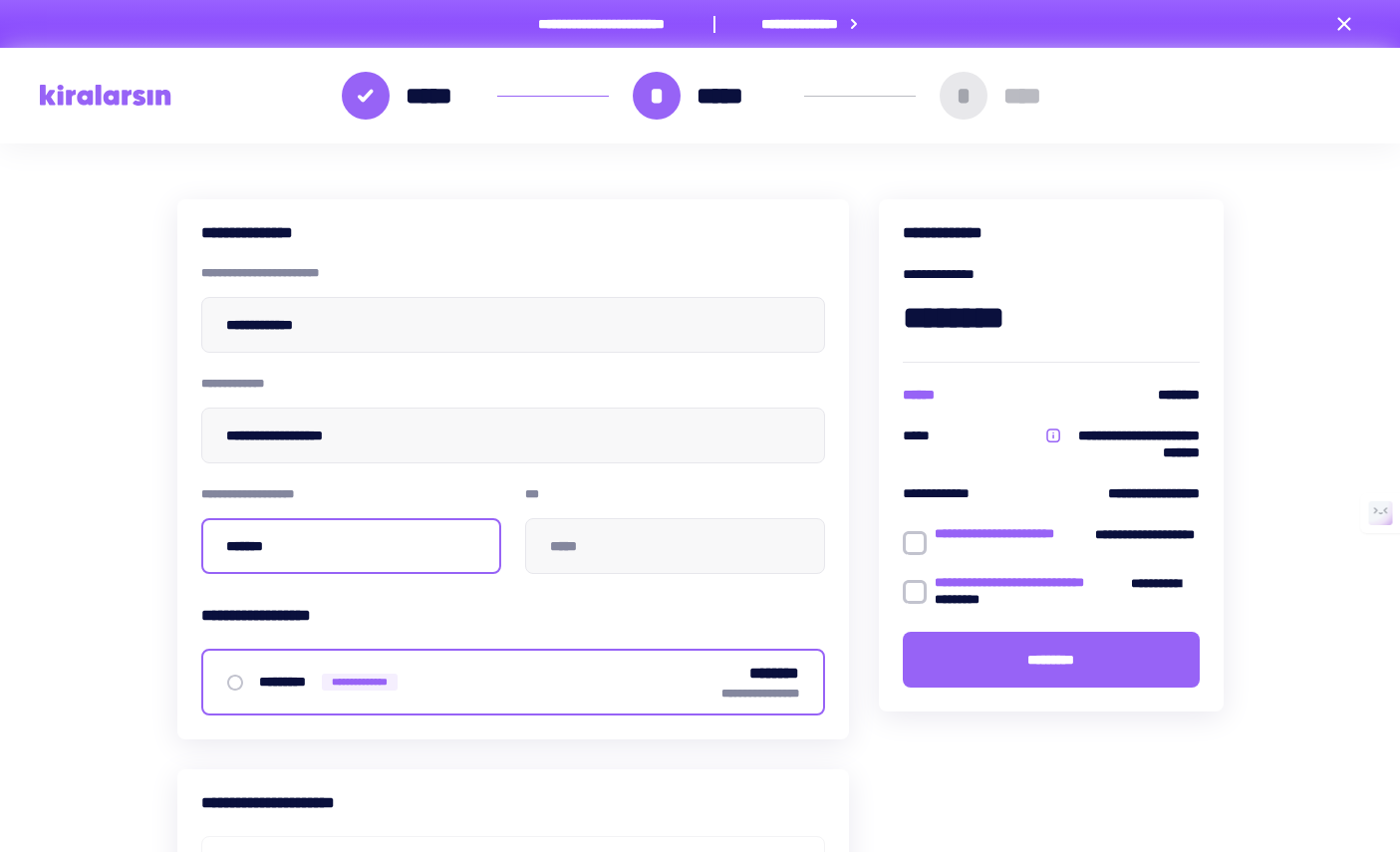 type on "*****" 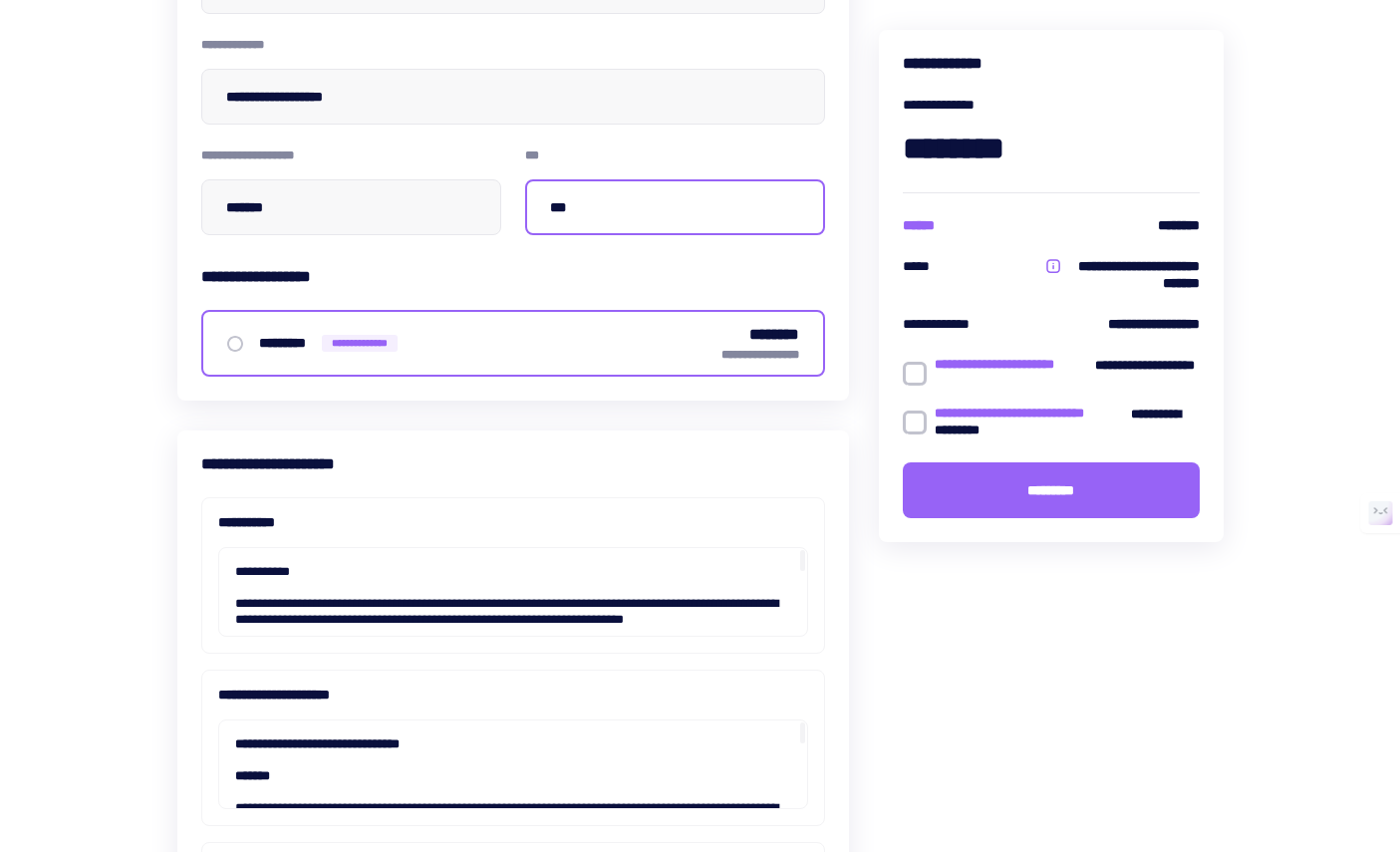scroll, scrollTop: 361, scrollLeft: 0, axis: vertical 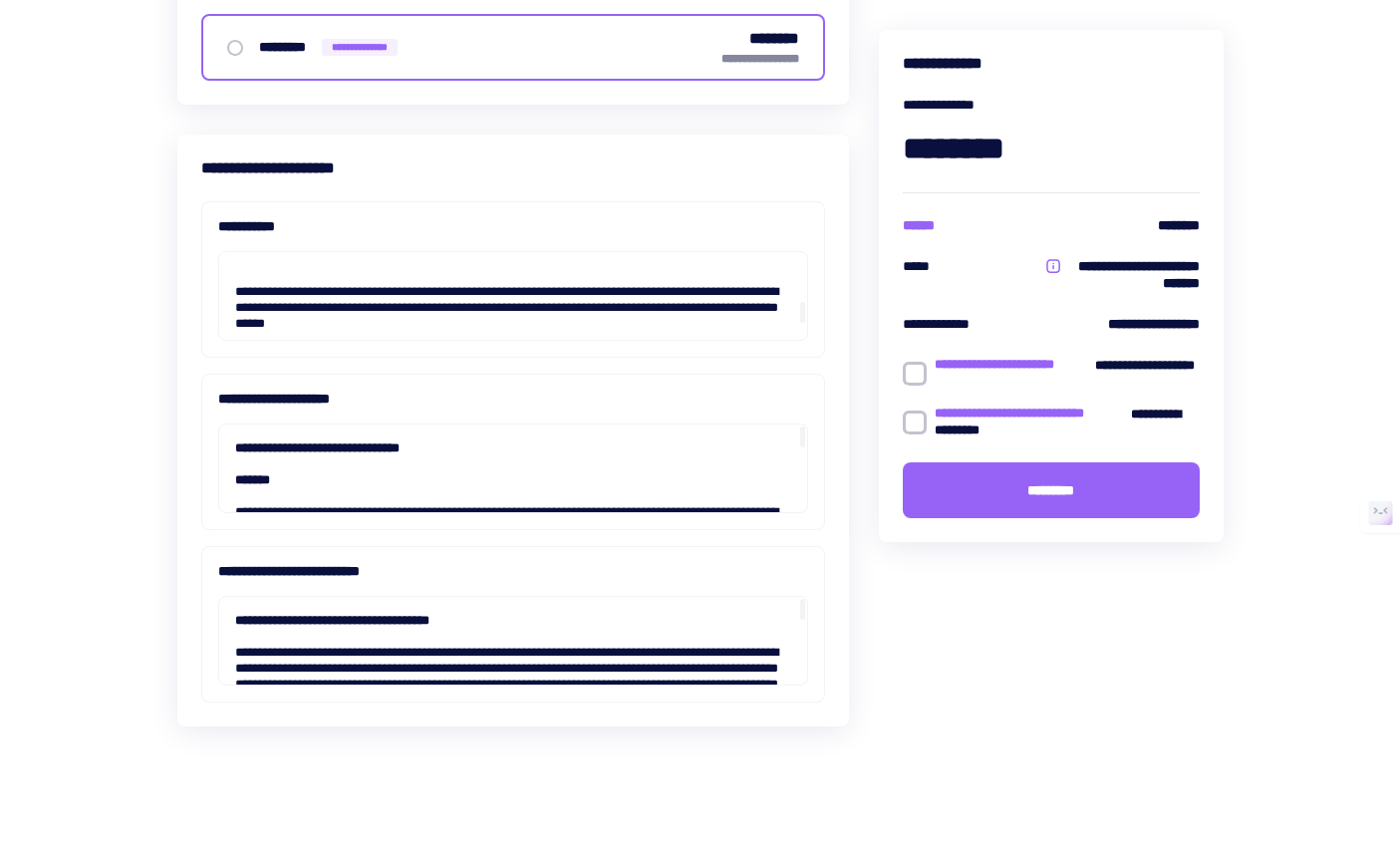 type on "***" 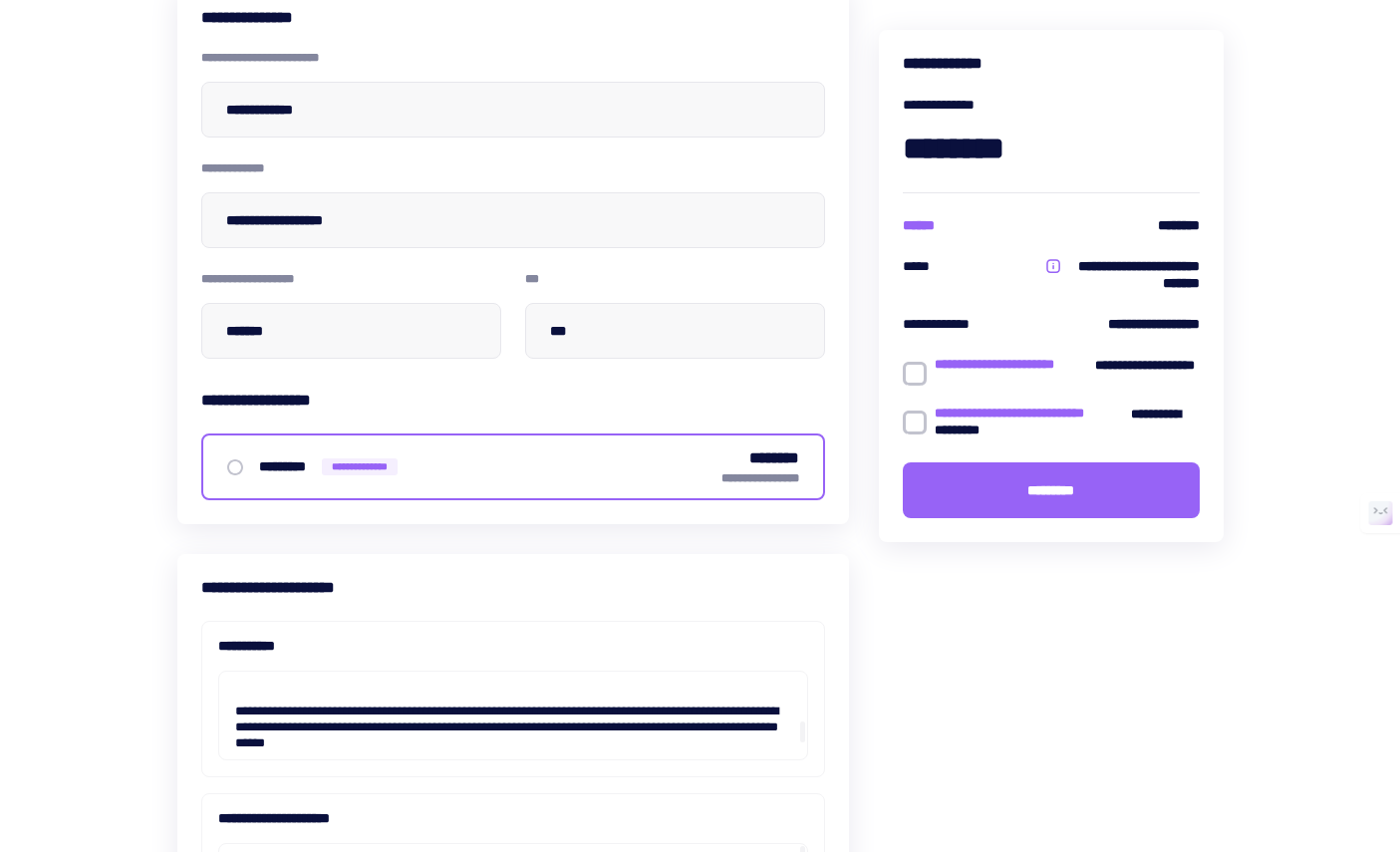 scroll, scrollTop: 0, scrollLeft: 0, axis: both 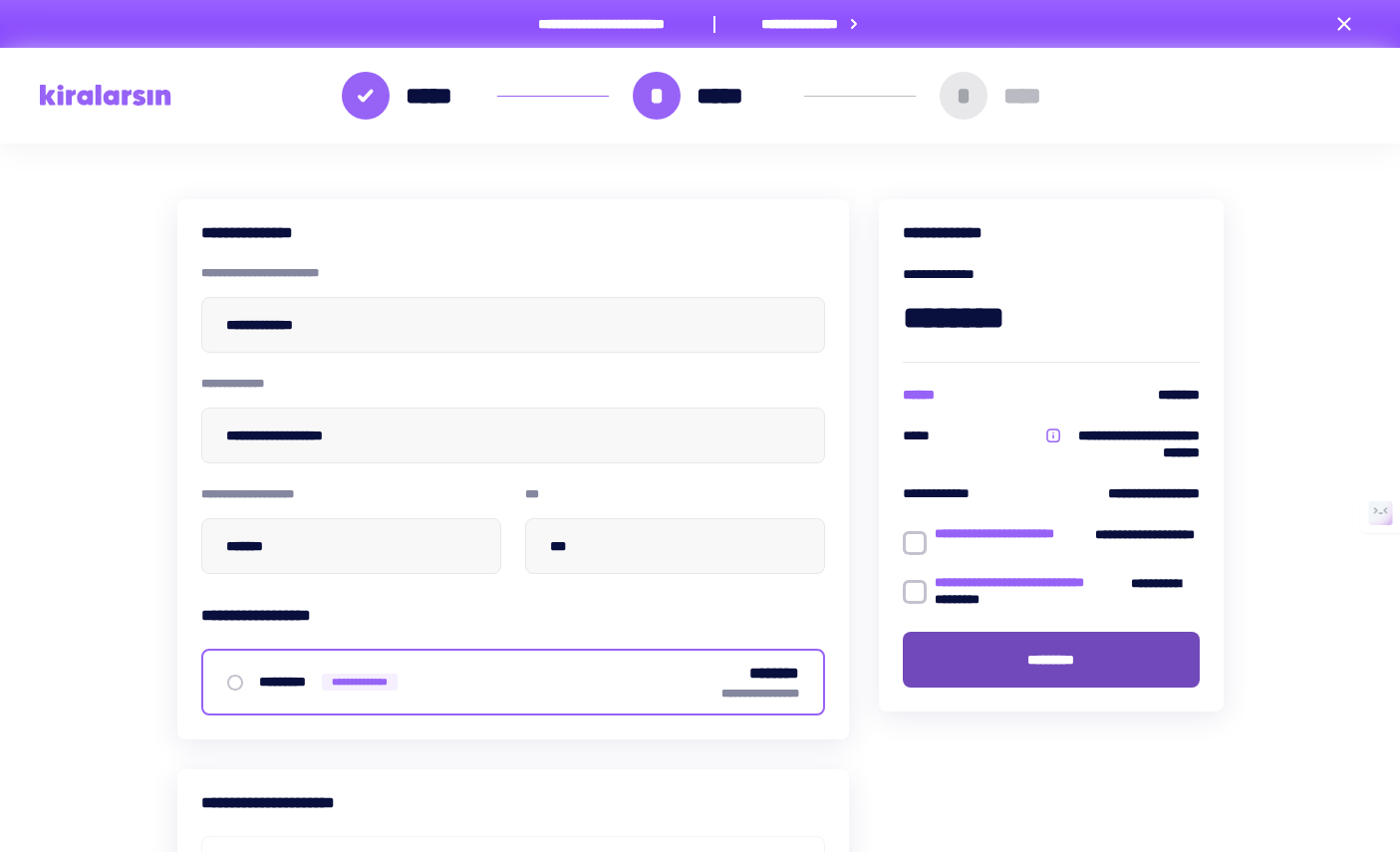 click on "*********" at bounding box center (1051, 660) 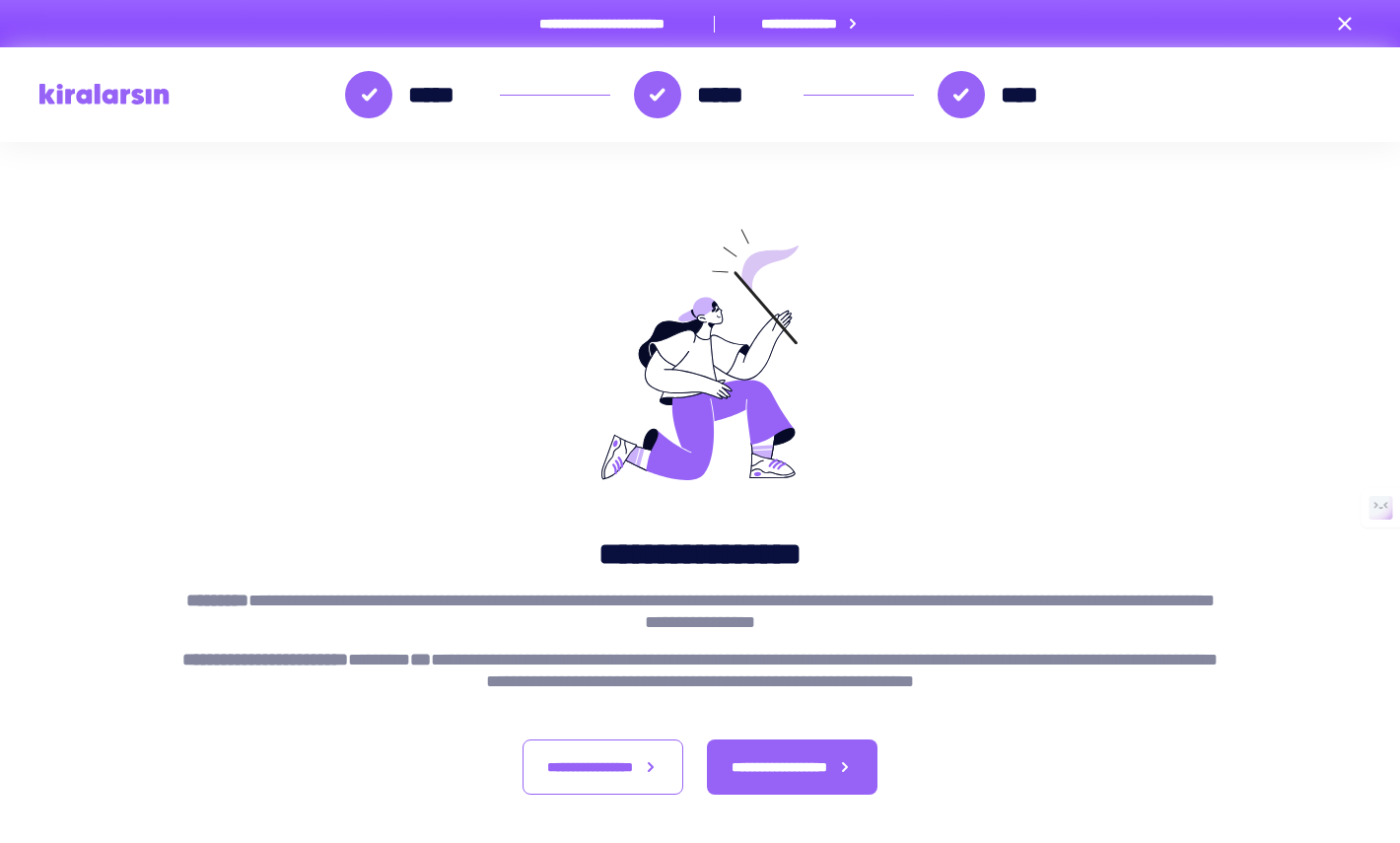 scroll, scrollTop: 0, scrollLeft: 0, axis: both 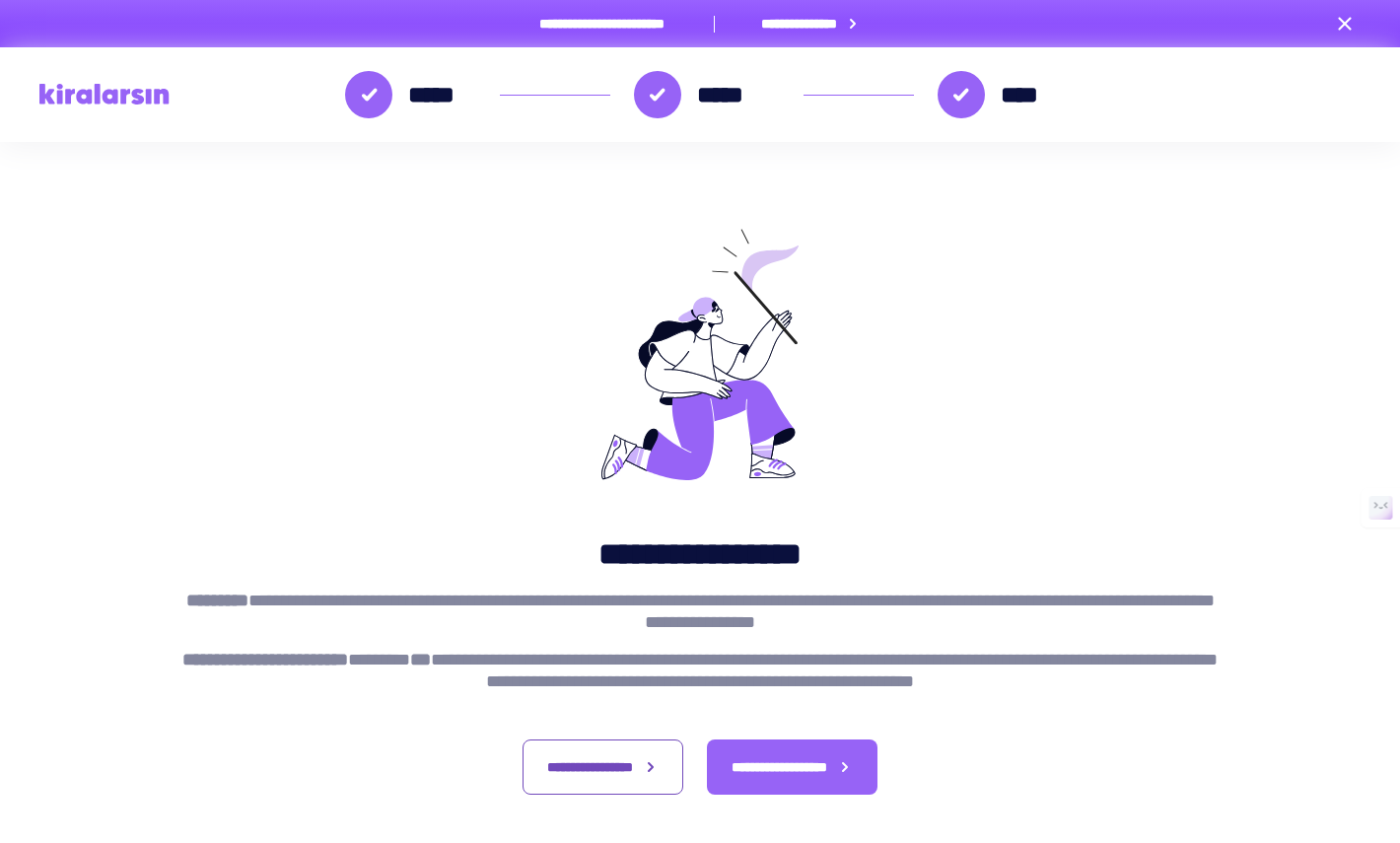click on "**********" at bounding box center (590, 767) 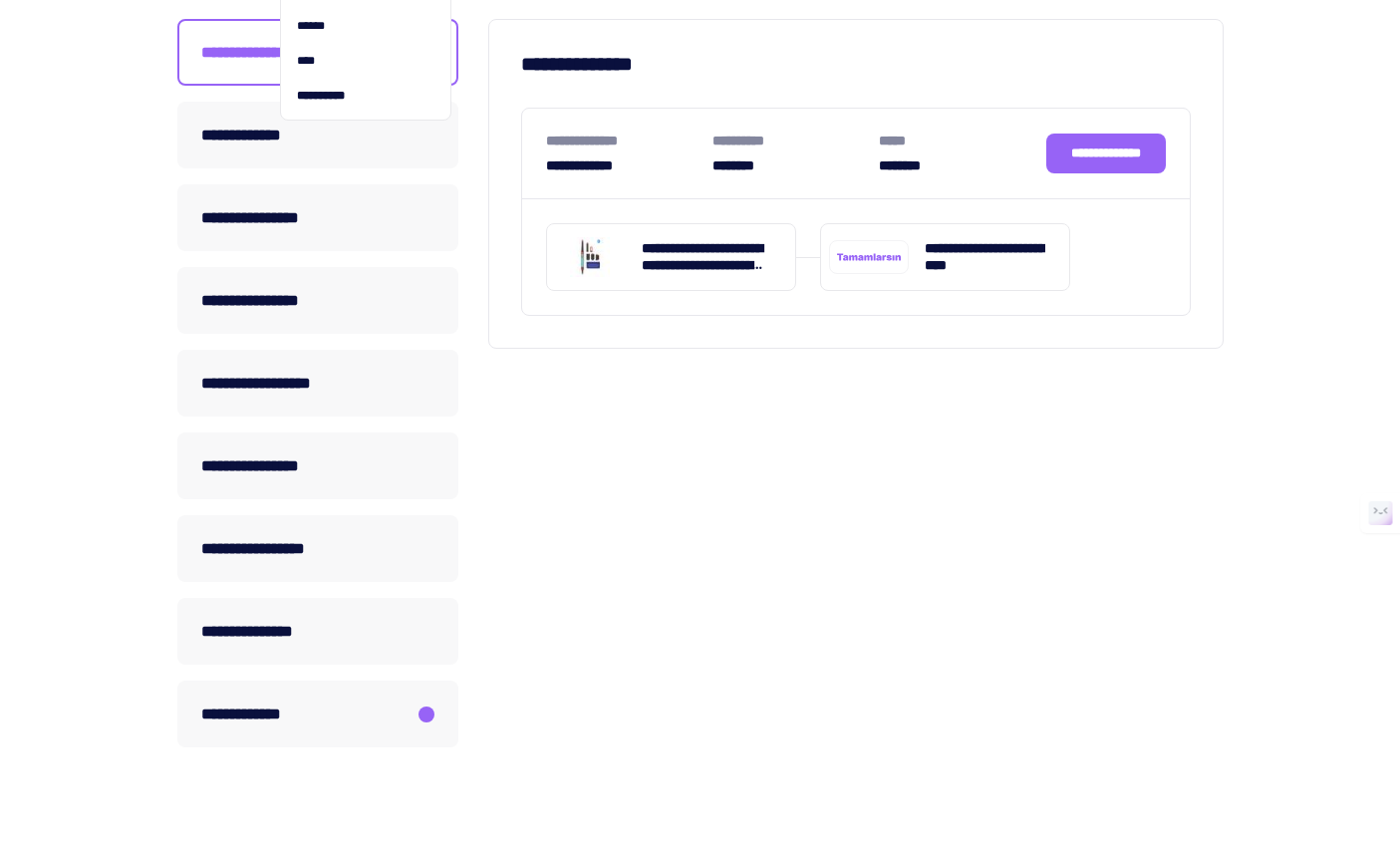 scroll, scrollTop: 500, scrollLeft: 0, axis: vertical 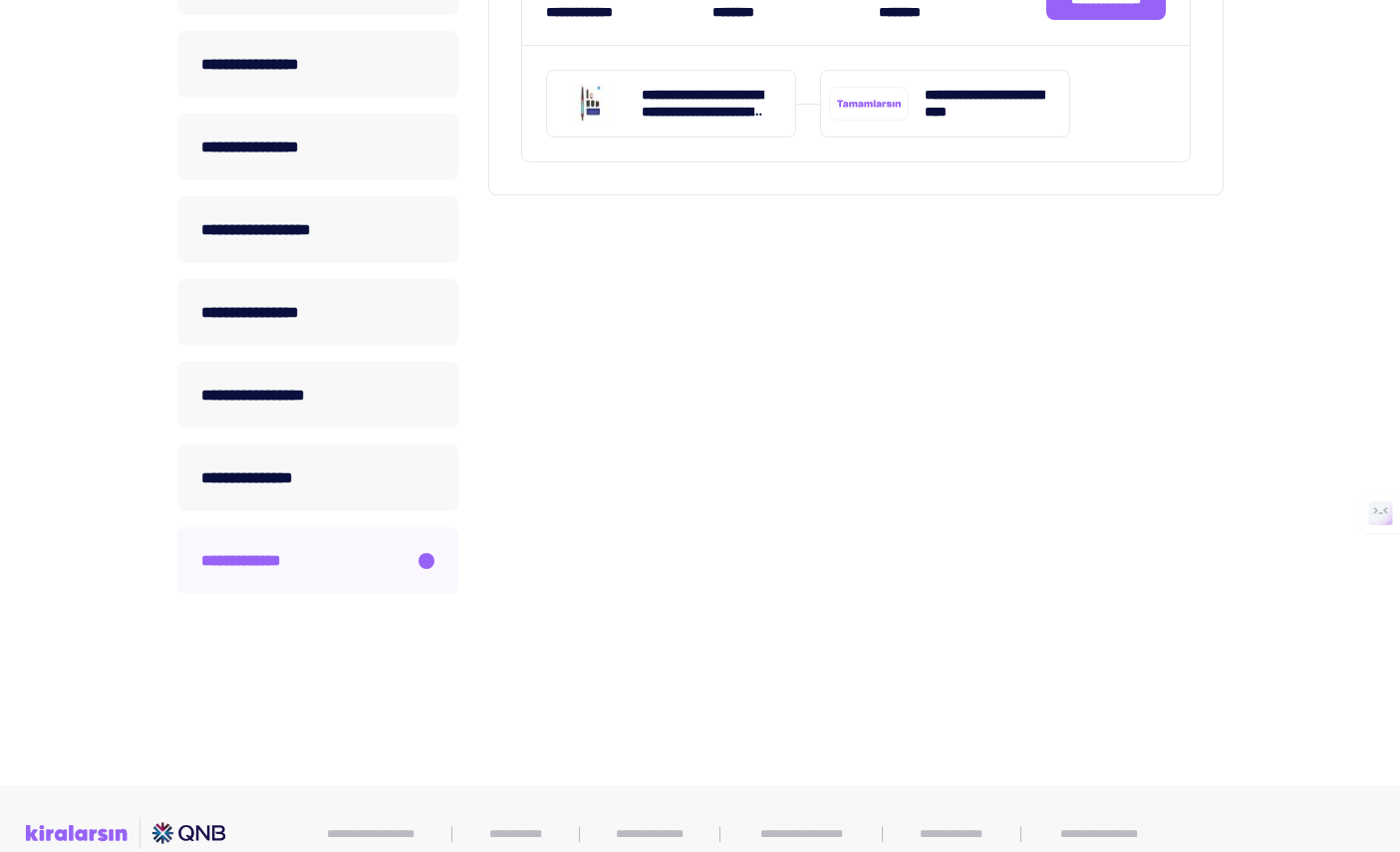 click on "**********" at bounding box center [318, 560] 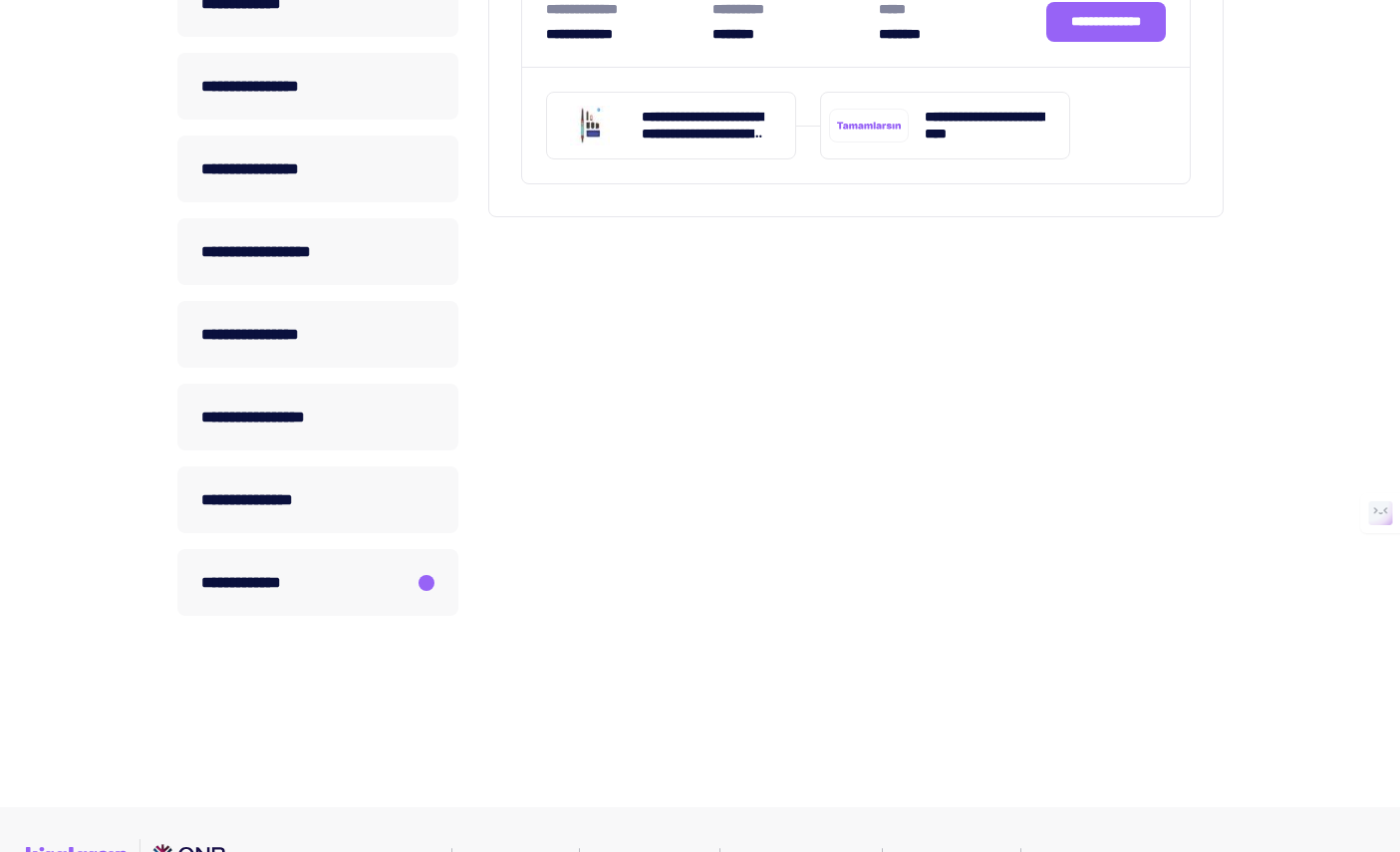scroll, scrollTop: 469, scrollLeft: 0, axis: vertical 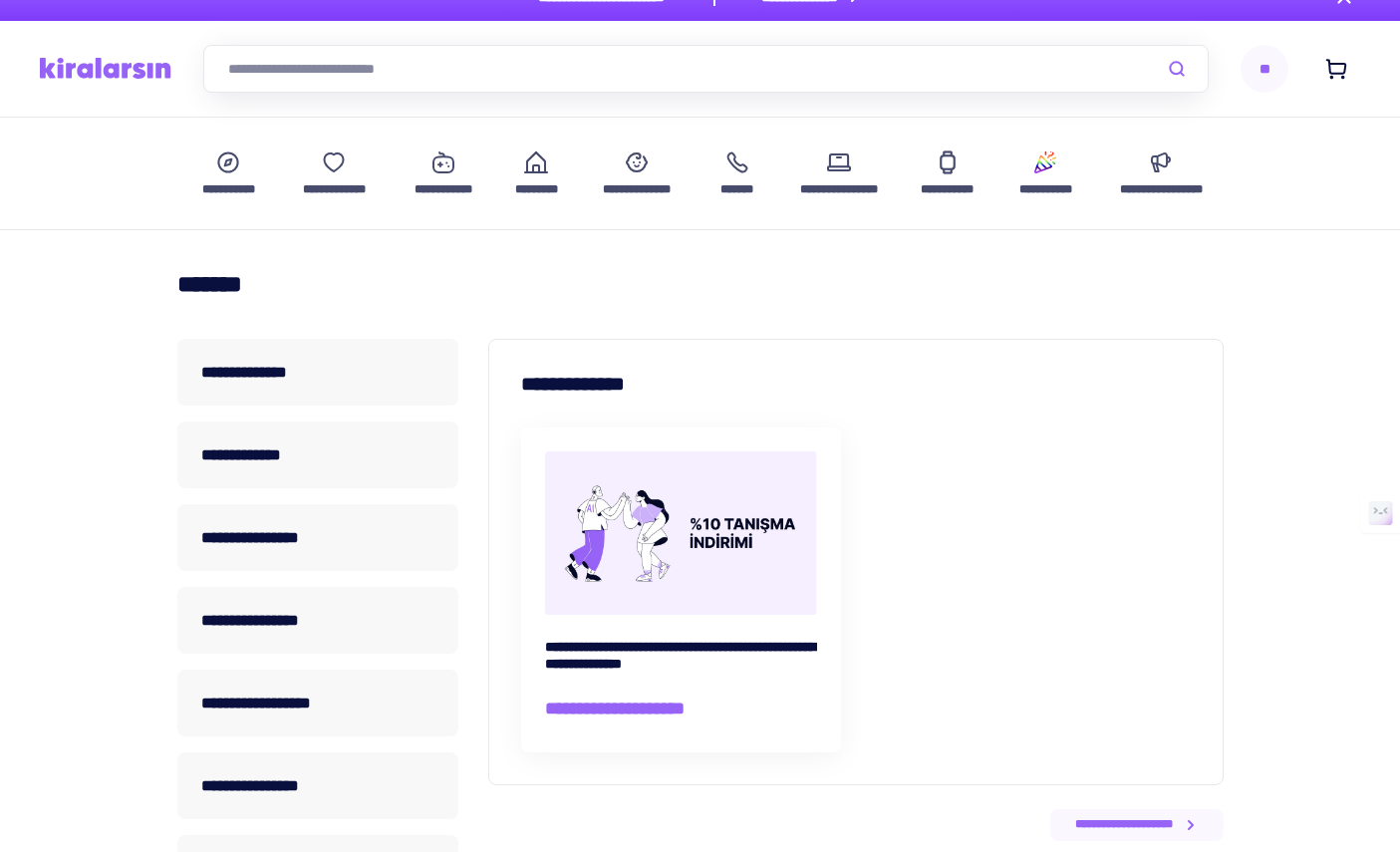 click at bounding box center [106, 68] 